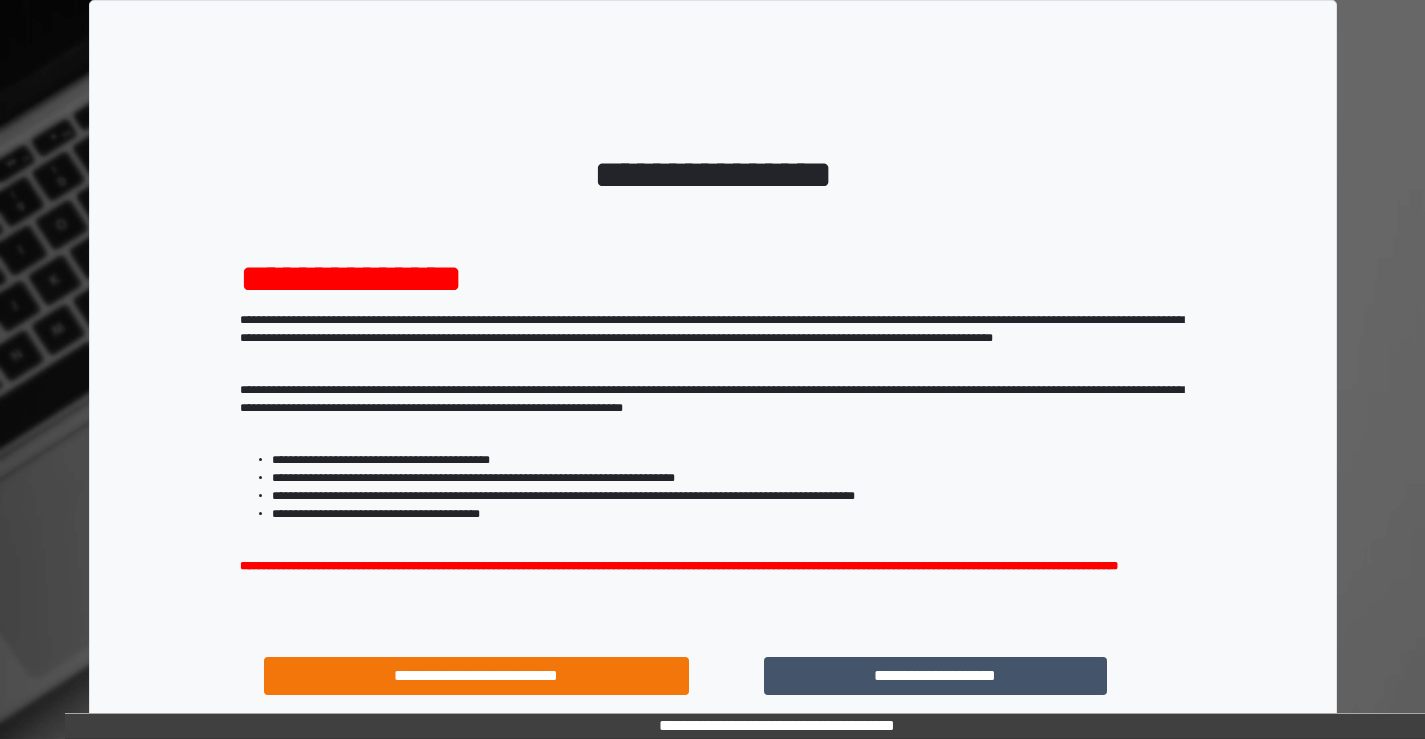 scroll, scrollTop: 0, scrollLeft: 0, axis: both 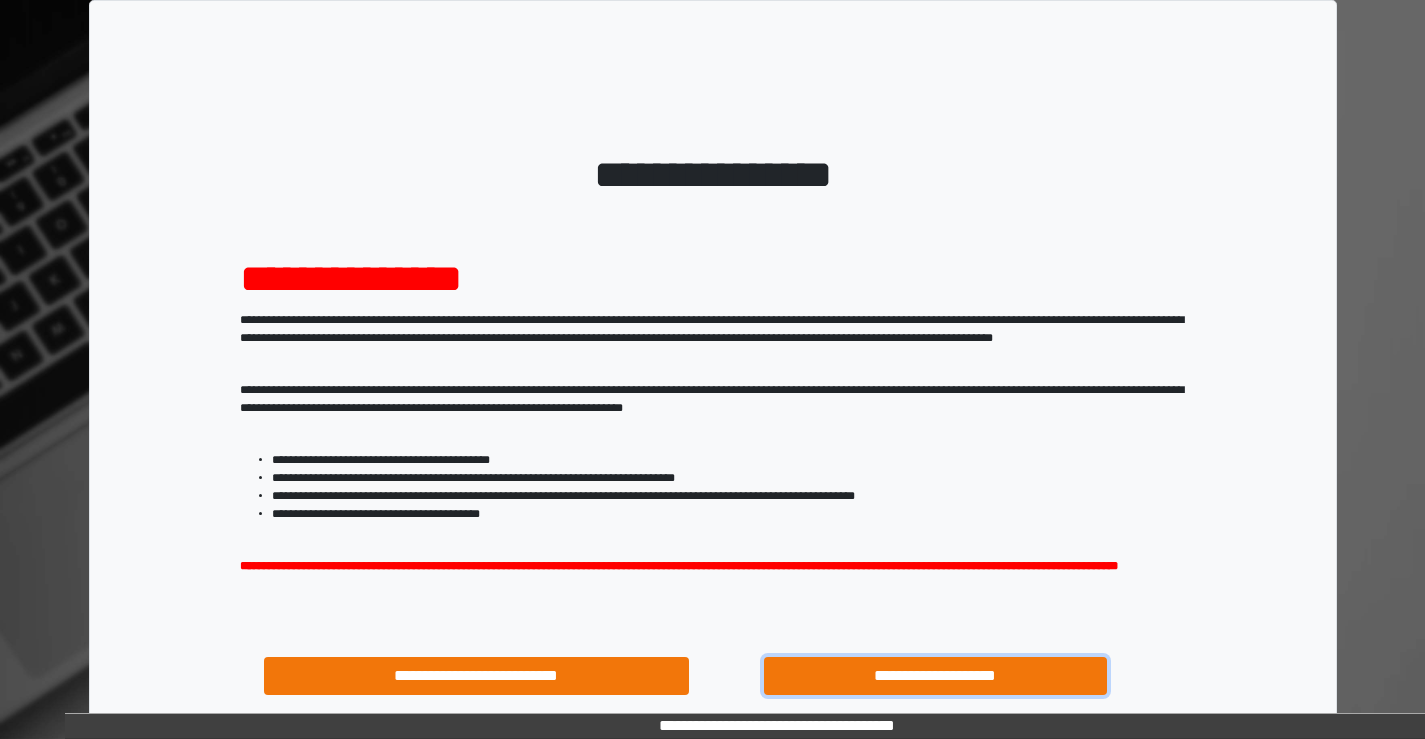 click on "**********" at bounding box center [936, 676] 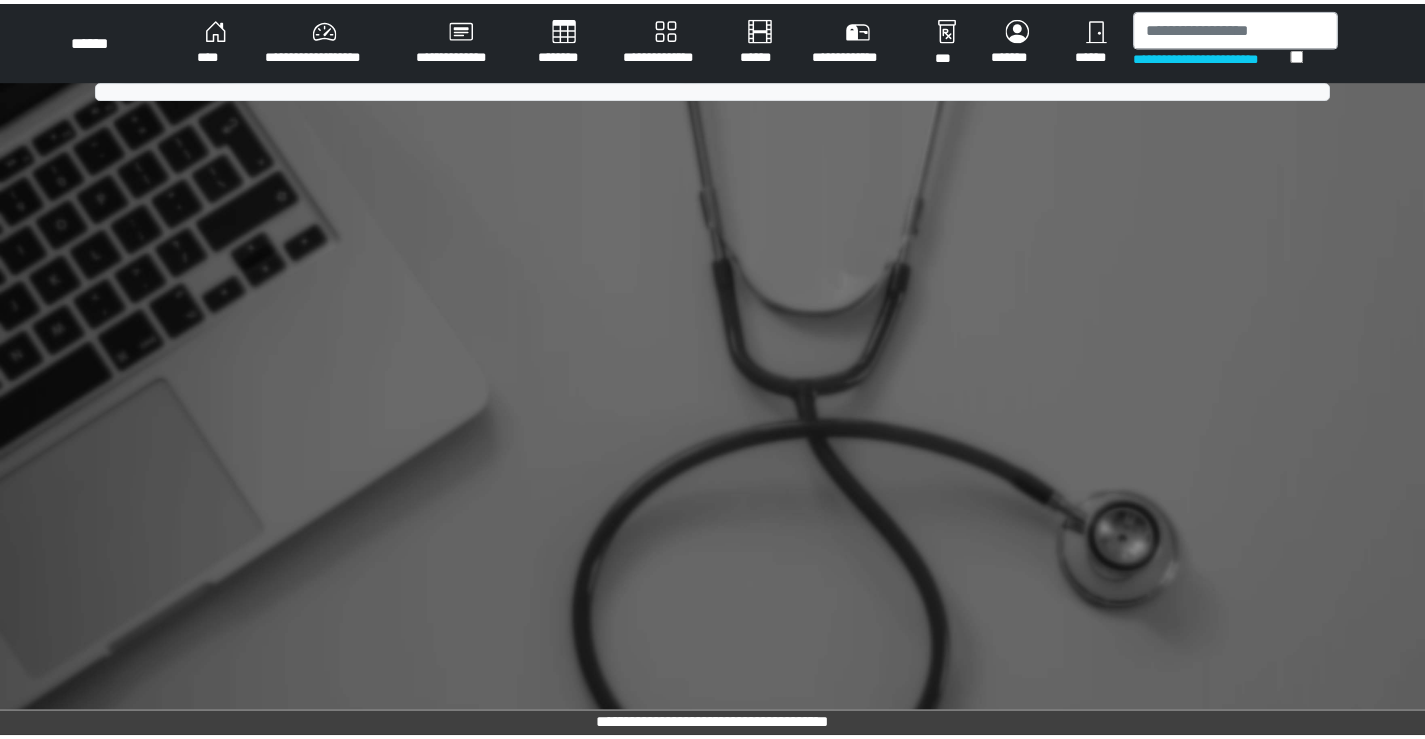 scroll, scrollTop: 0, scrollLeft: 0, axis: both 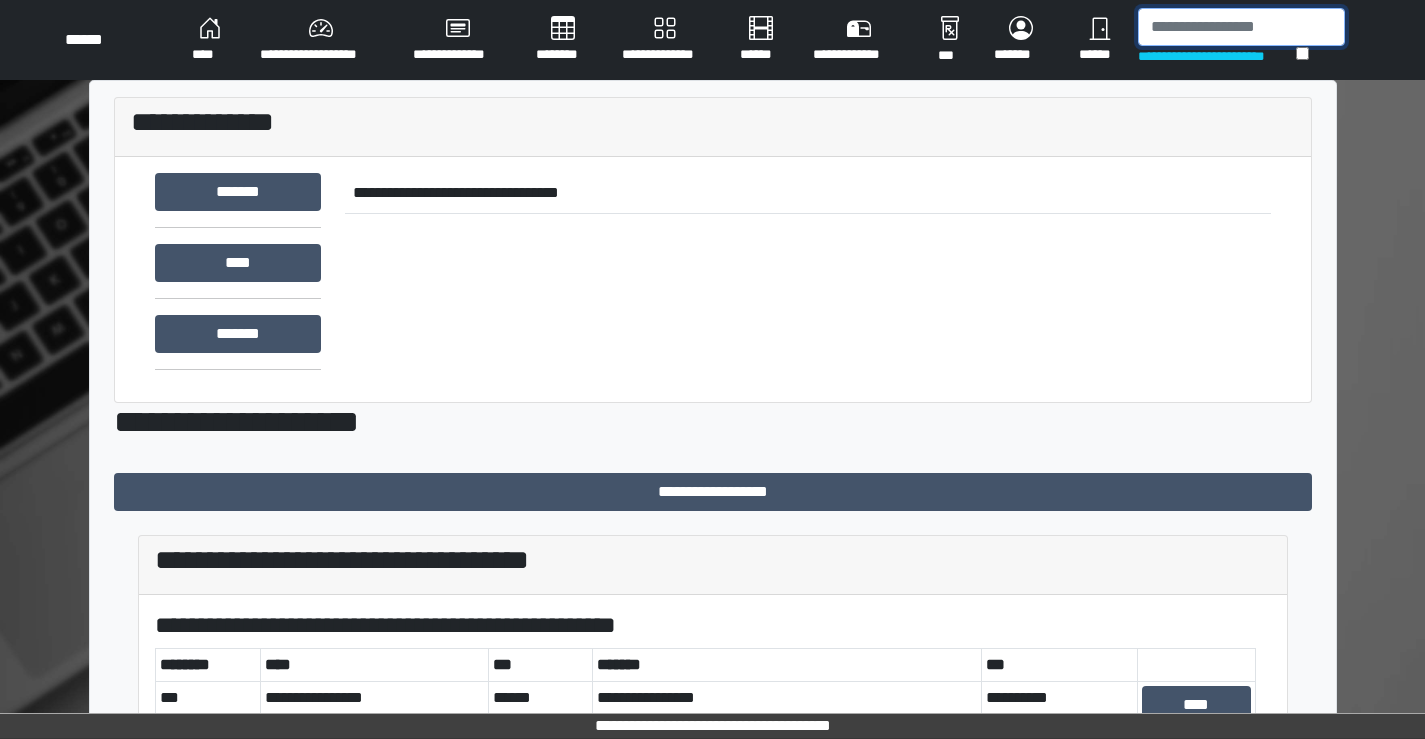 click at bounding box center [1241, 27] 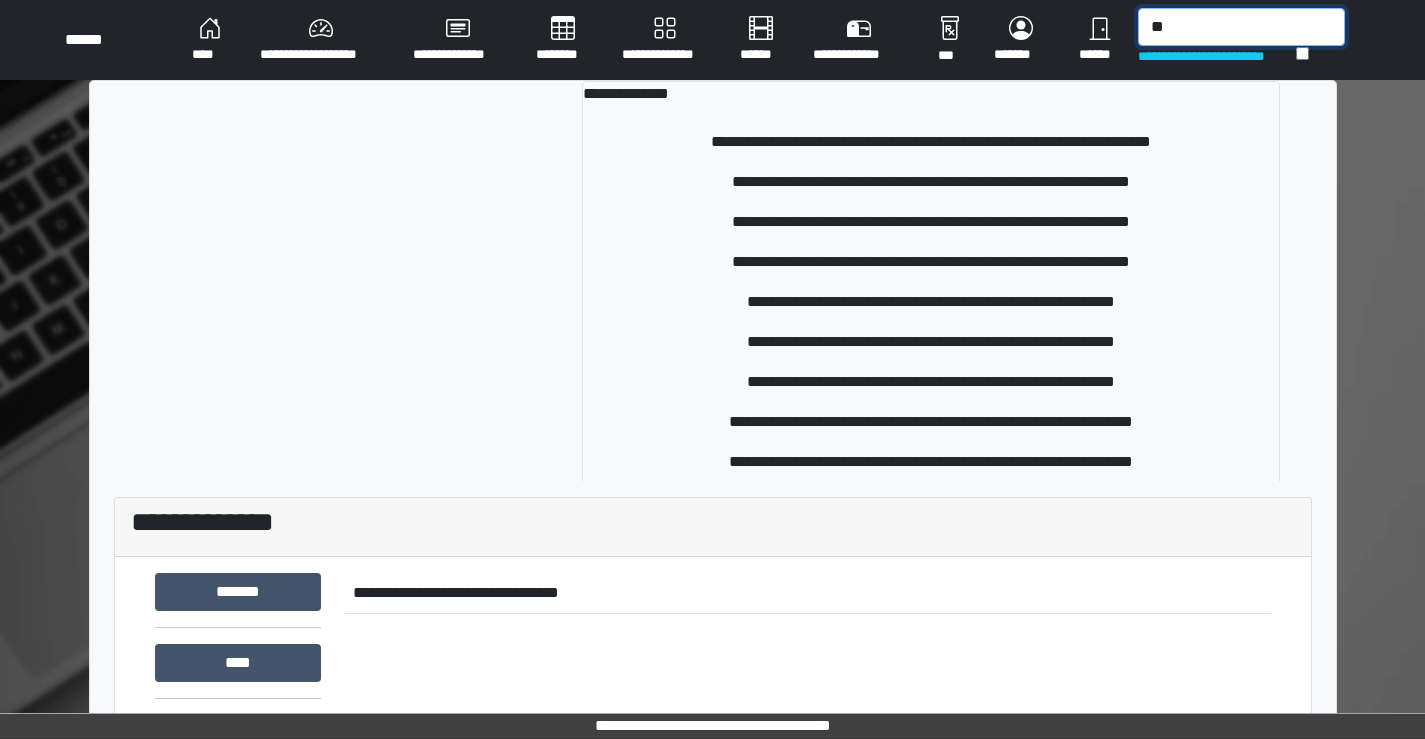 type on "*" 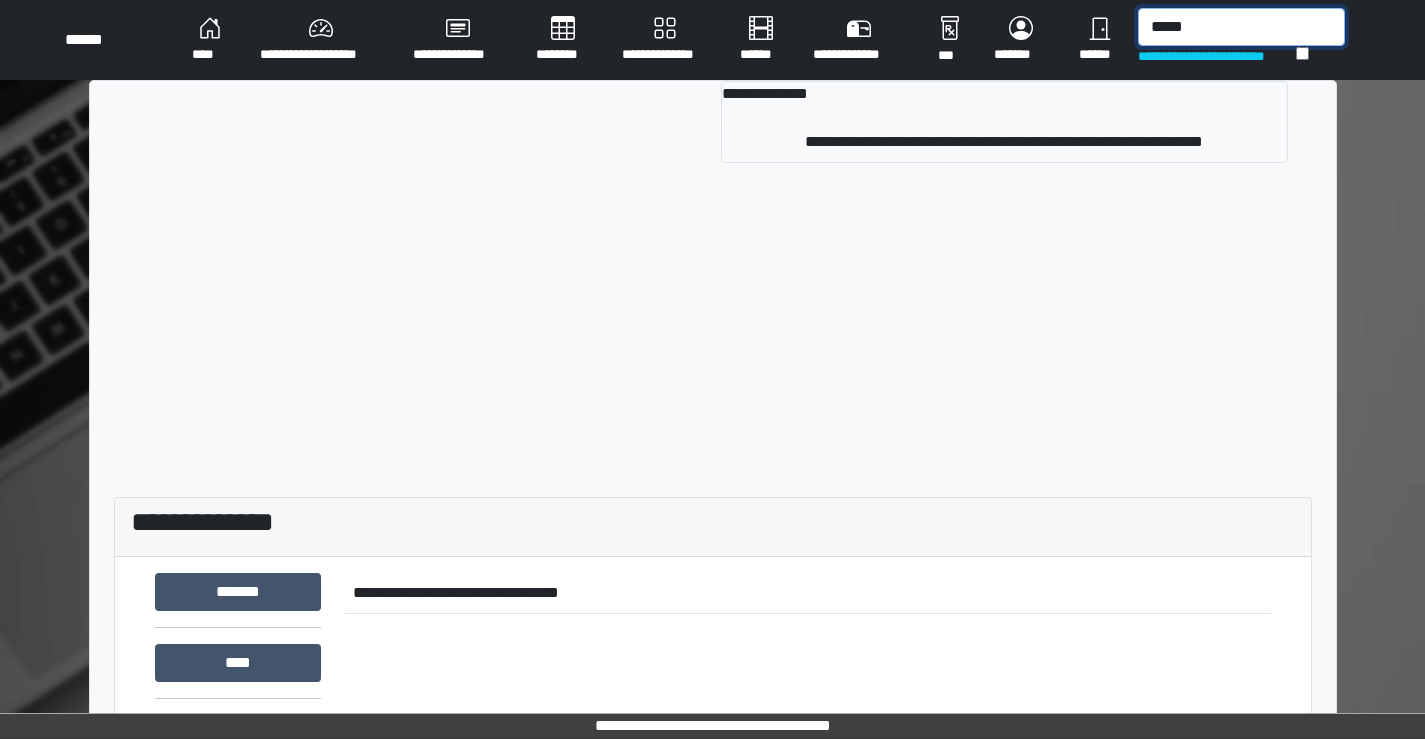 drag, startPoint x: 1255, startPoint y: 18, endPoint x: 1087, endPoint y: 15, distance: 168.02678 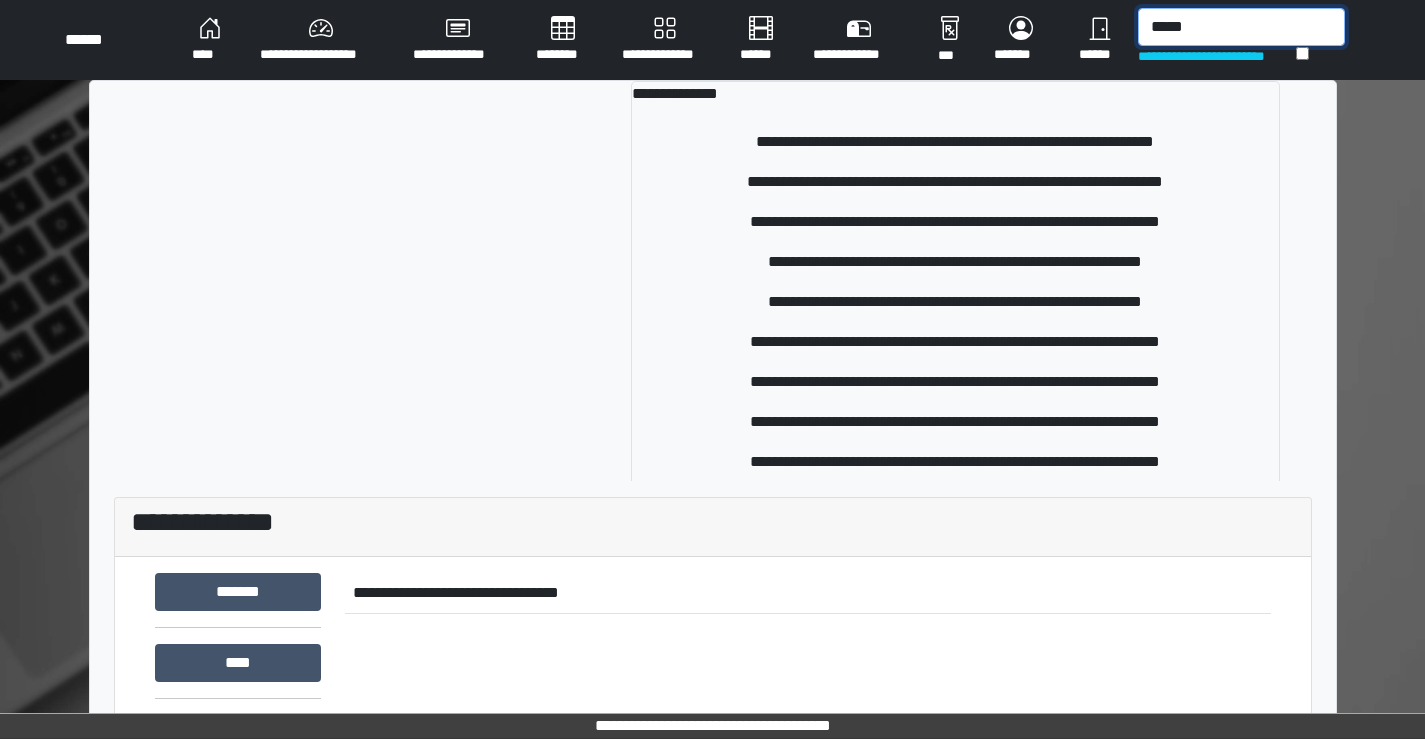 drag, startPoint x: 1191, startPoint y: 28, endPoint x: 1143, endPoint y: 30, distance: 48.04165 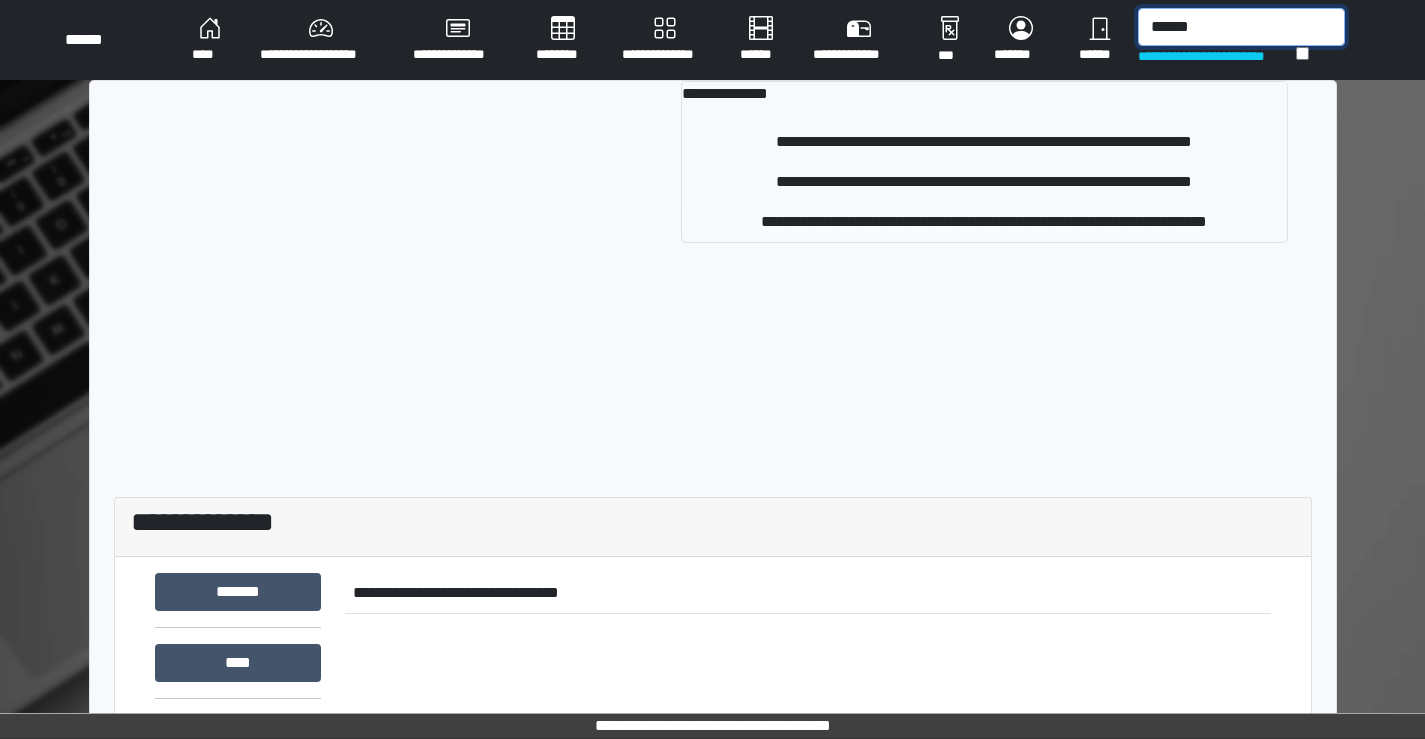 type on "******" 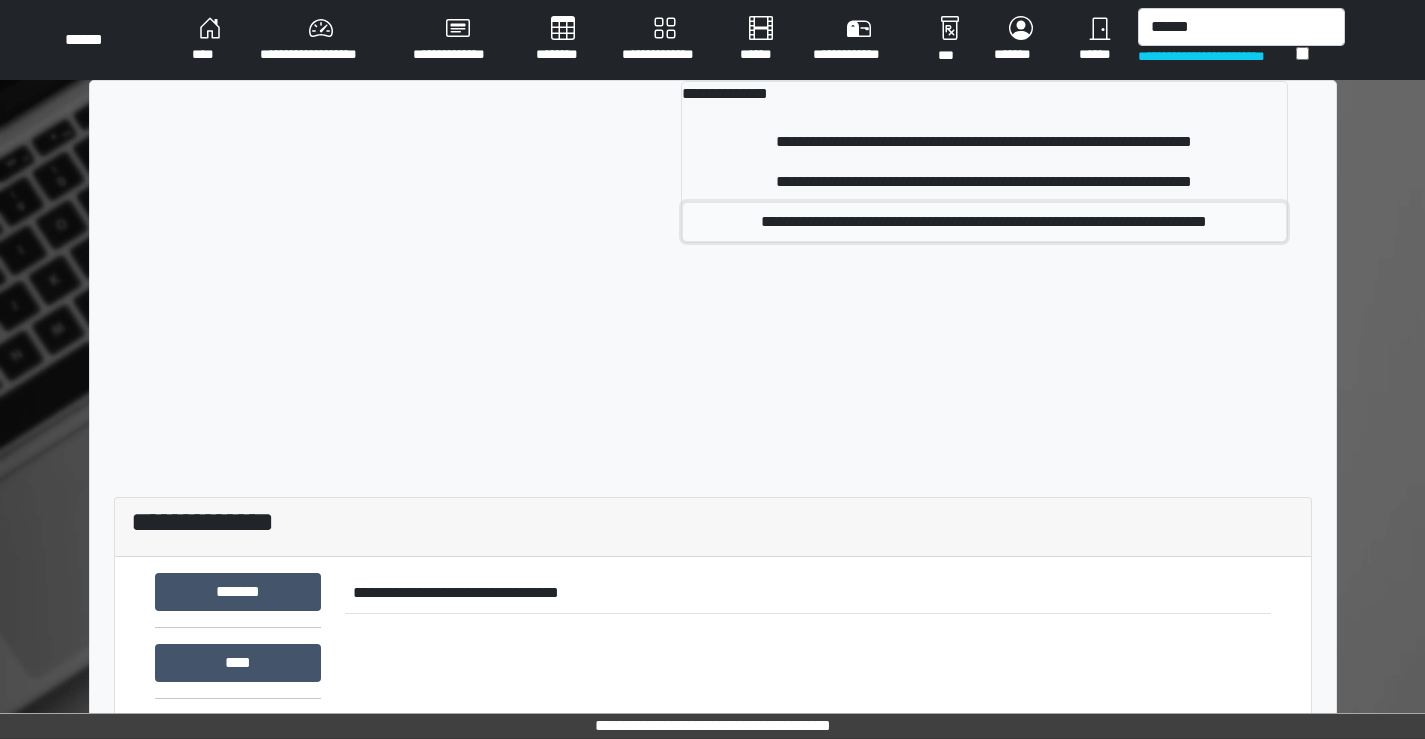 click on "**********" at bounding box center (984, 222) 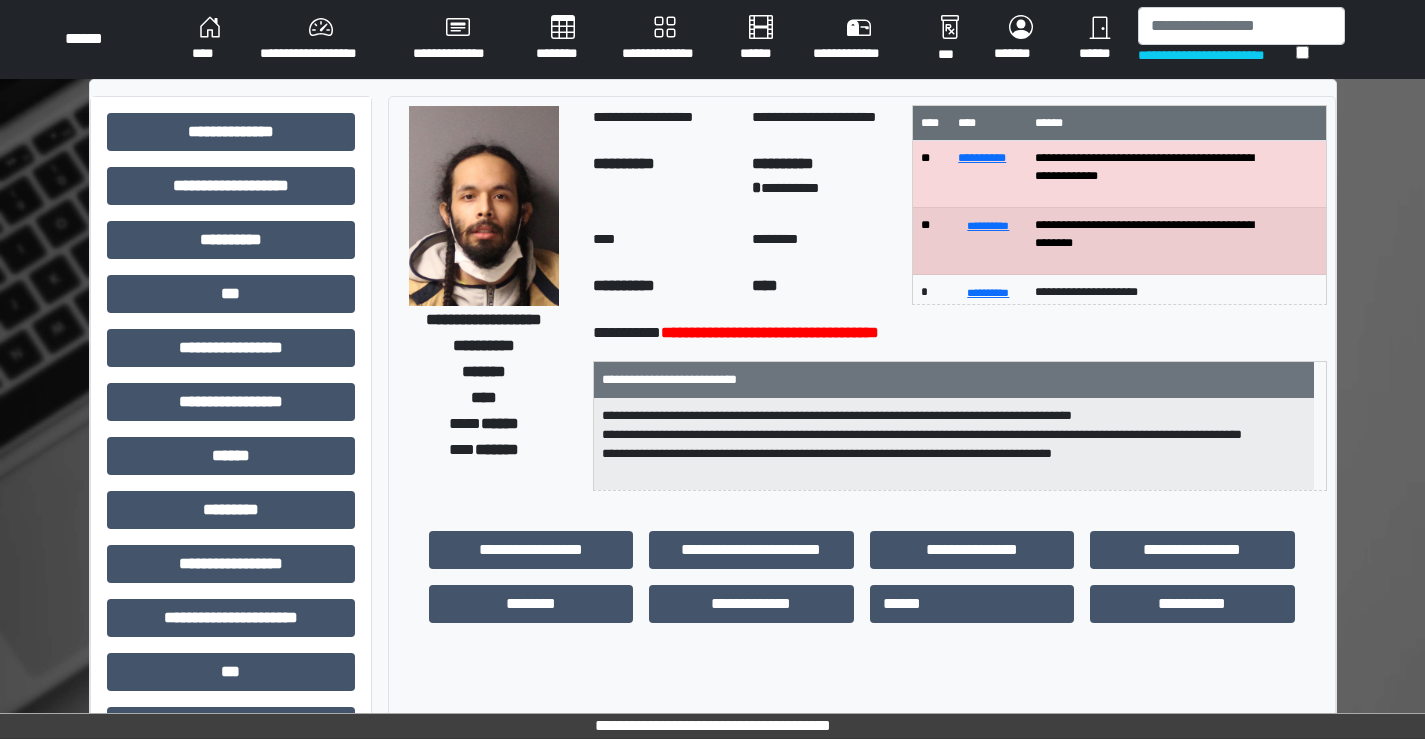 scroll, scrollTop: 0, scrollLeft: 0, axis: both 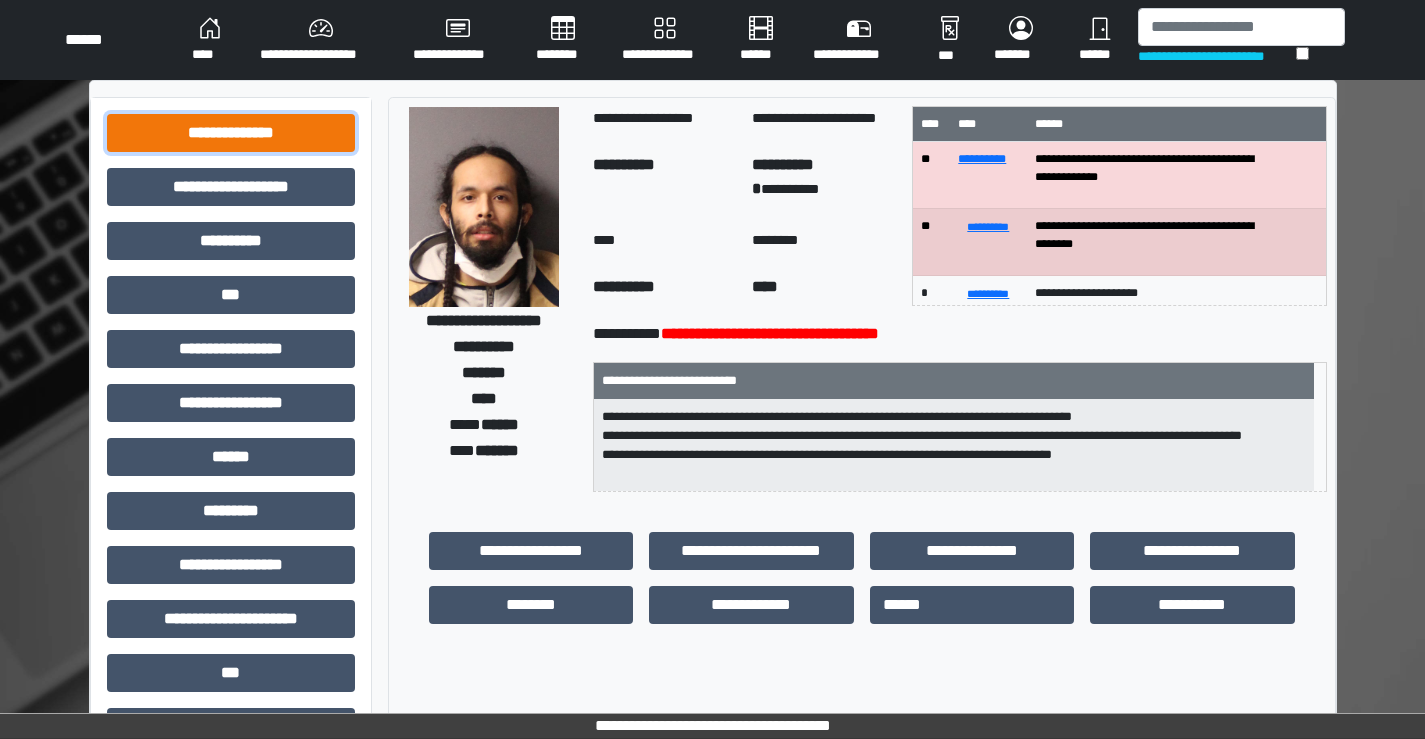 click on "**********" at bounding box center (231, 133) 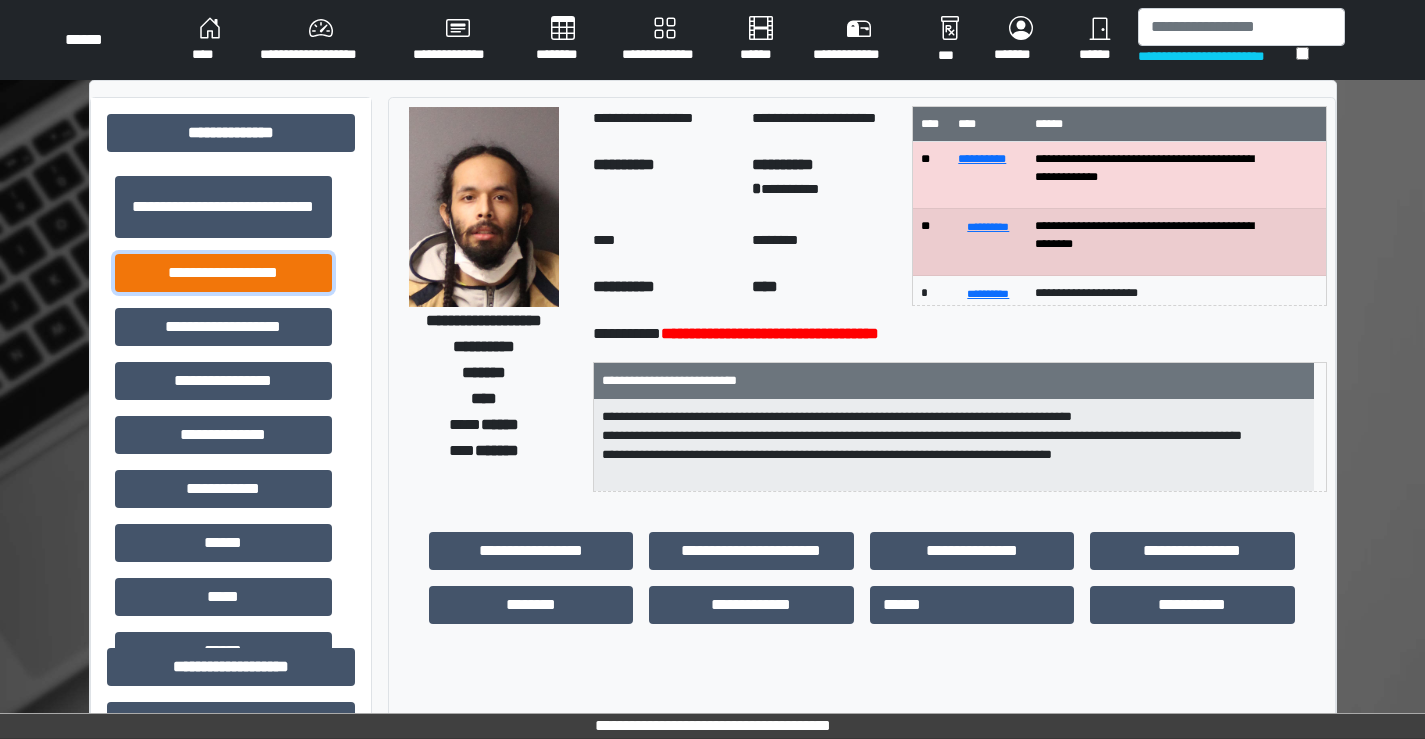 click on "**********" at bounding box center [223, 273] 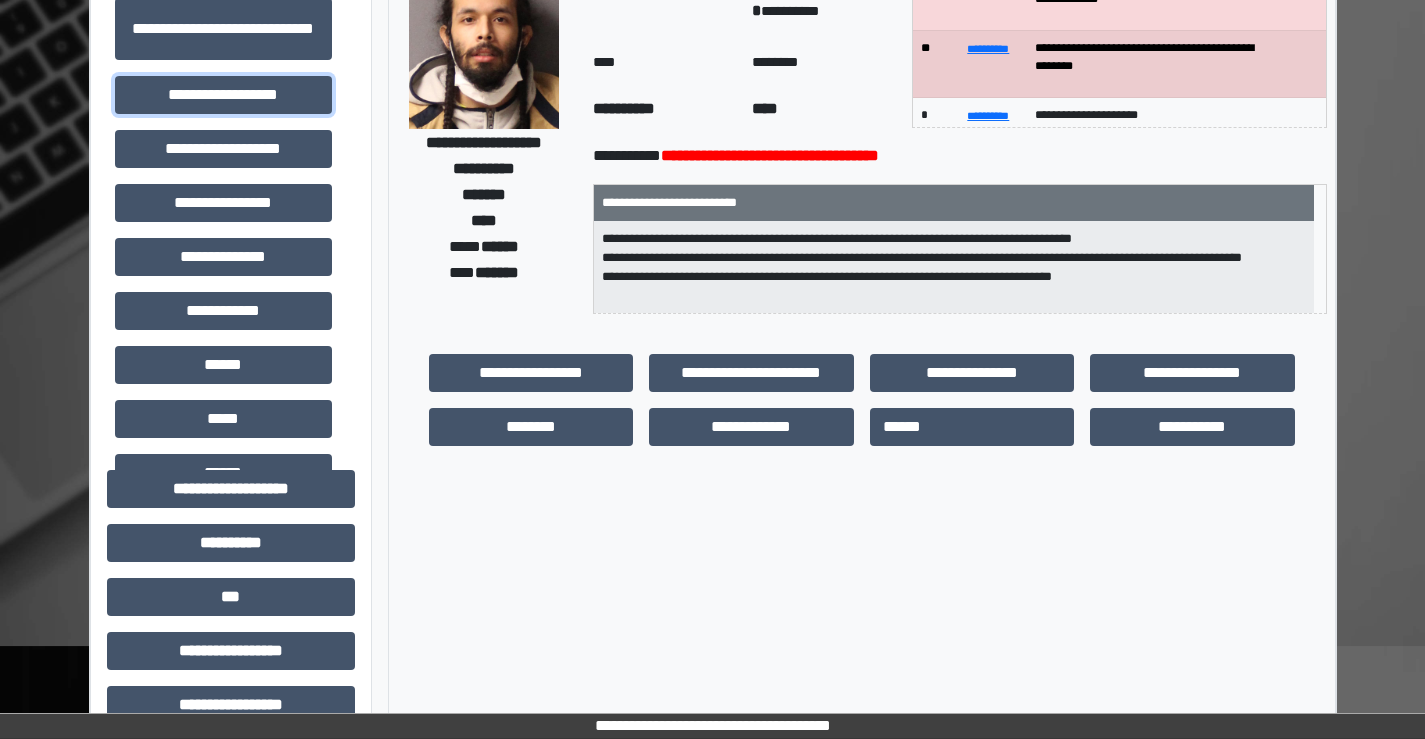 scroll, scrollTop: 500, scrollLeft: 0, axis: vertical 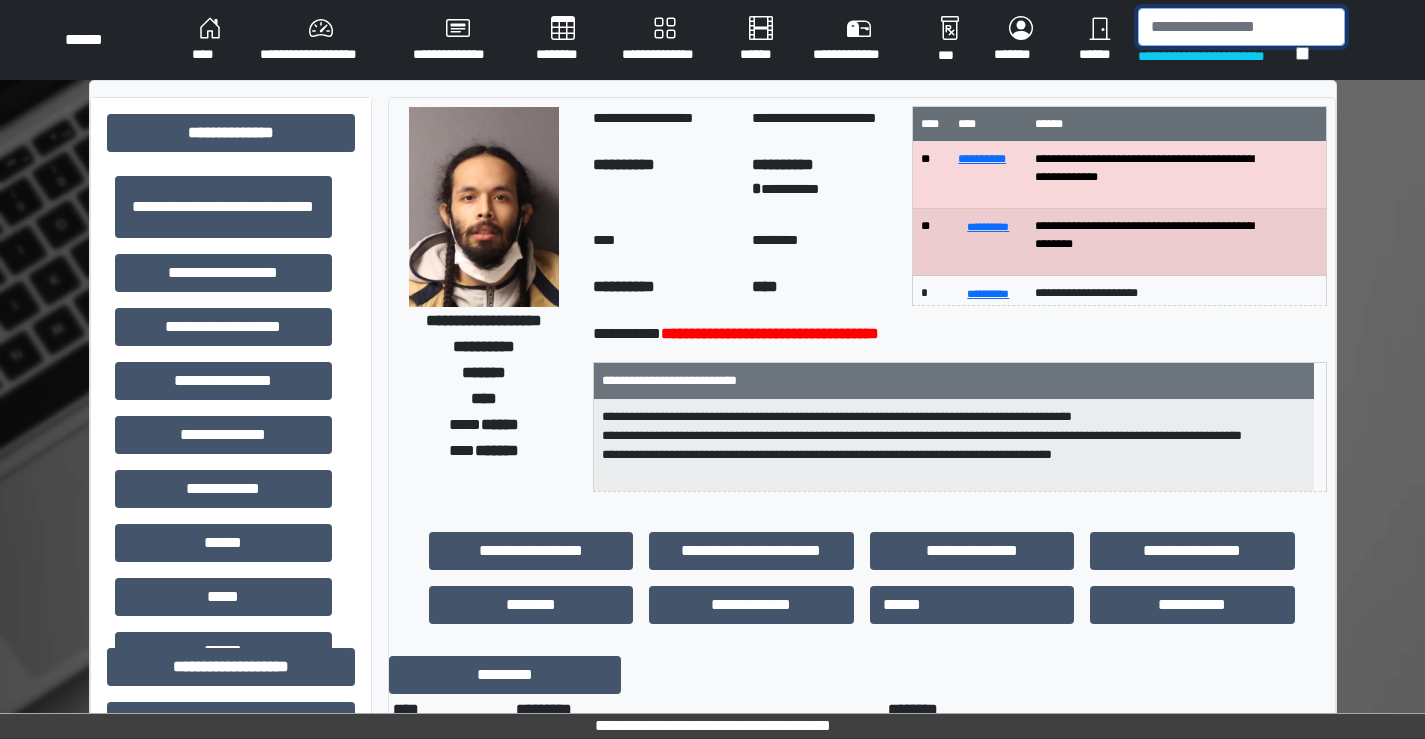click at bounding box center [1241, 27] 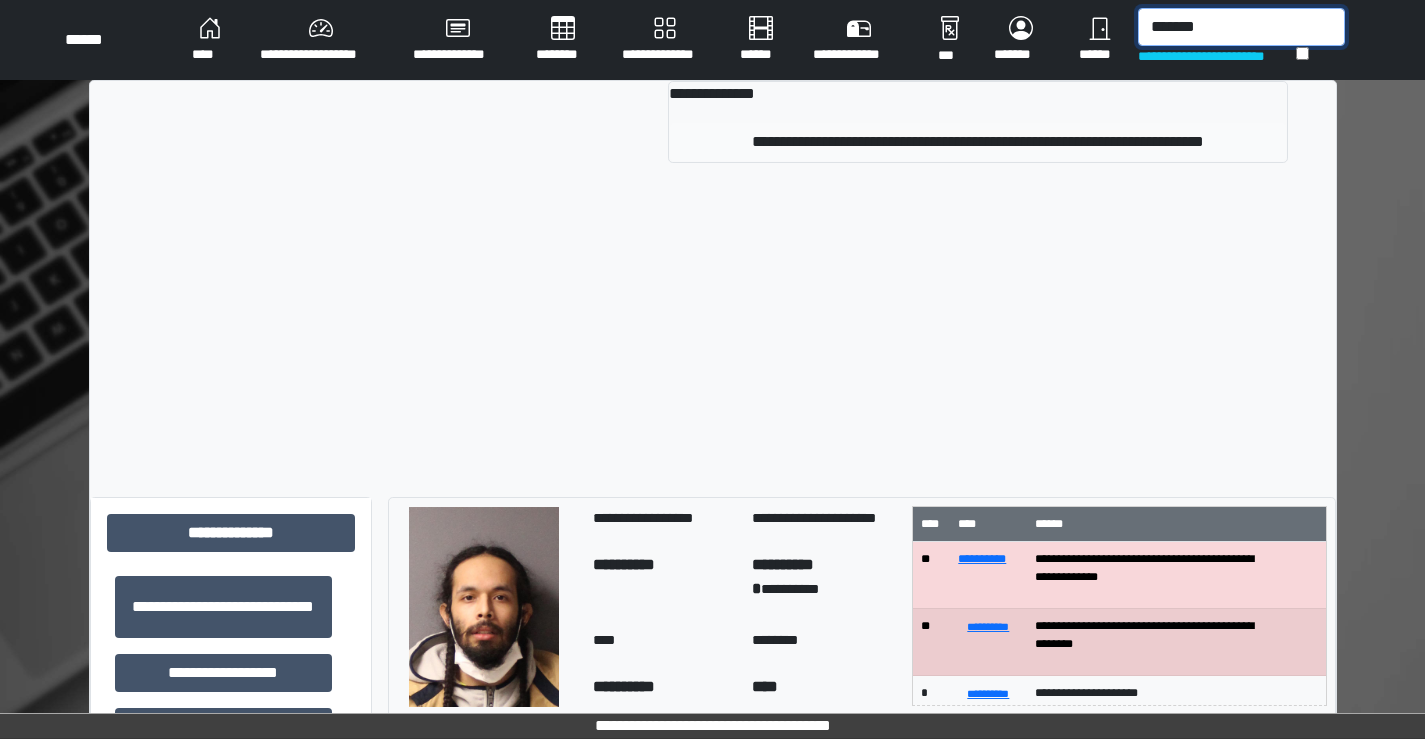 type on "*******" 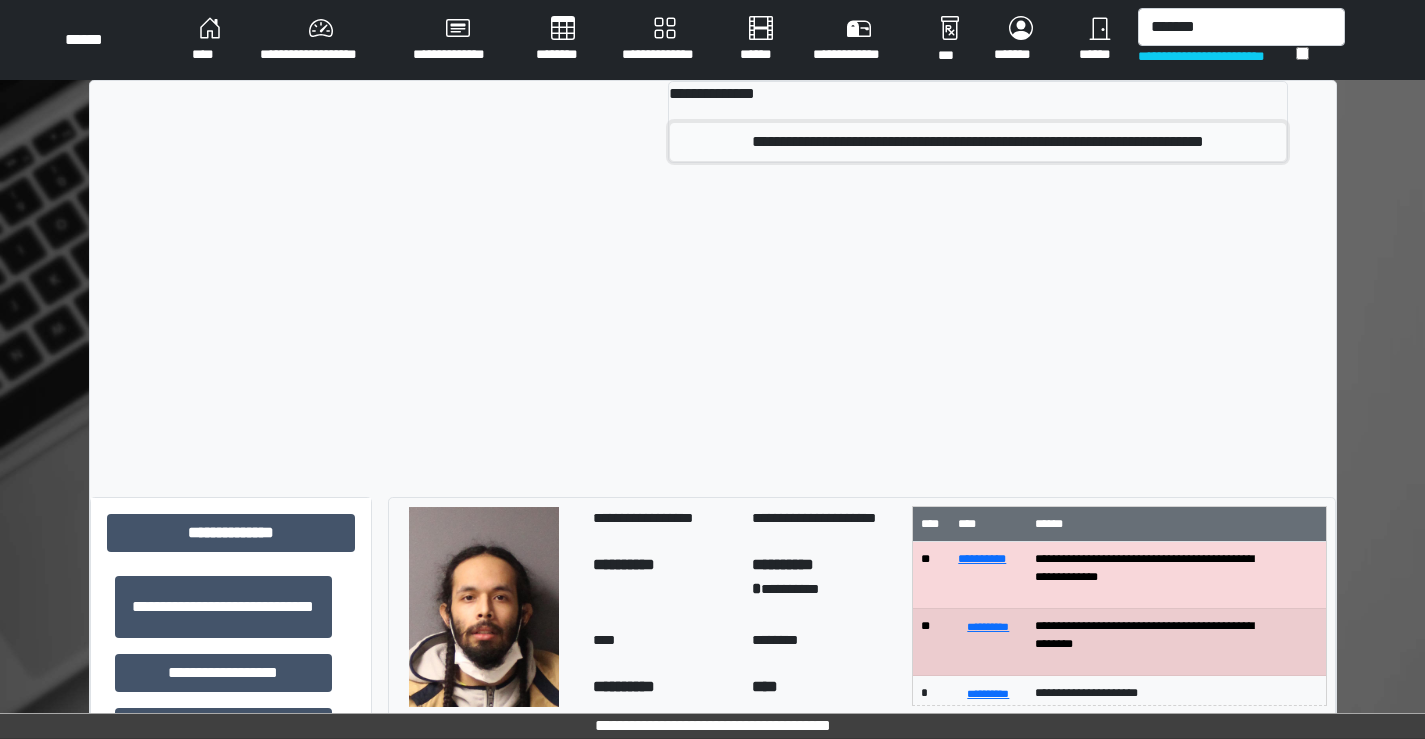 click on "**********" at bounding box center [977, 142] 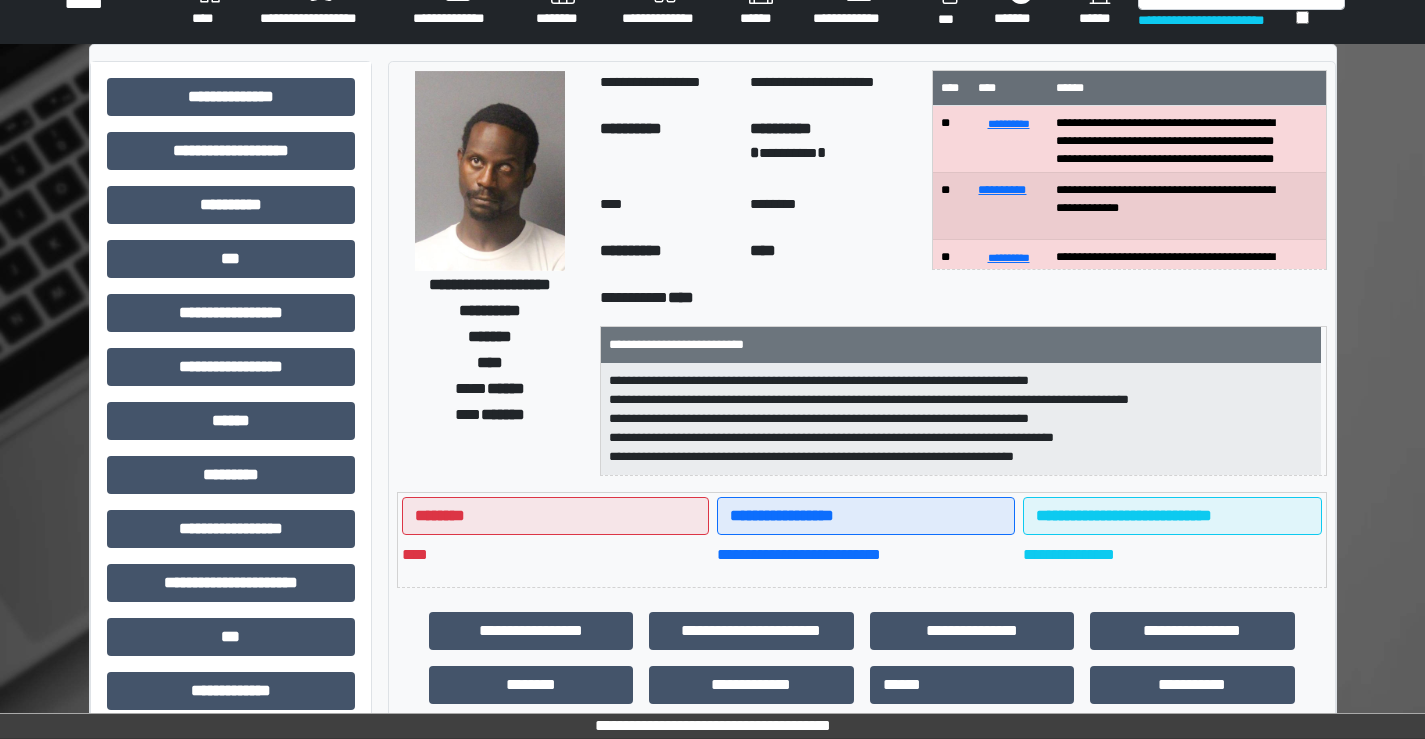 scroll, scrollTop: 0, scrollLeft: 0, axis: both 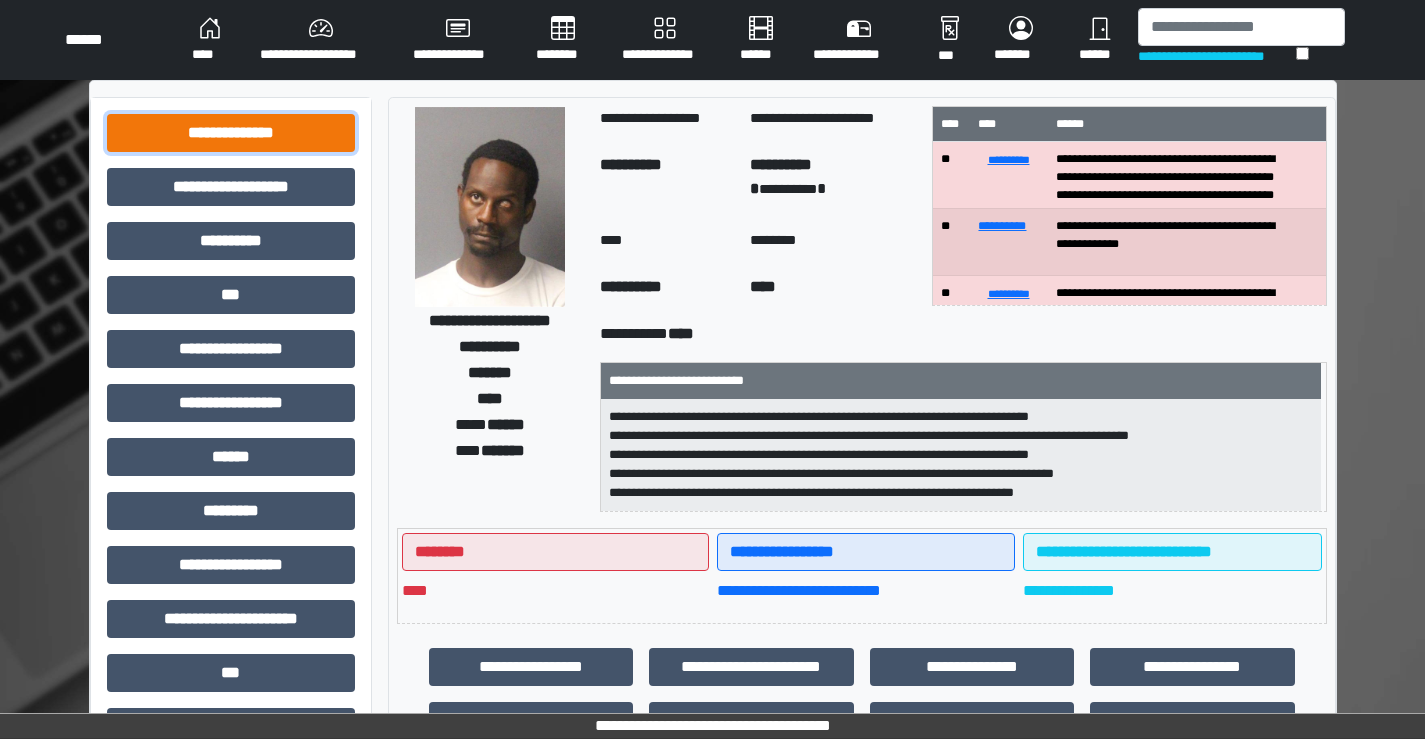 click on "**********" at bounding box center (231, 133) 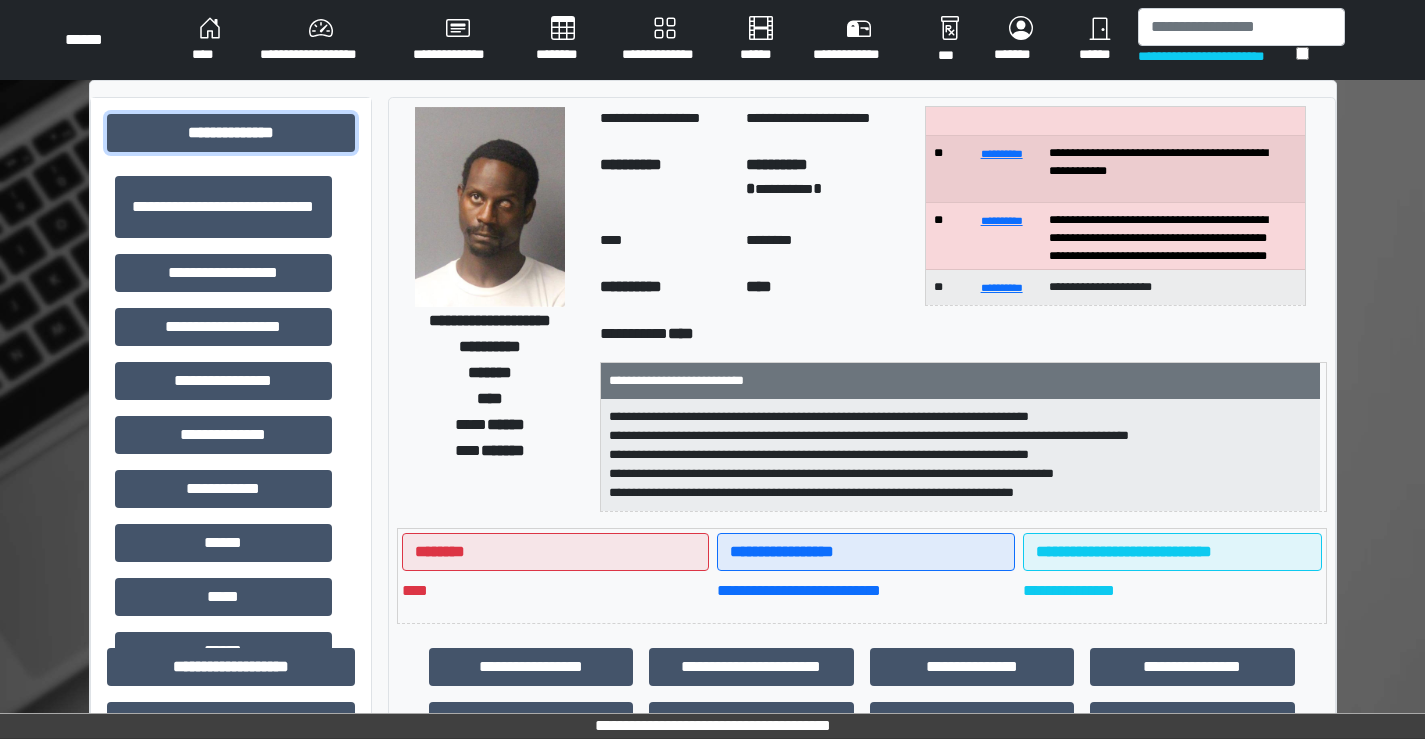 scroll, scrollTop: 200, scrollLeft: 0, axis: vertical 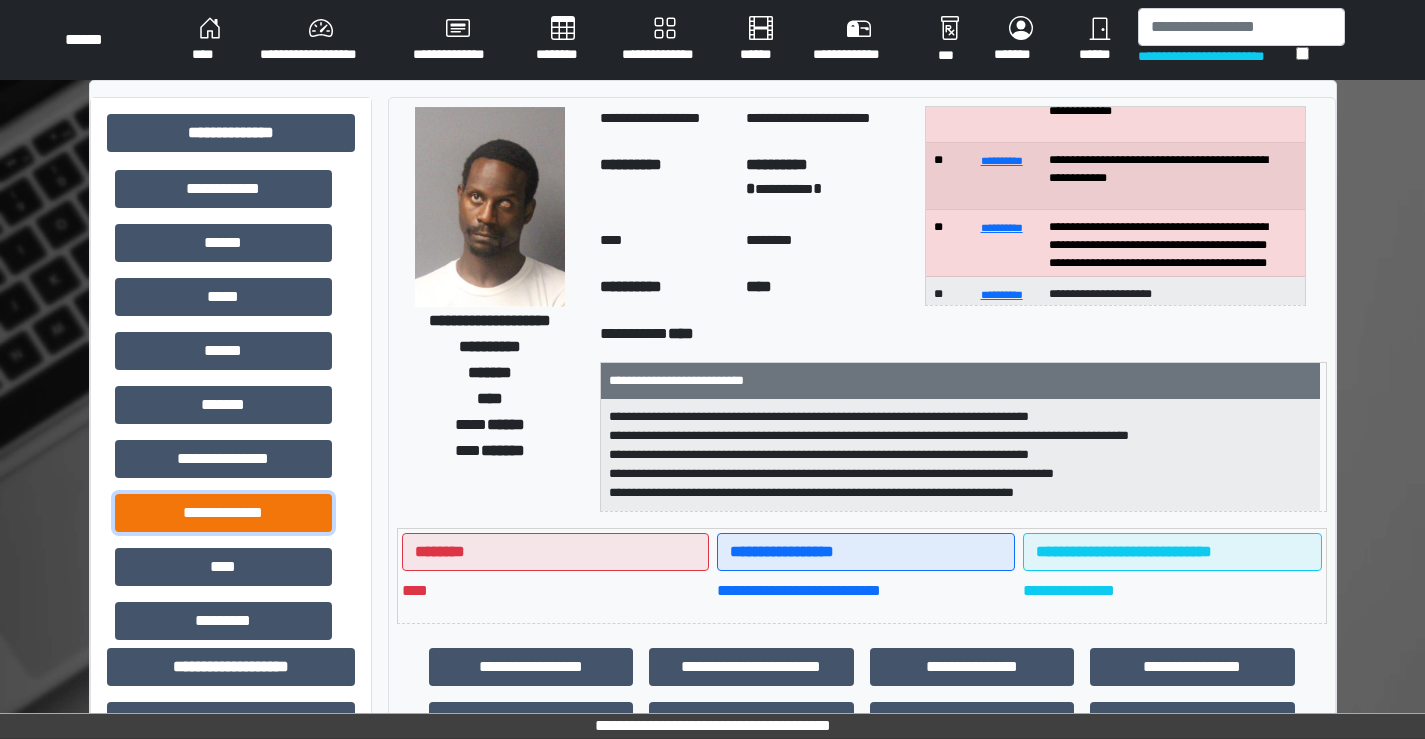 drag, startPoint x: 241, startPoint y: 507, endPoint x: 357, endPoint y: 507, distance: 116 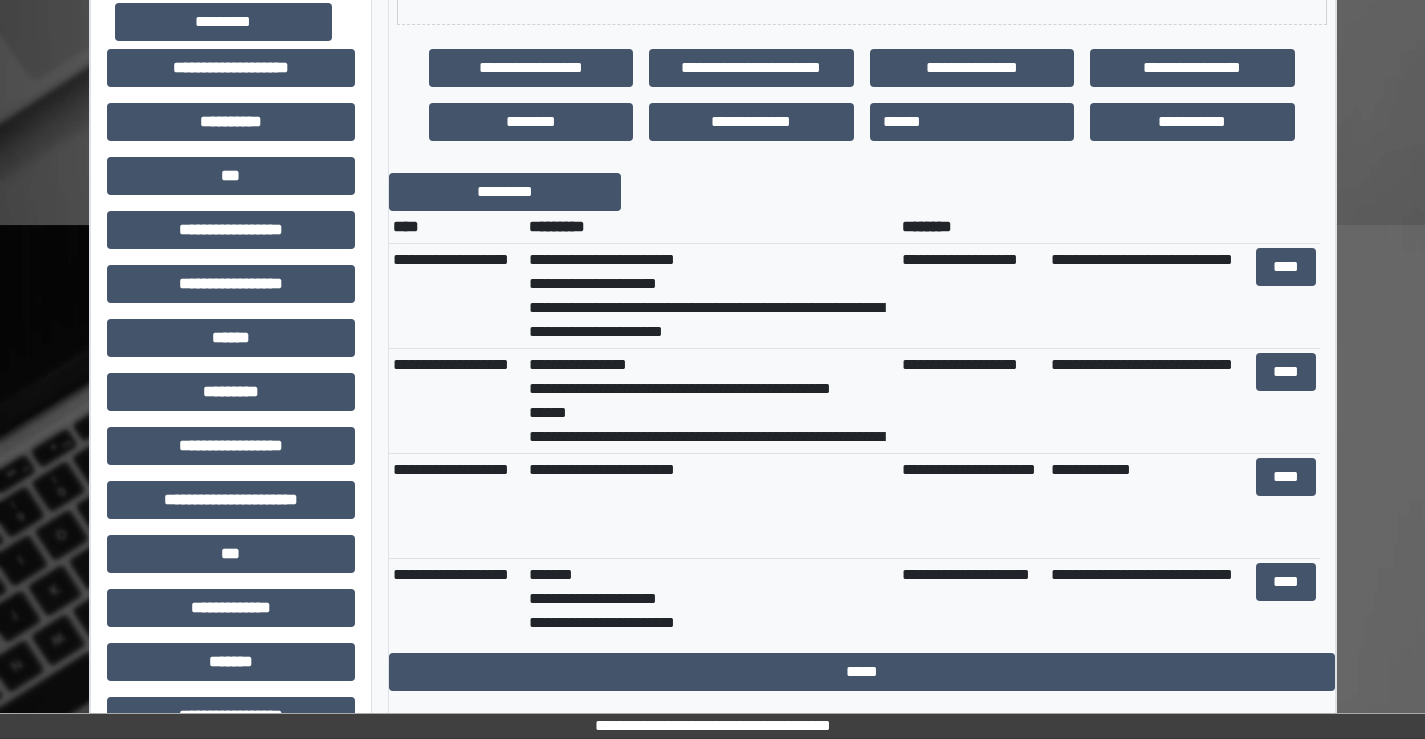 scroll, scrollTop: 600, scrollLeft: 0, axis: vertical 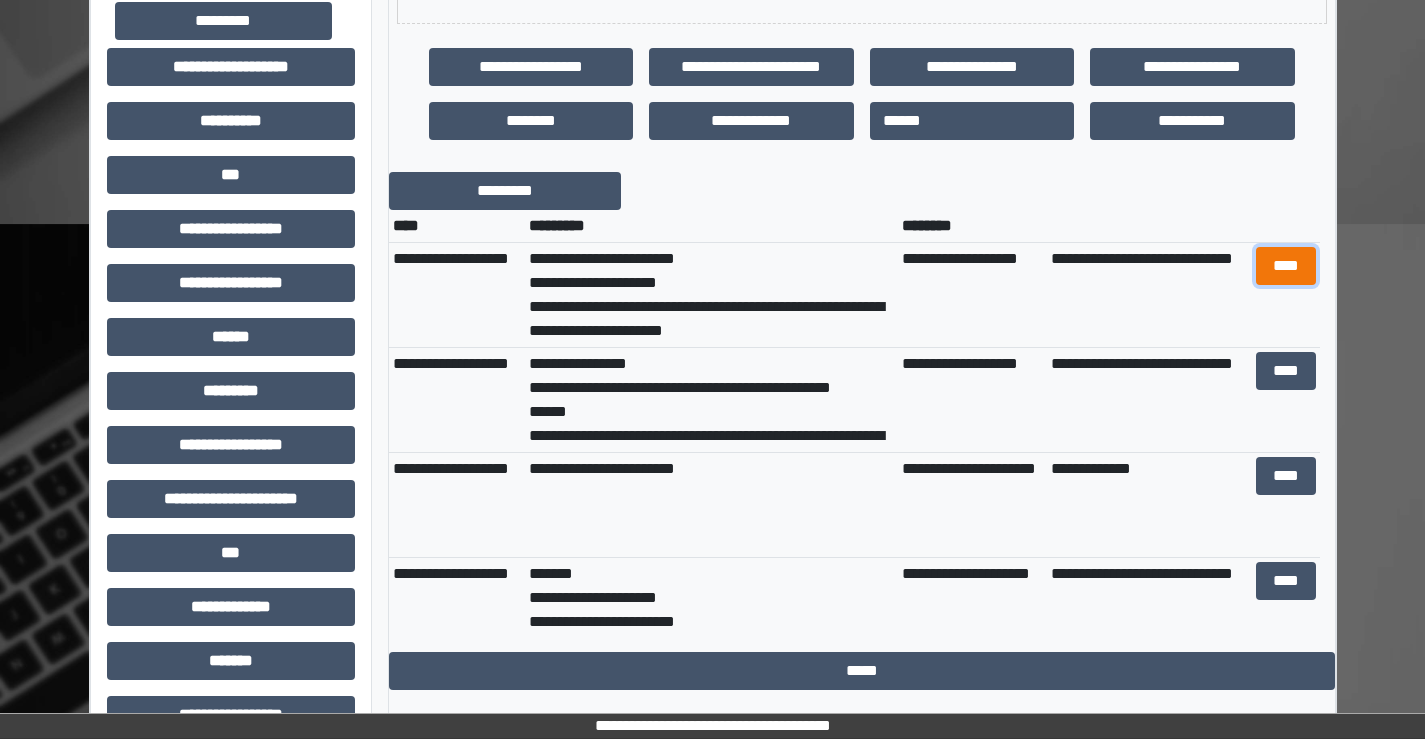 click on "****" at bounding box center (1286, 266) 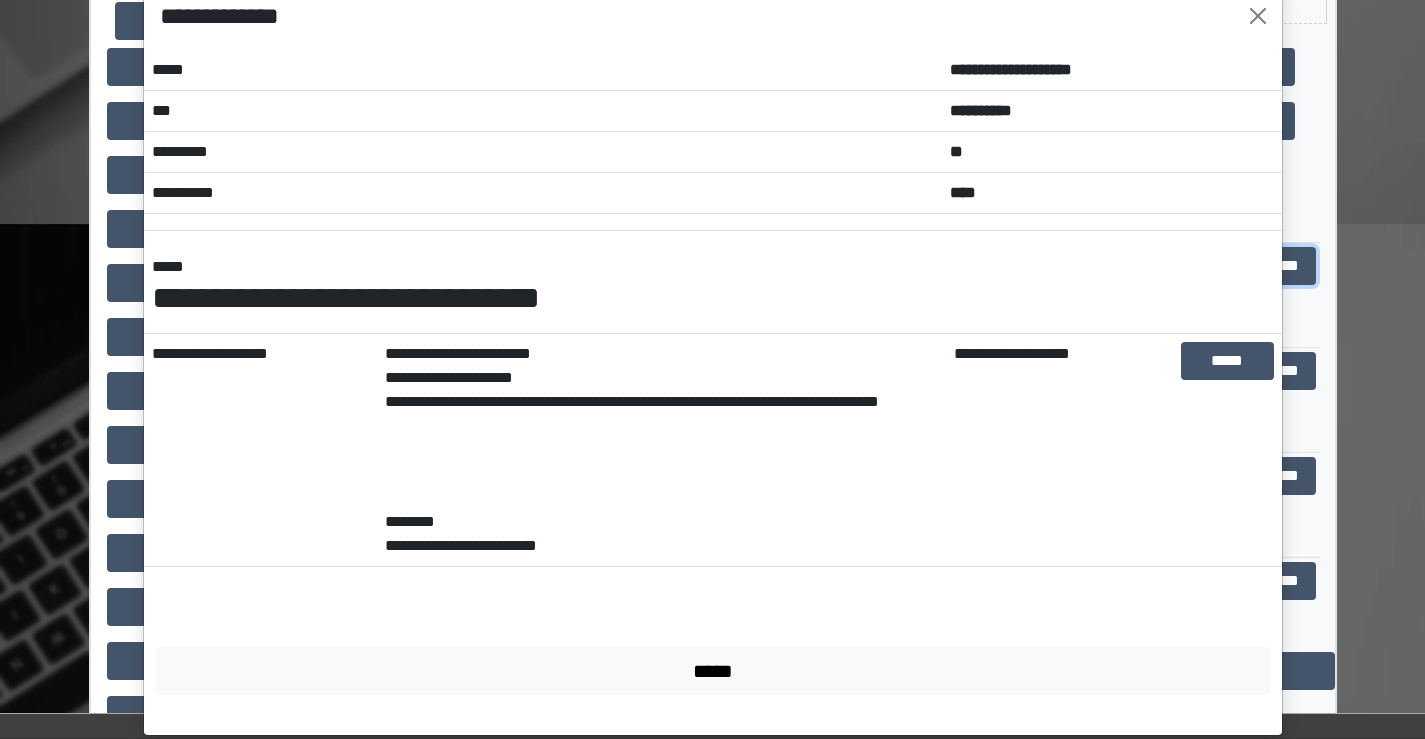 scroll, scrollTop: 72, scrollLeft: 0, axis: vertical 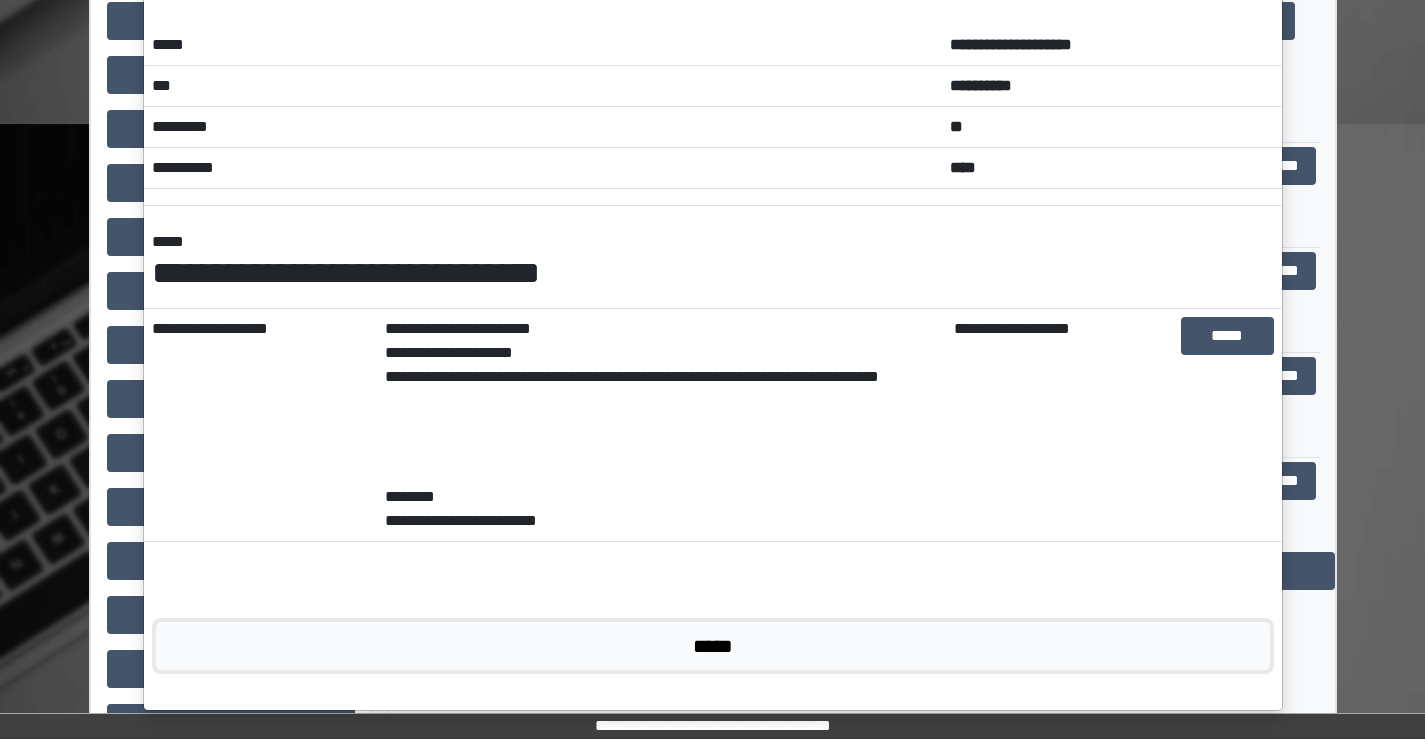 click on "*****" at bounding box center [713, 646] 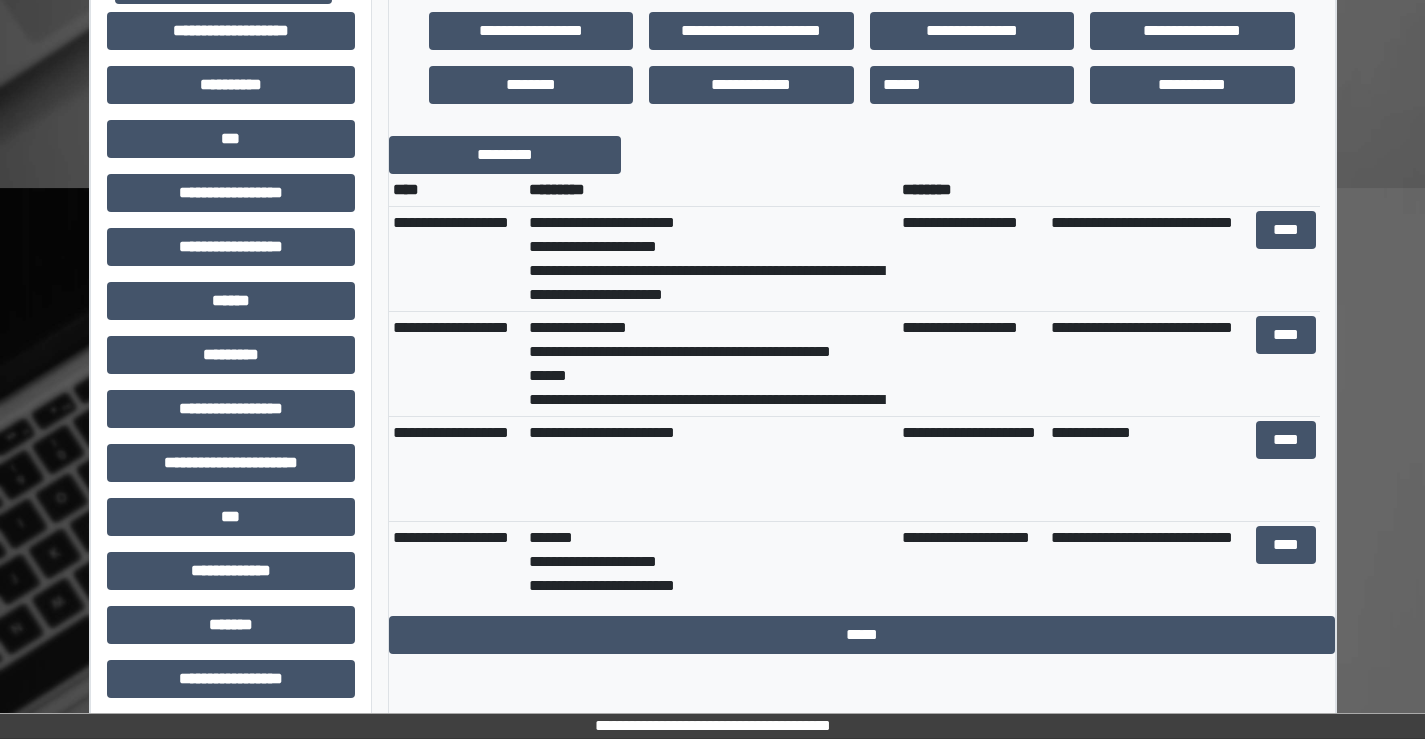 scroll, scrollTop: 600, scrollLeft: 0, axis: vertical 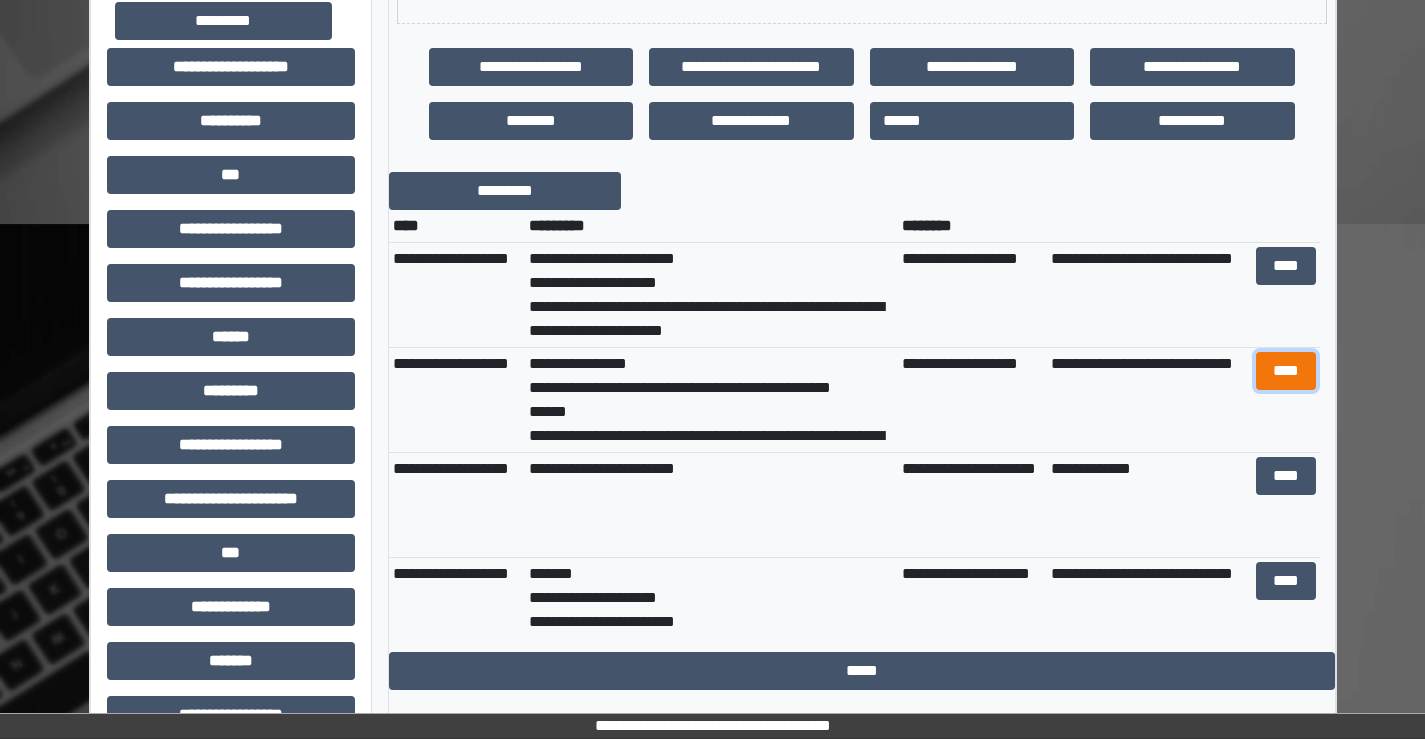 click on "****" at bounding box center (1286, 371) 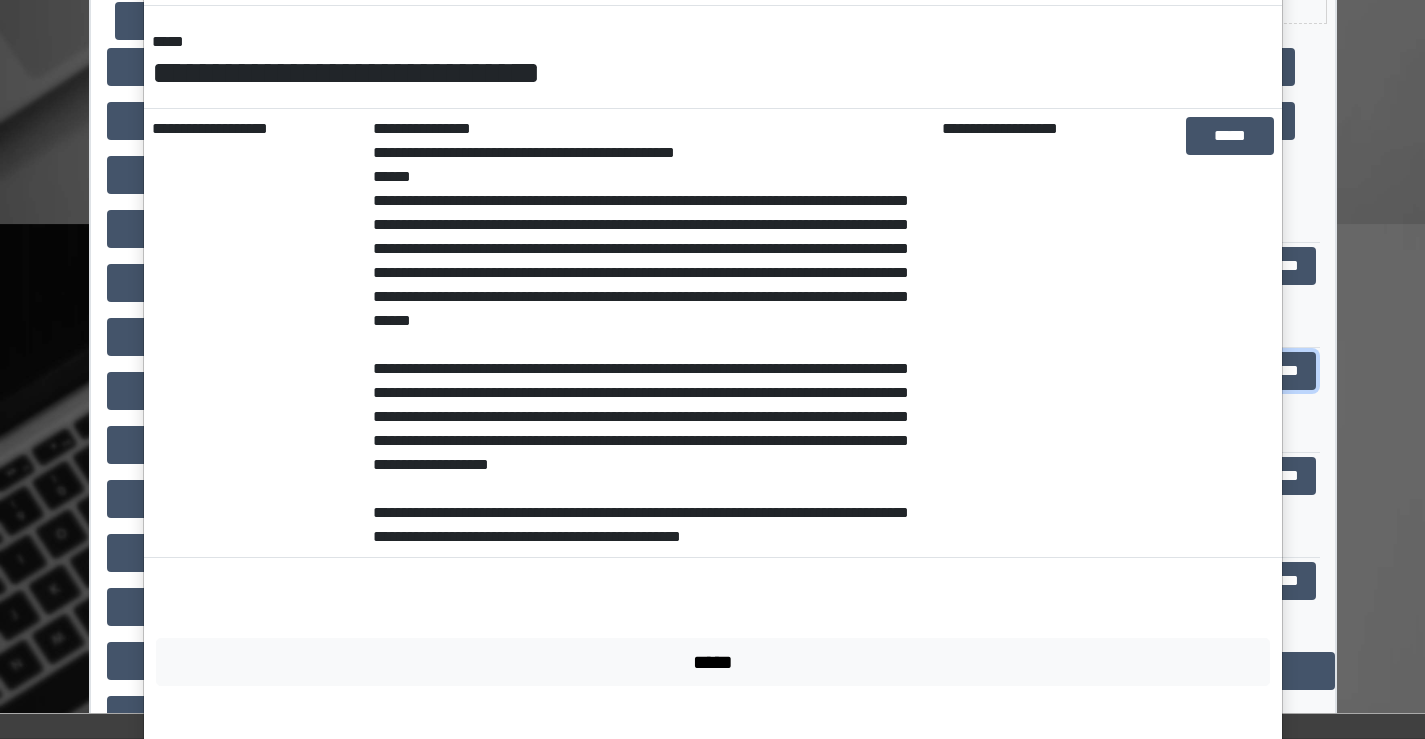 scroll, scrollTop: 312, scrollLeft: 0, axis: vertical 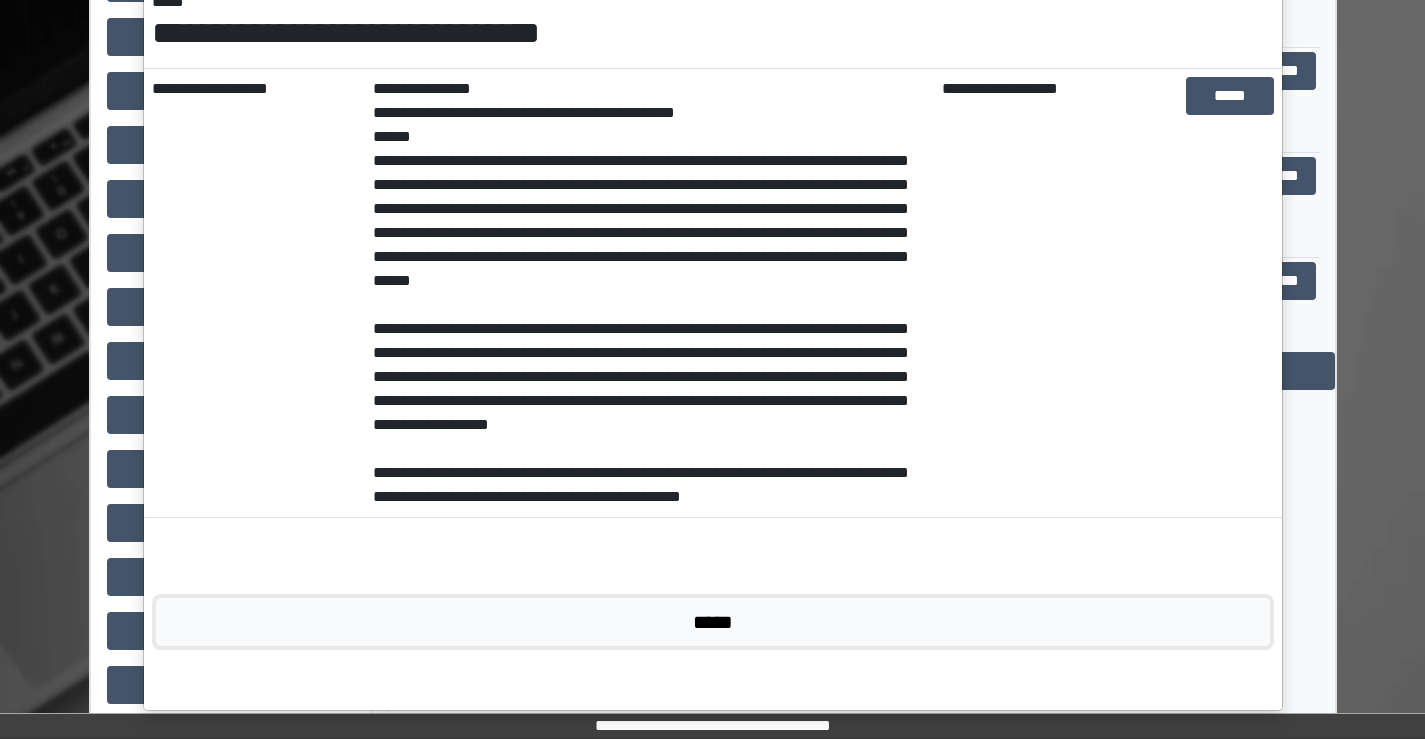 click on "*****" at bounding box center (713, 622) 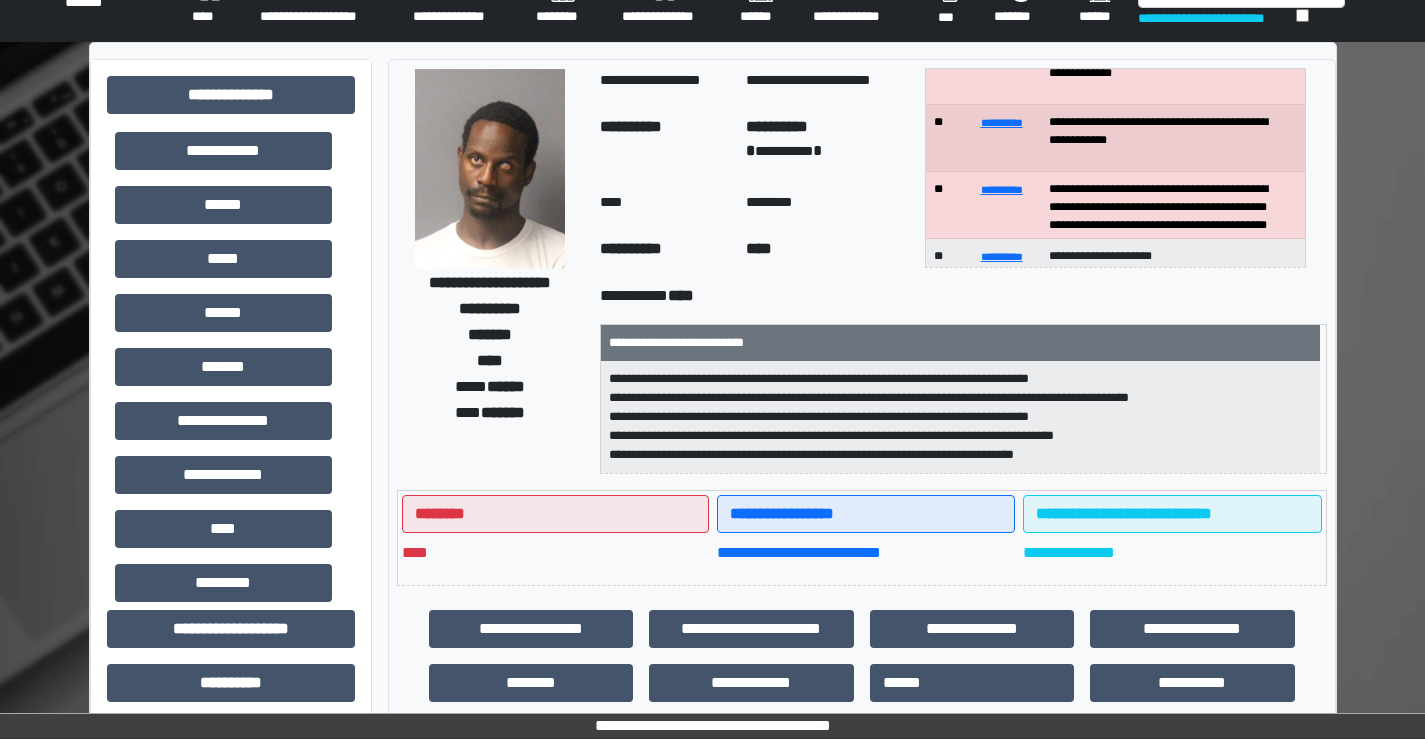 scroll, scrollTop: 0, scrollLeft: 0, axis: both 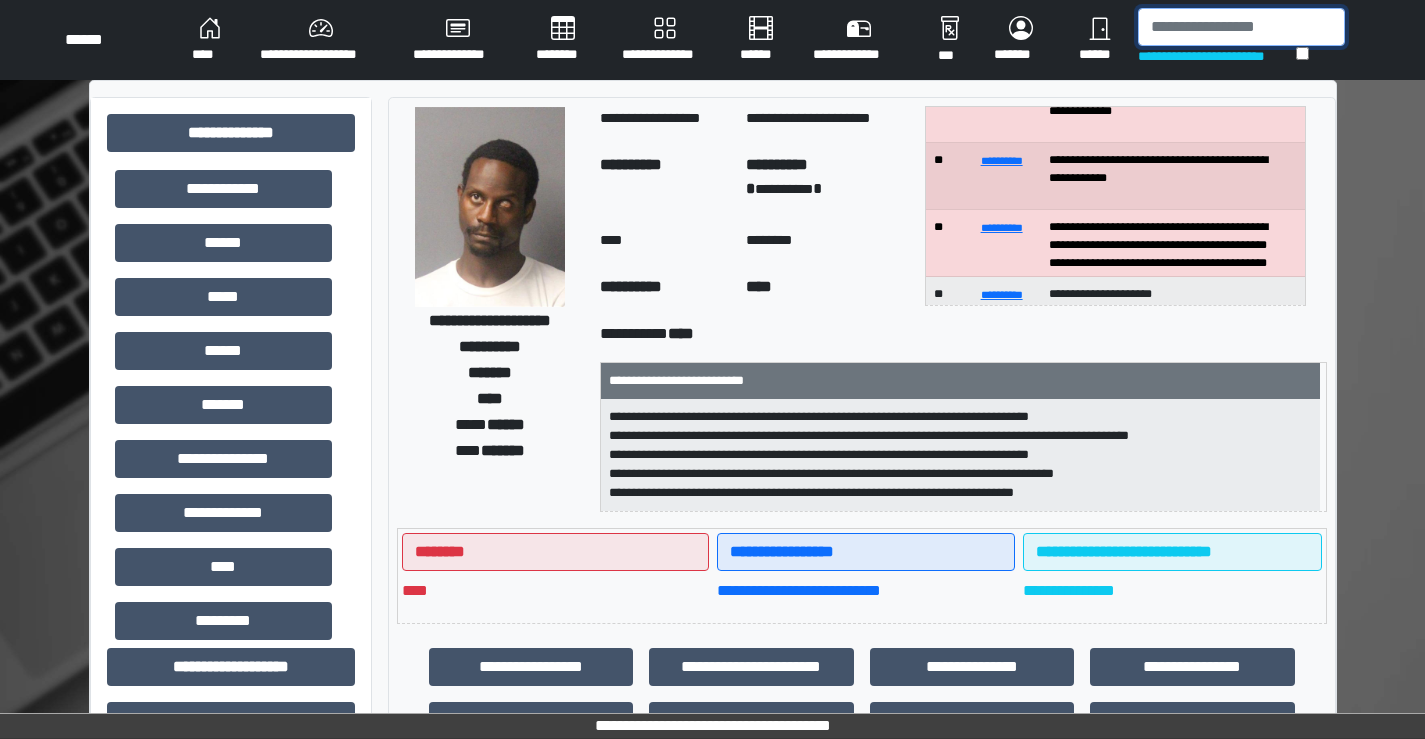 click at bounding box center (1241, 27) 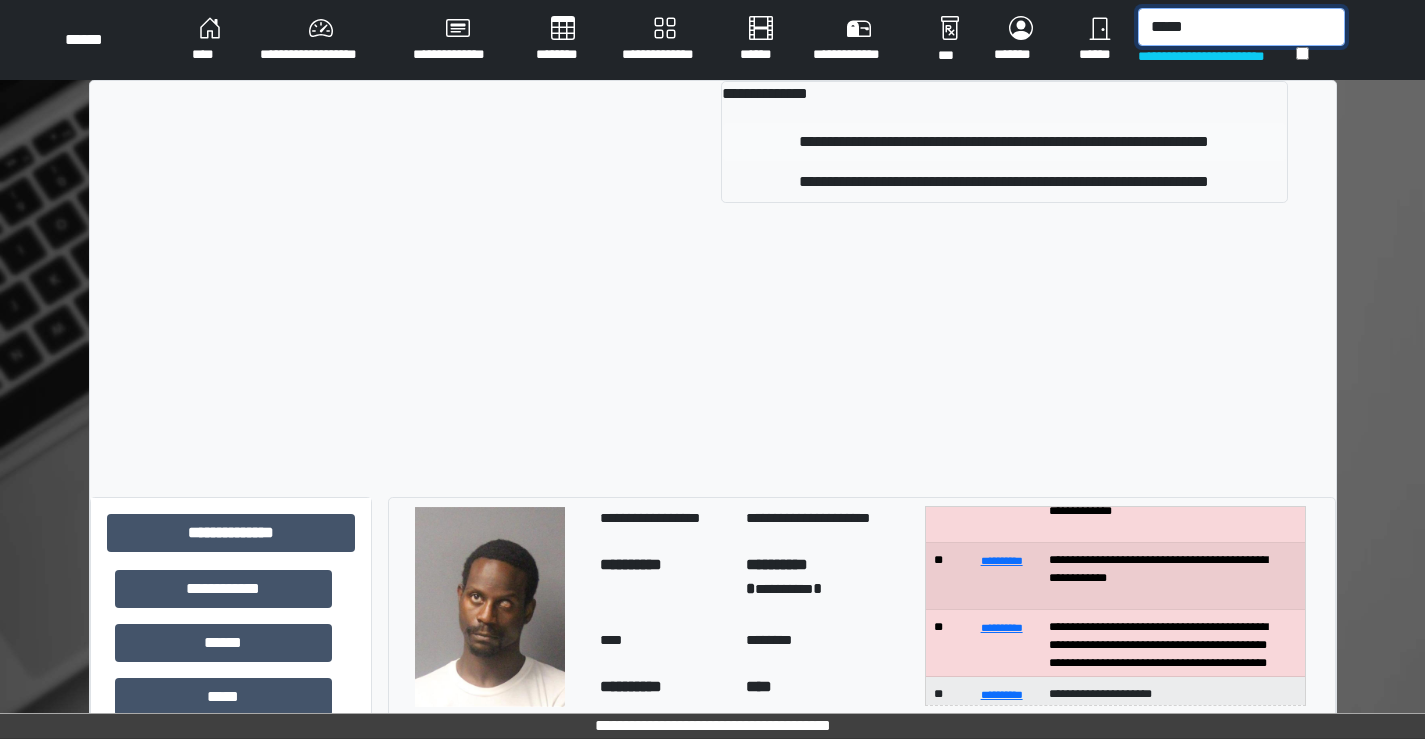 type on "*****" 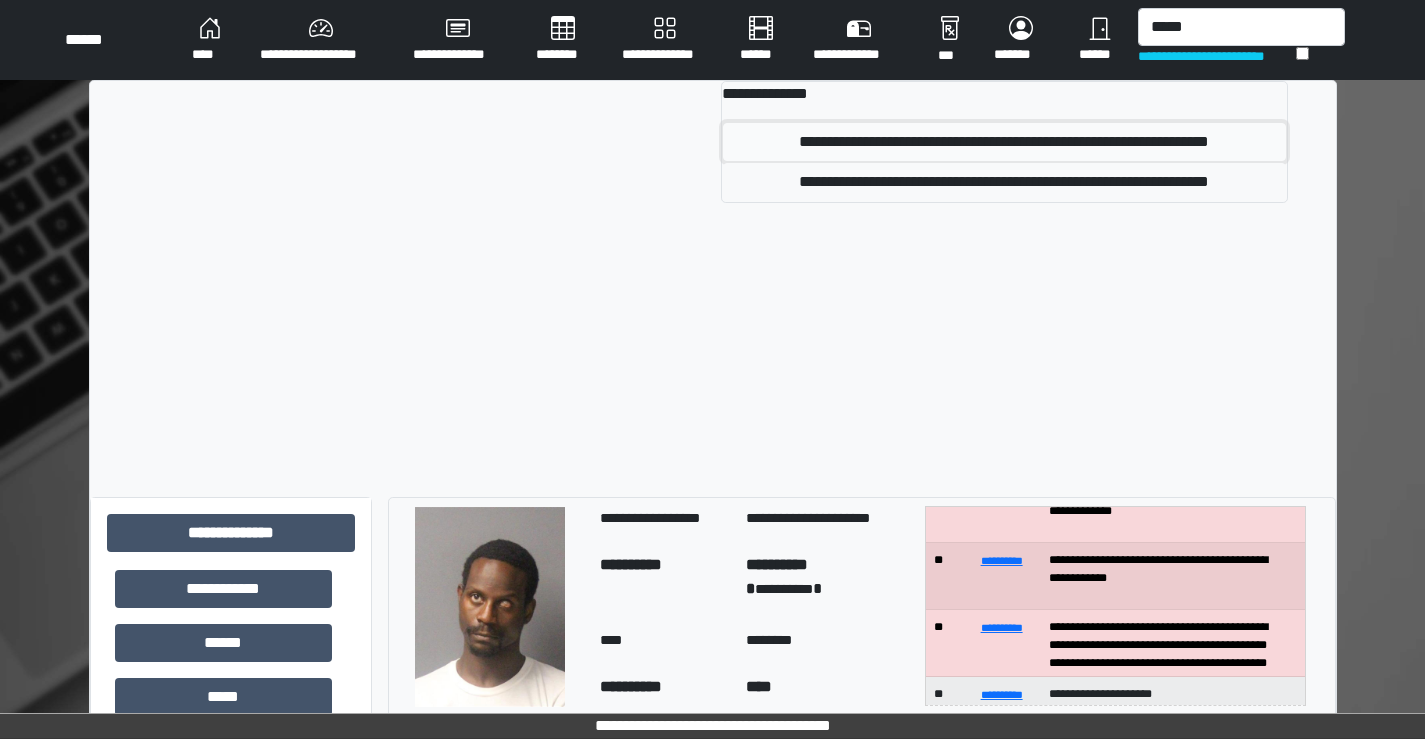 click on "**********" at bounding box center (1004, 142) 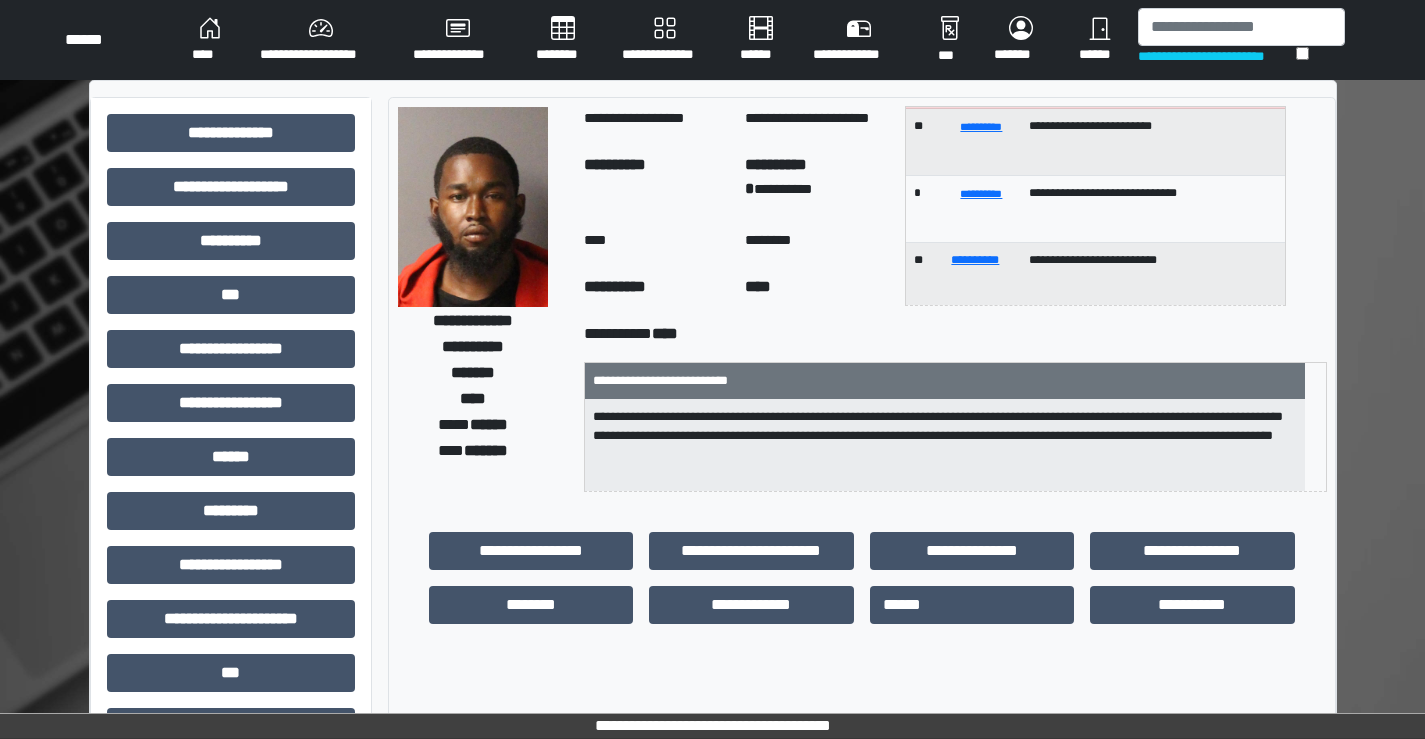 scroll, scrollTop: 0, scrollLeft: 0, axis: both 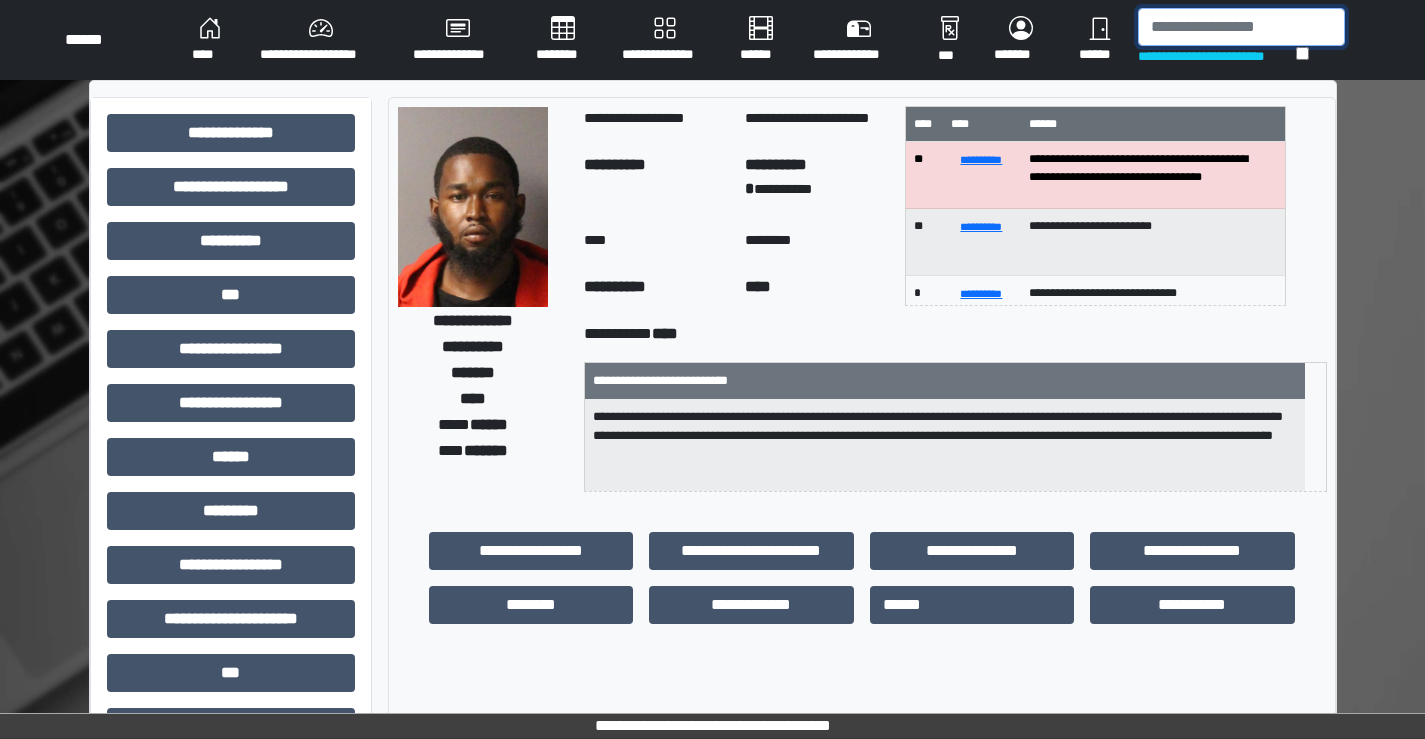 click at bounding box center (1241, 27) 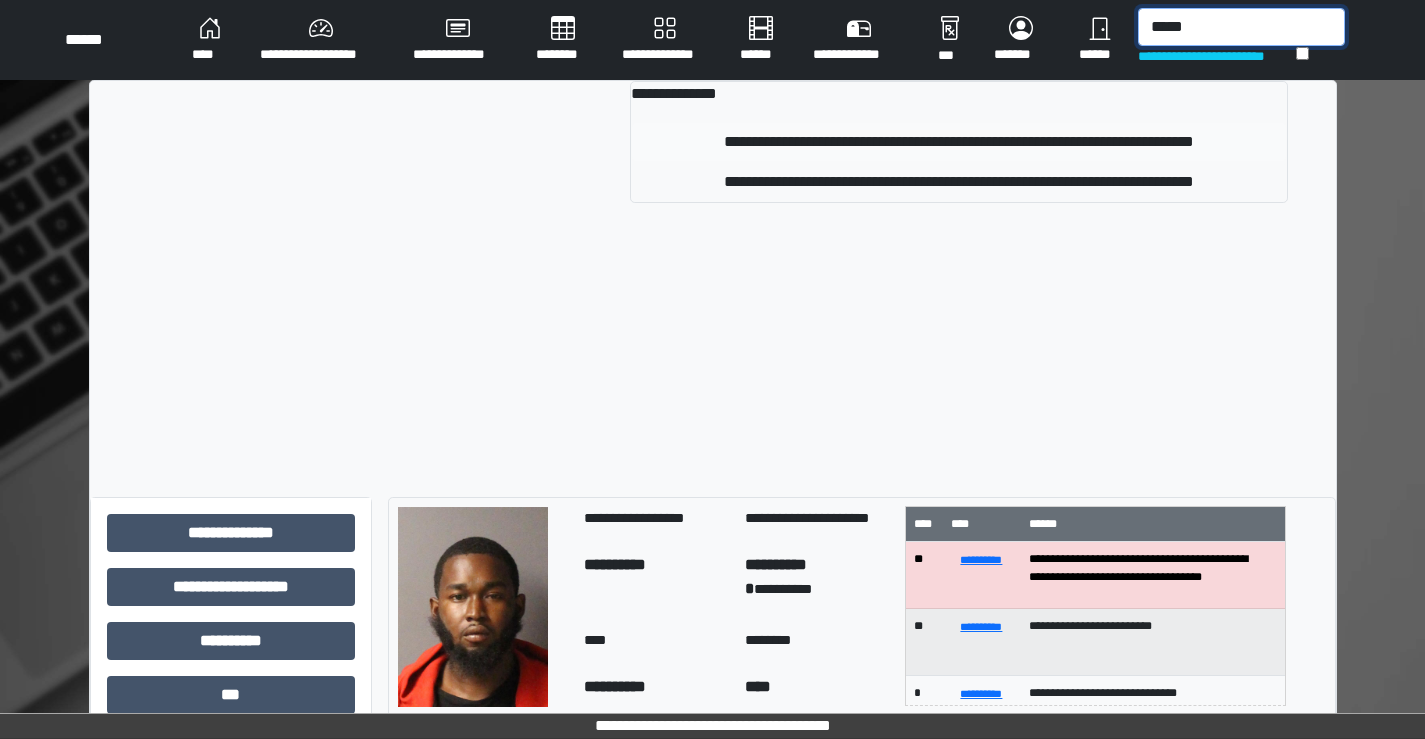 type on "*****" 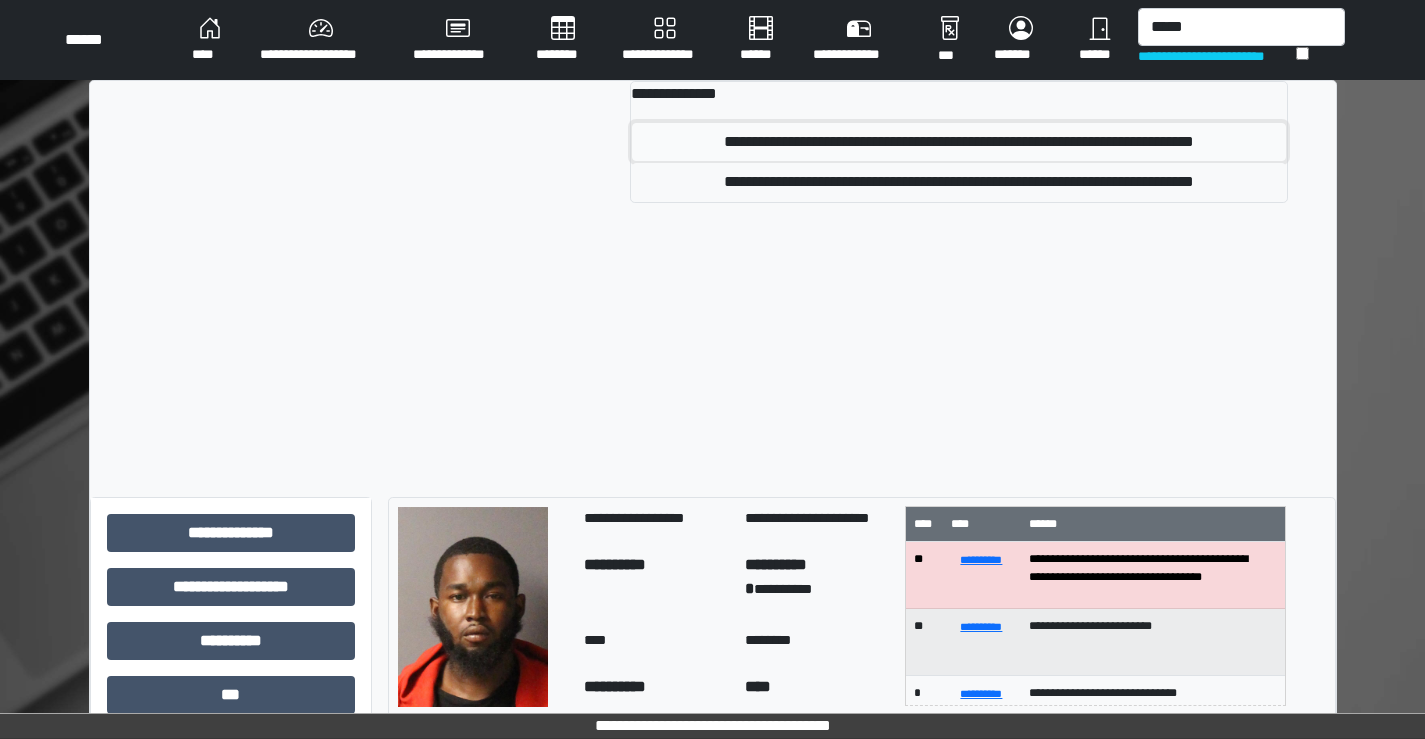 click on "**********" at bounding box center (958, 142) 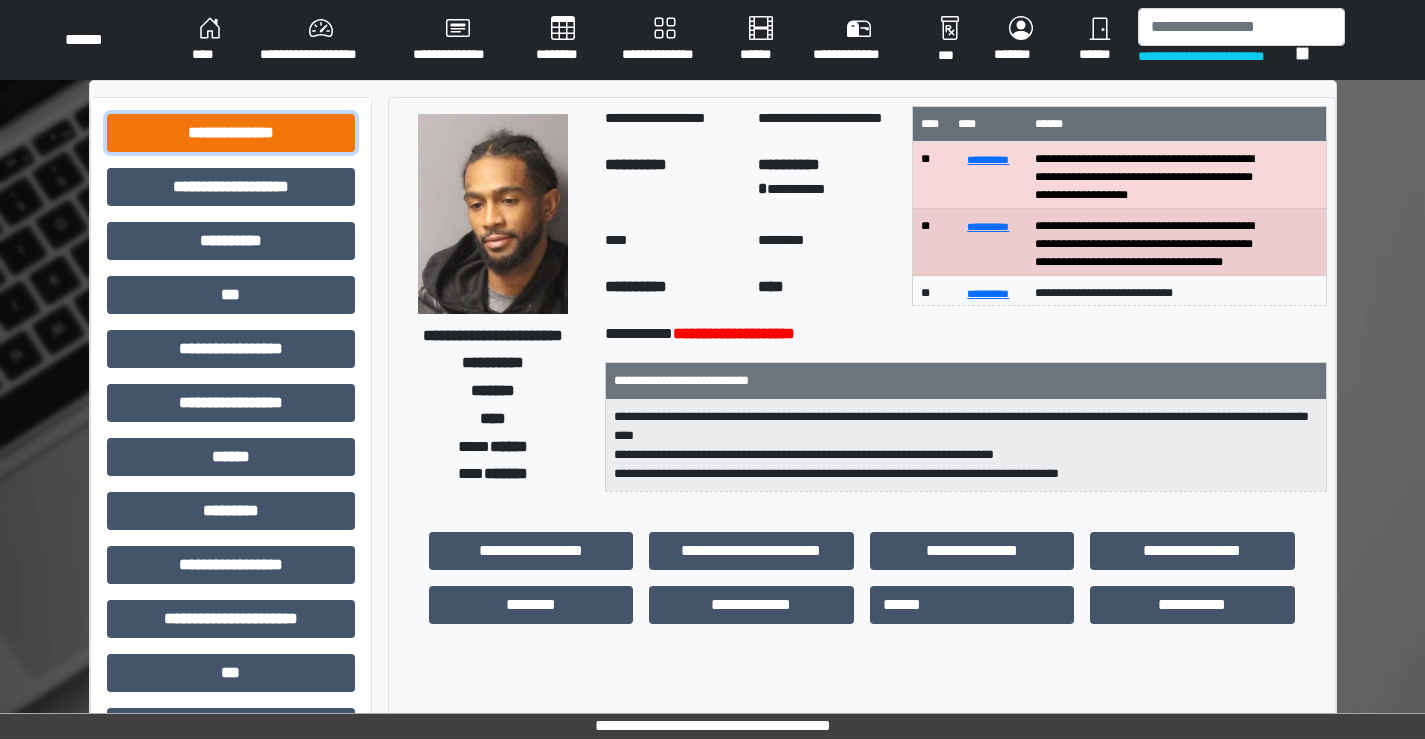 click on "**********" at bounding box center [231, 133] 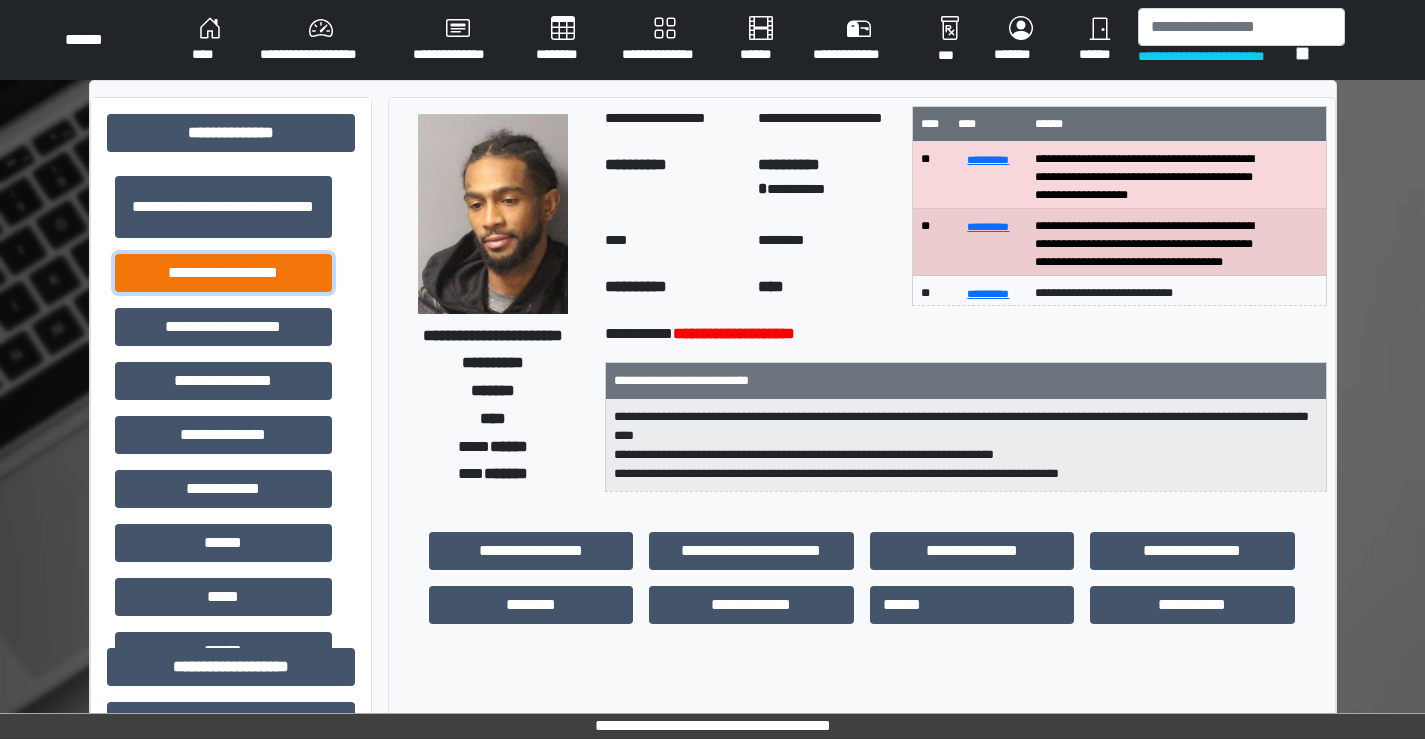 click on "**********" at bounding box center (223, 273) 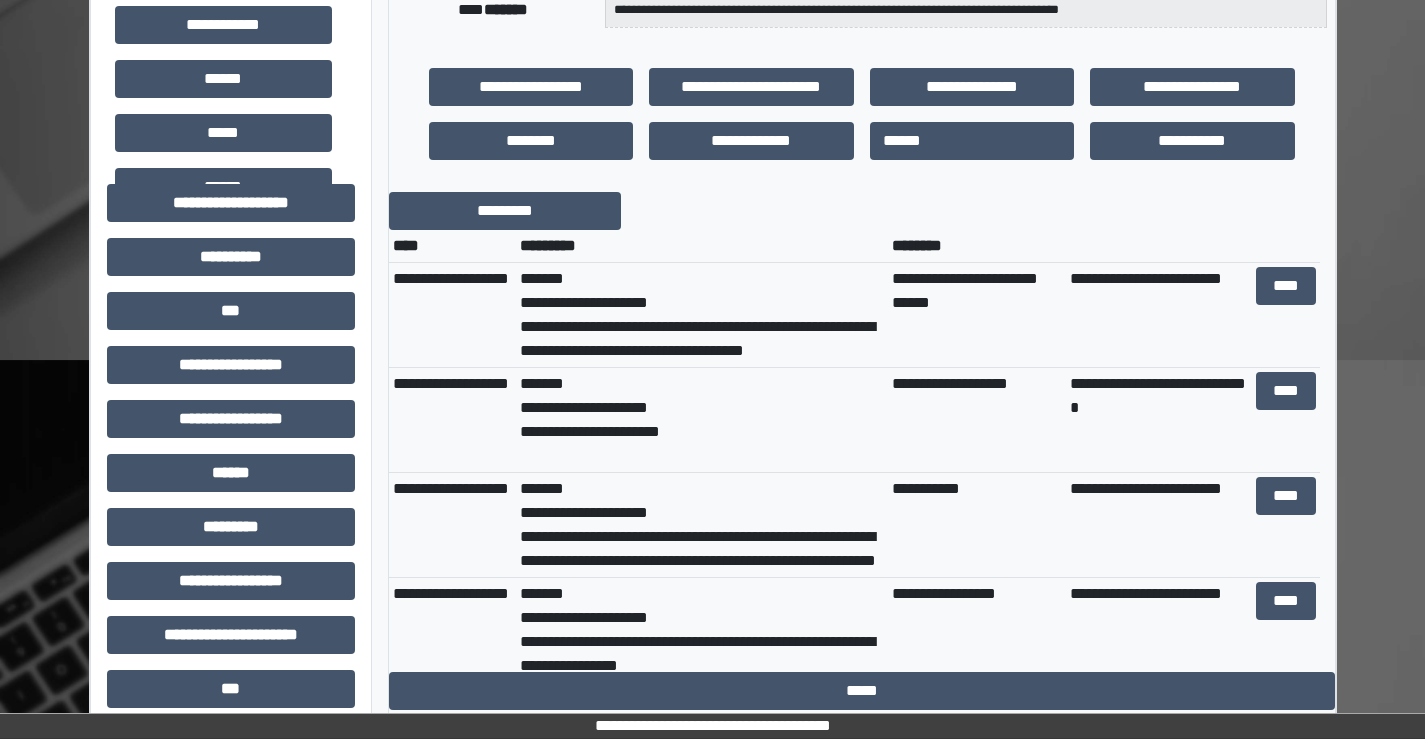 scroll, scrollTop: 500, scrollLeft: 0, axis: vertical 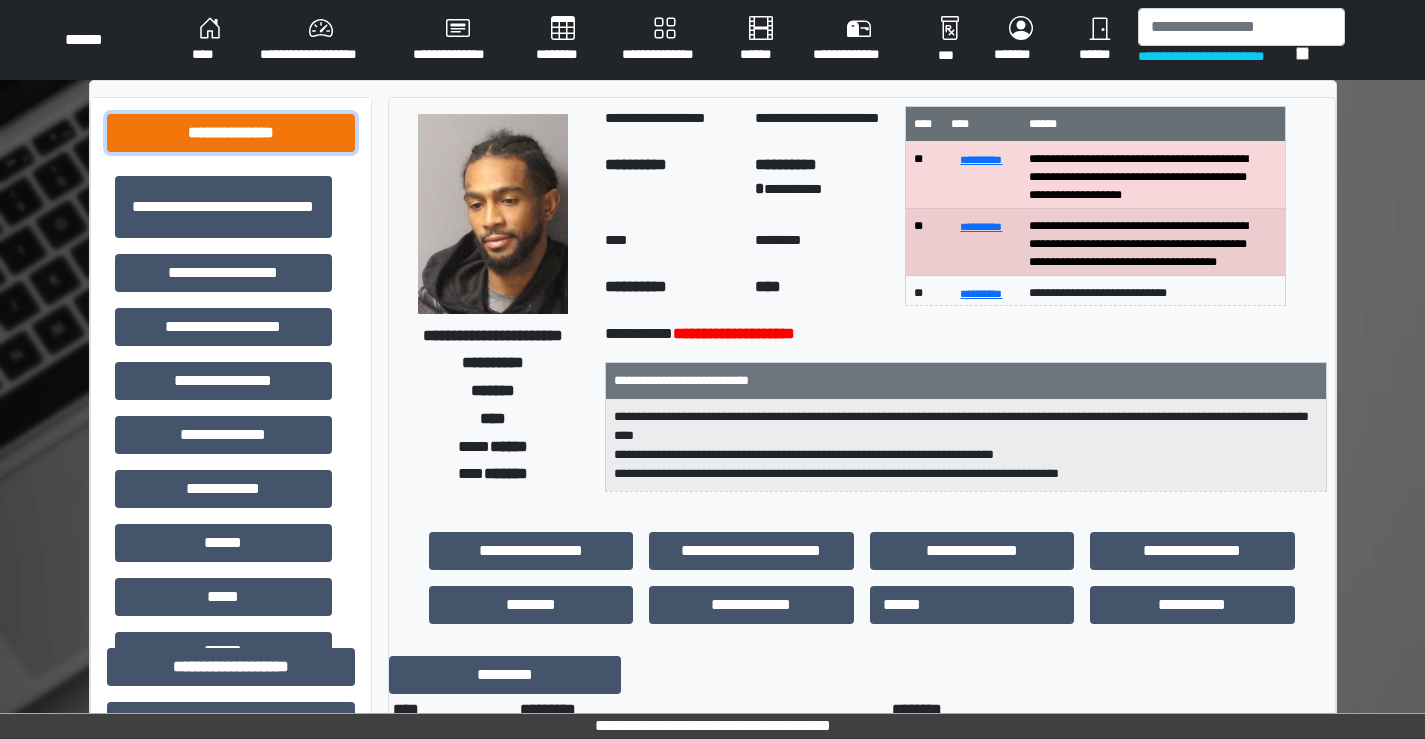 click on "**********" at bounding box center (231, 133) 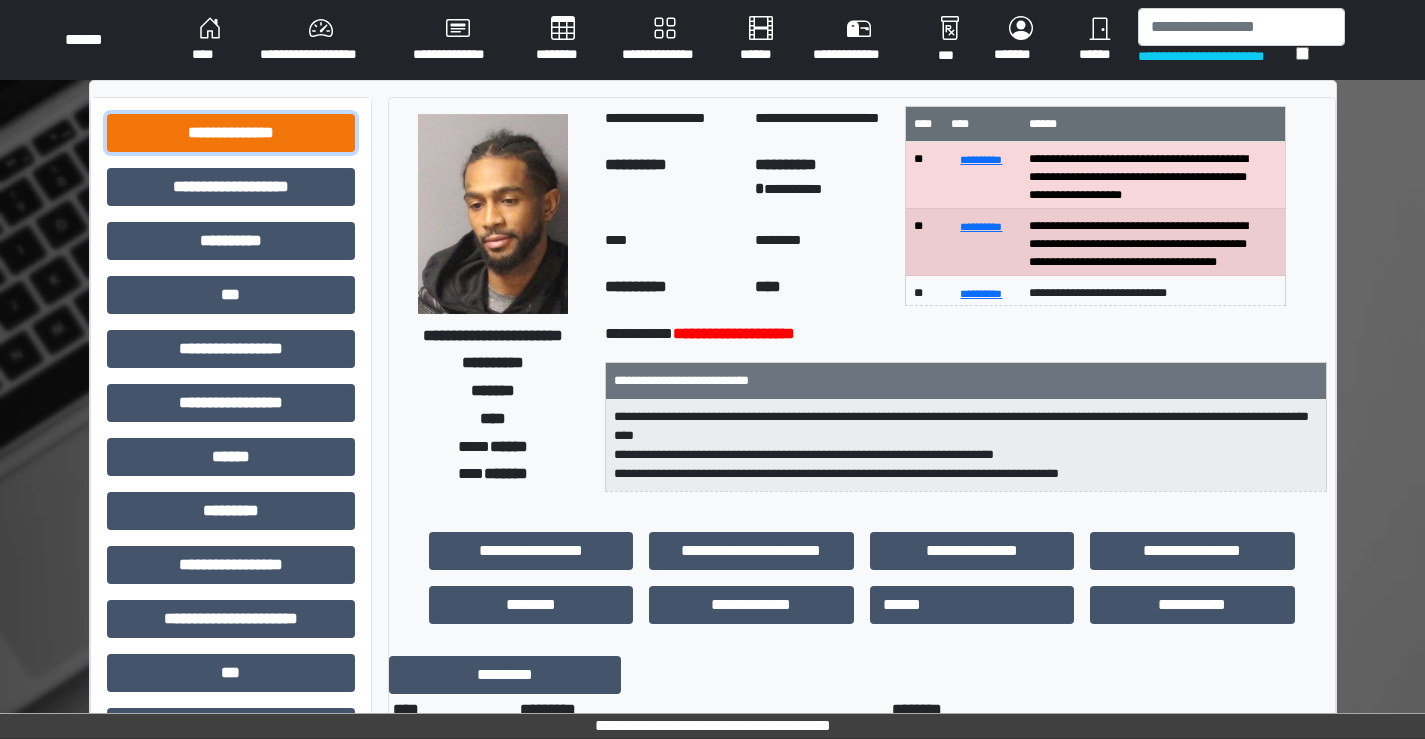 click on "**********" at bounding box center [231, 133] 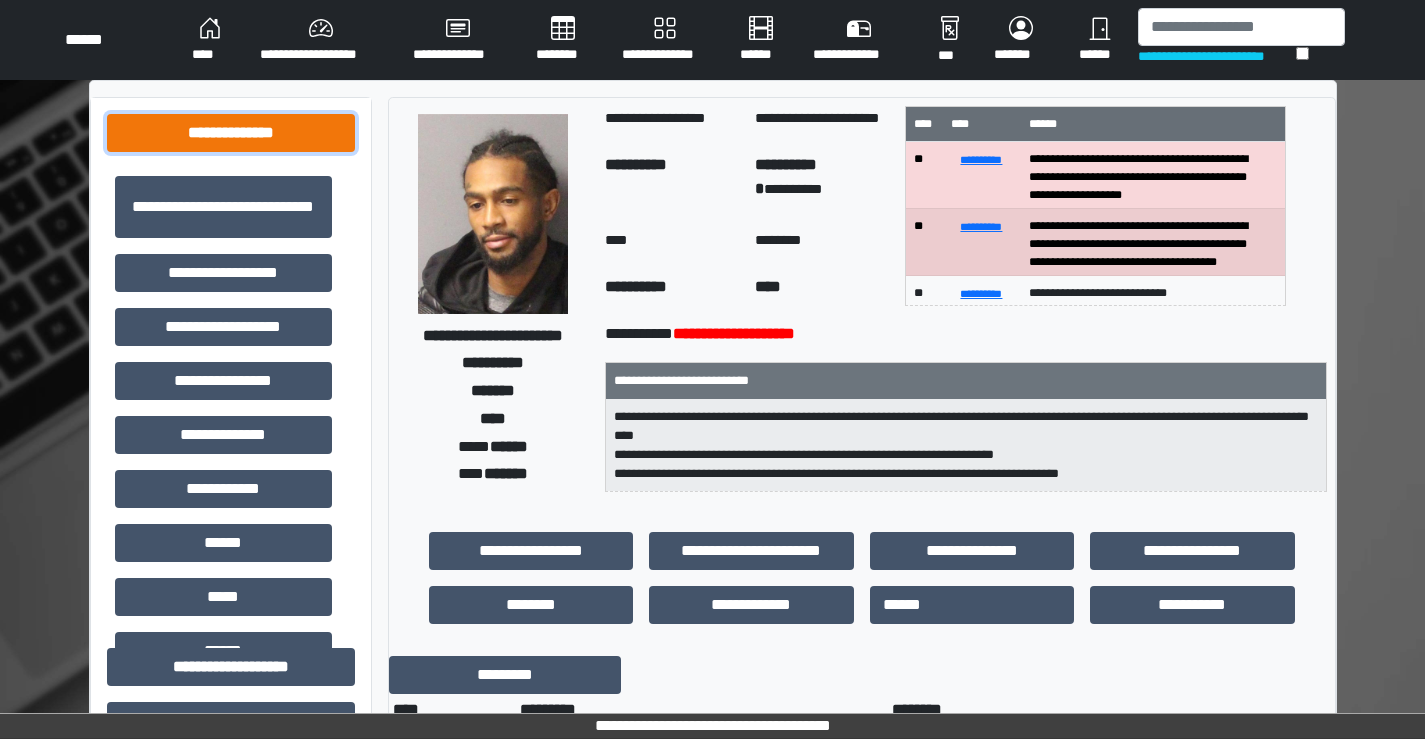 click on "**********" at bounding box center (231, 133) 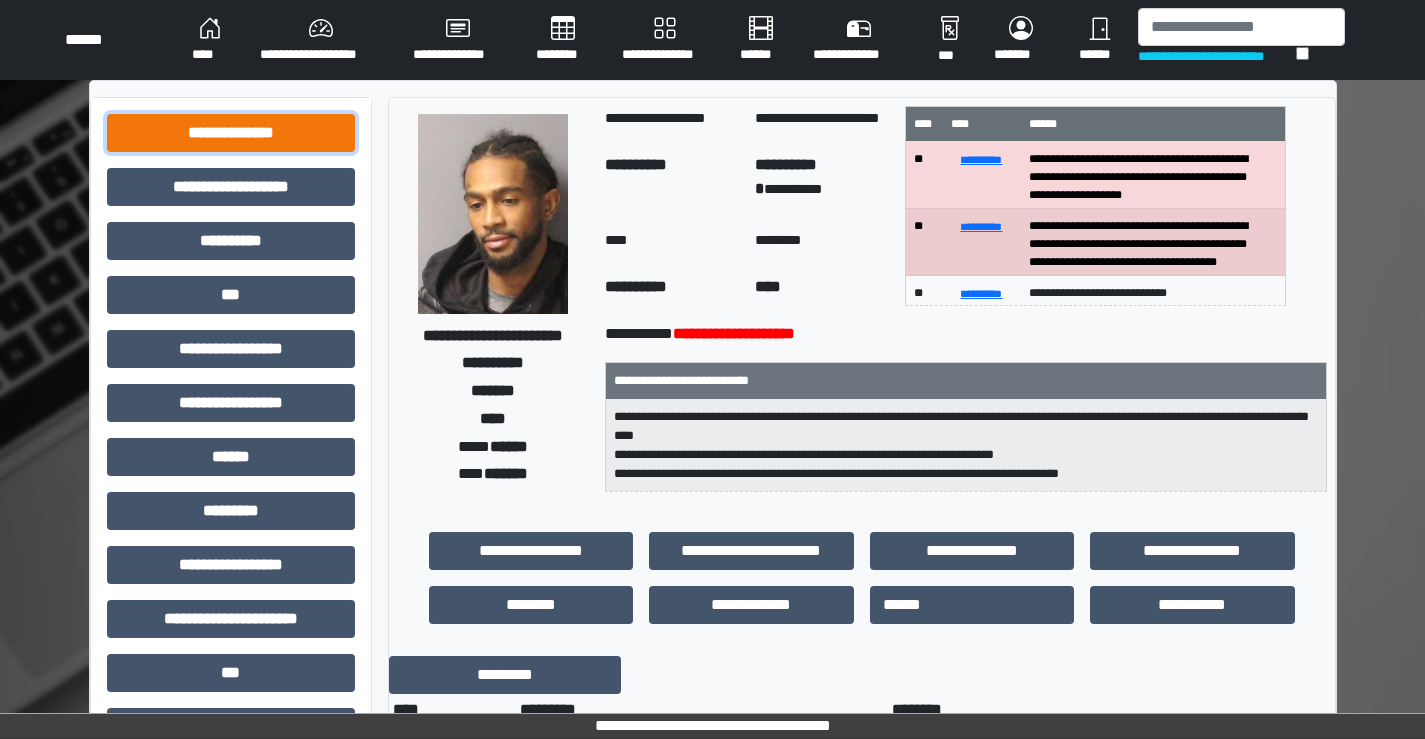 click on "**********" at bounding box center (231, 133) 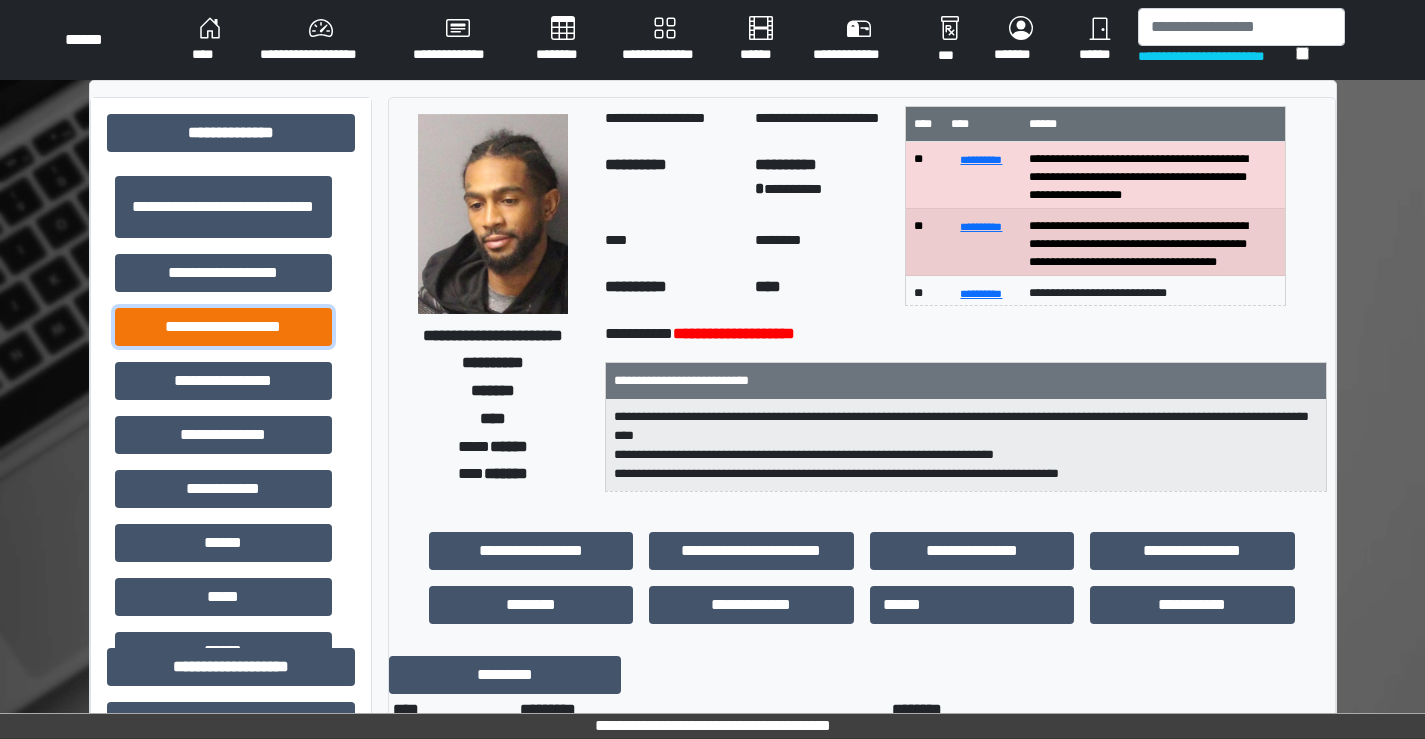 click on "**********" at bounding box center (223, 327) 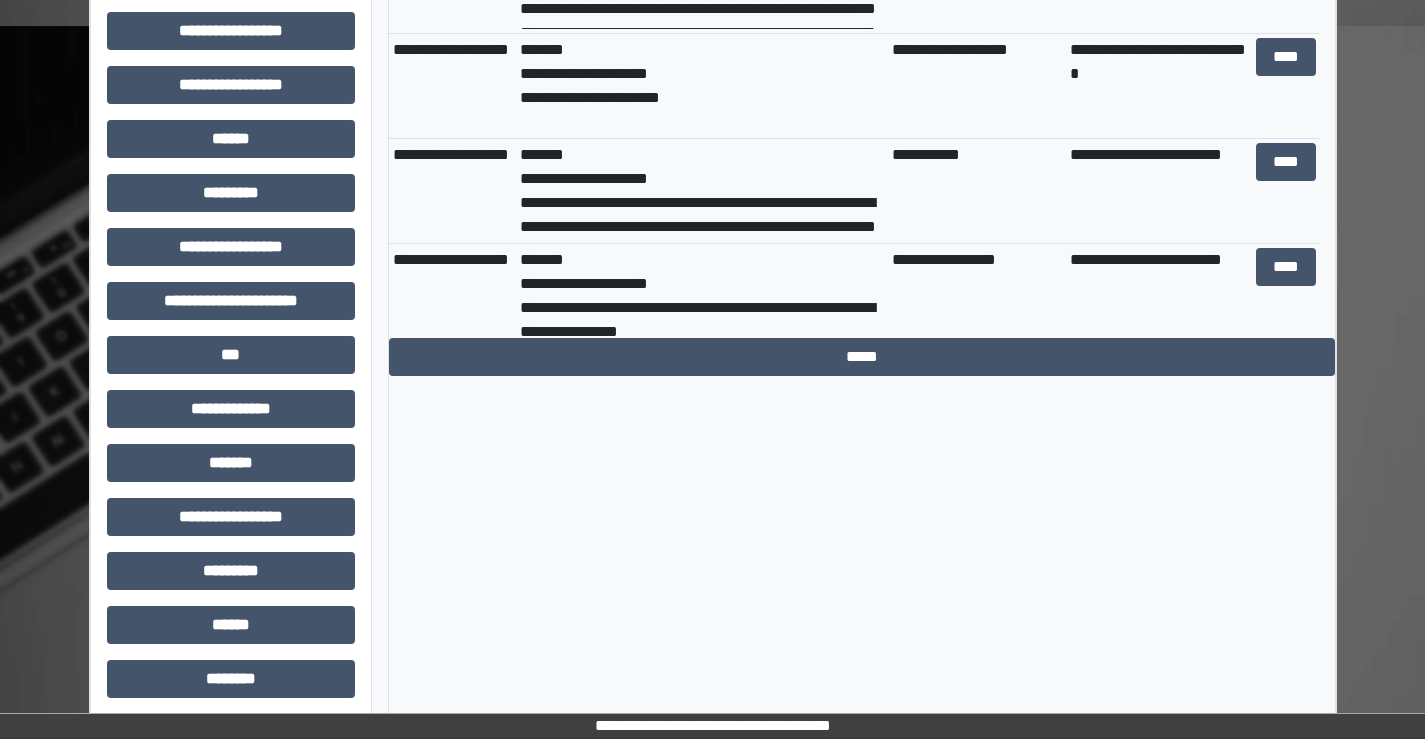 scroll, scrollTop: 800, scrollLeft: 0, axis: vertical 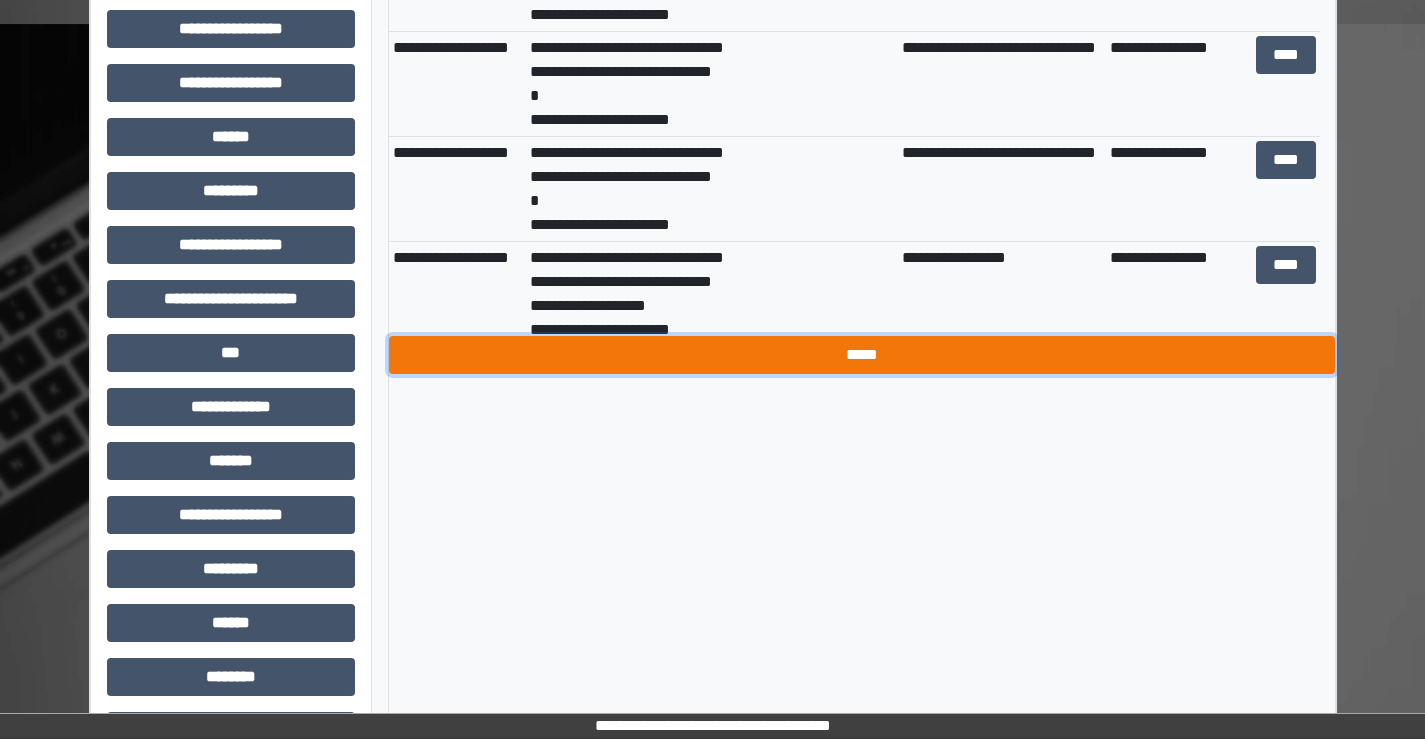 click on "*****" at bounding box center [862, 355] 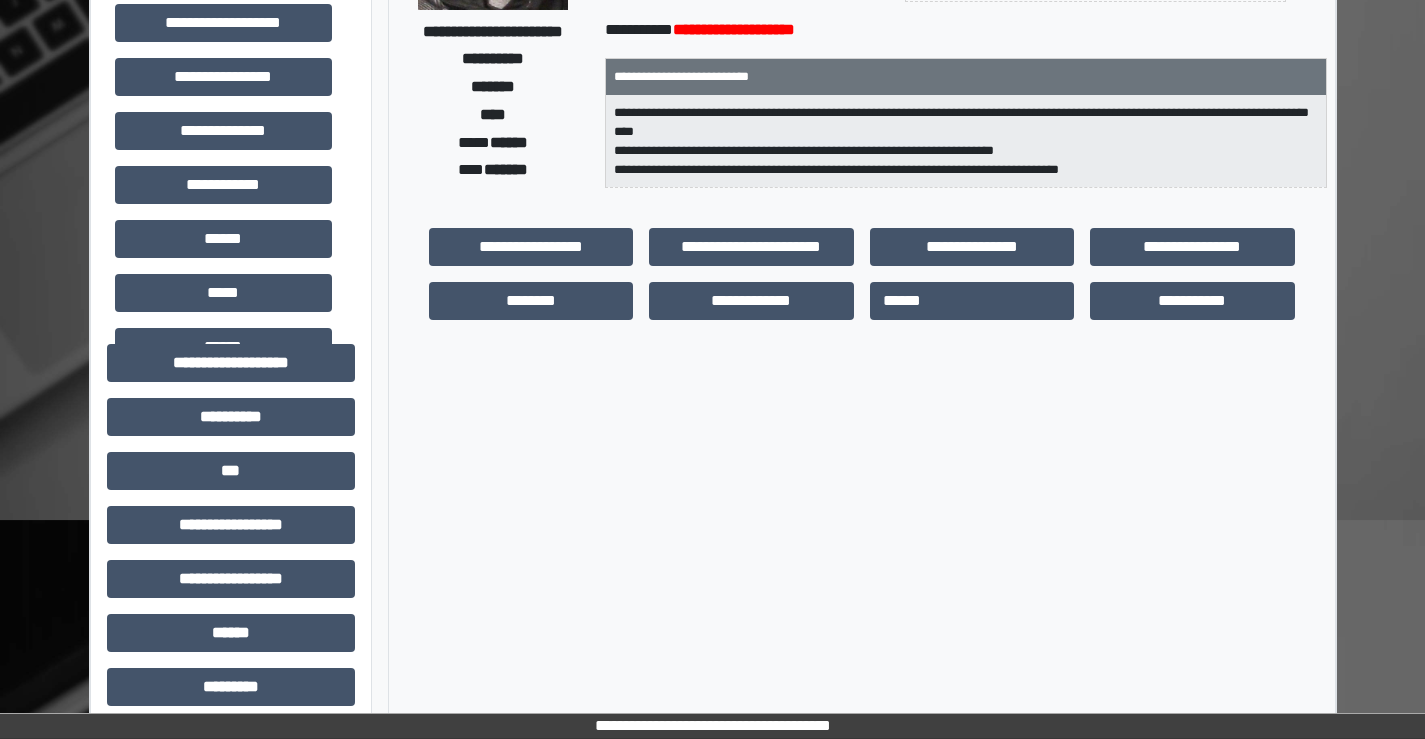 scroll, scrollTop: 300, scrollLeft: 0, axis: vertical 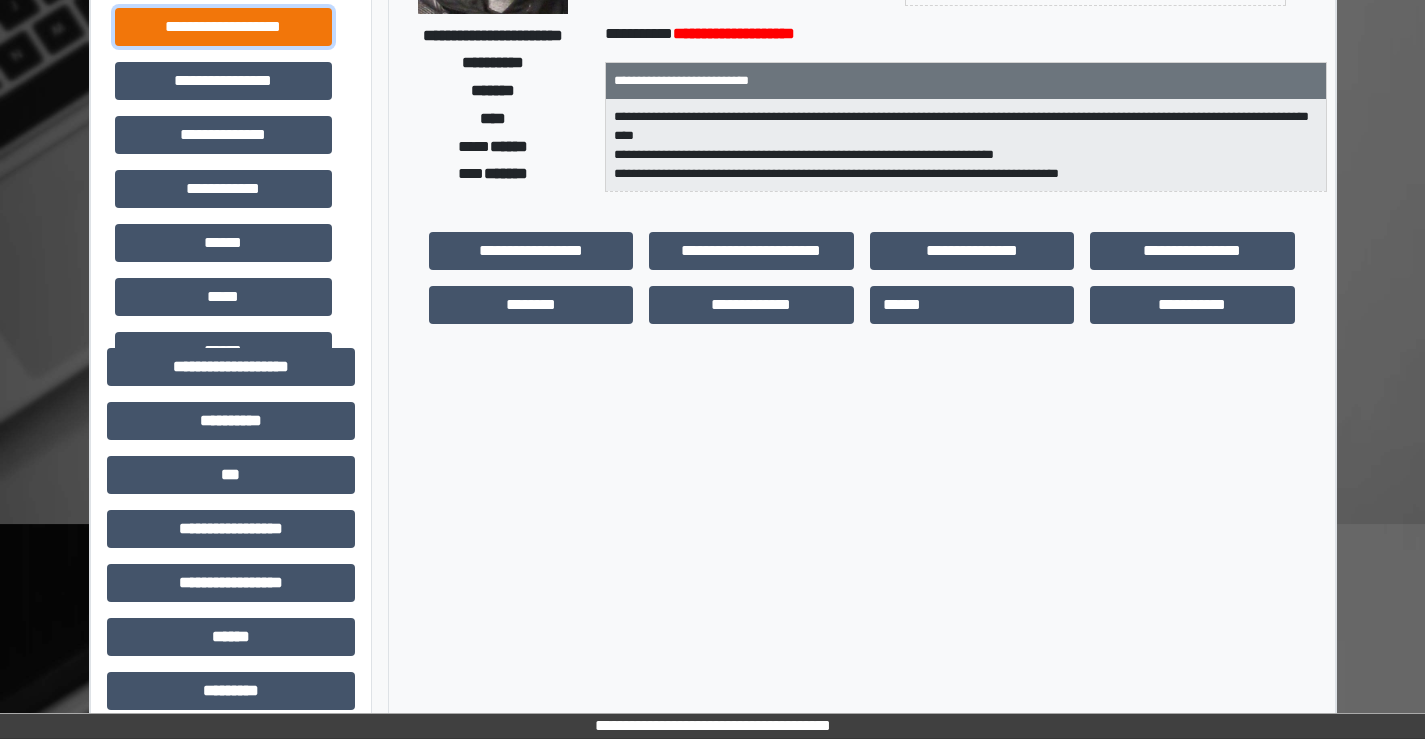 click on "**********" at bounding box center [223, 27] 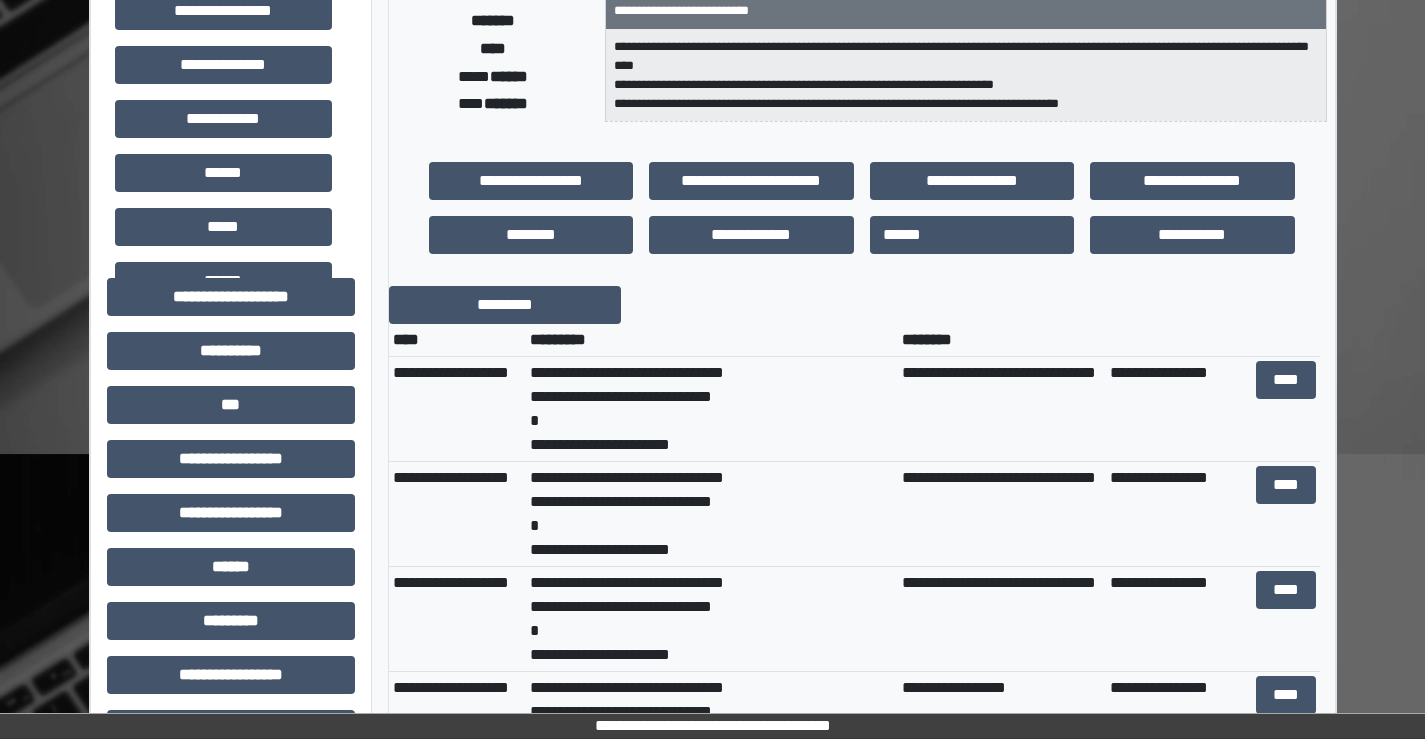 scroll, scrollTop: 400, scrollLeft: 0, axis: vertical 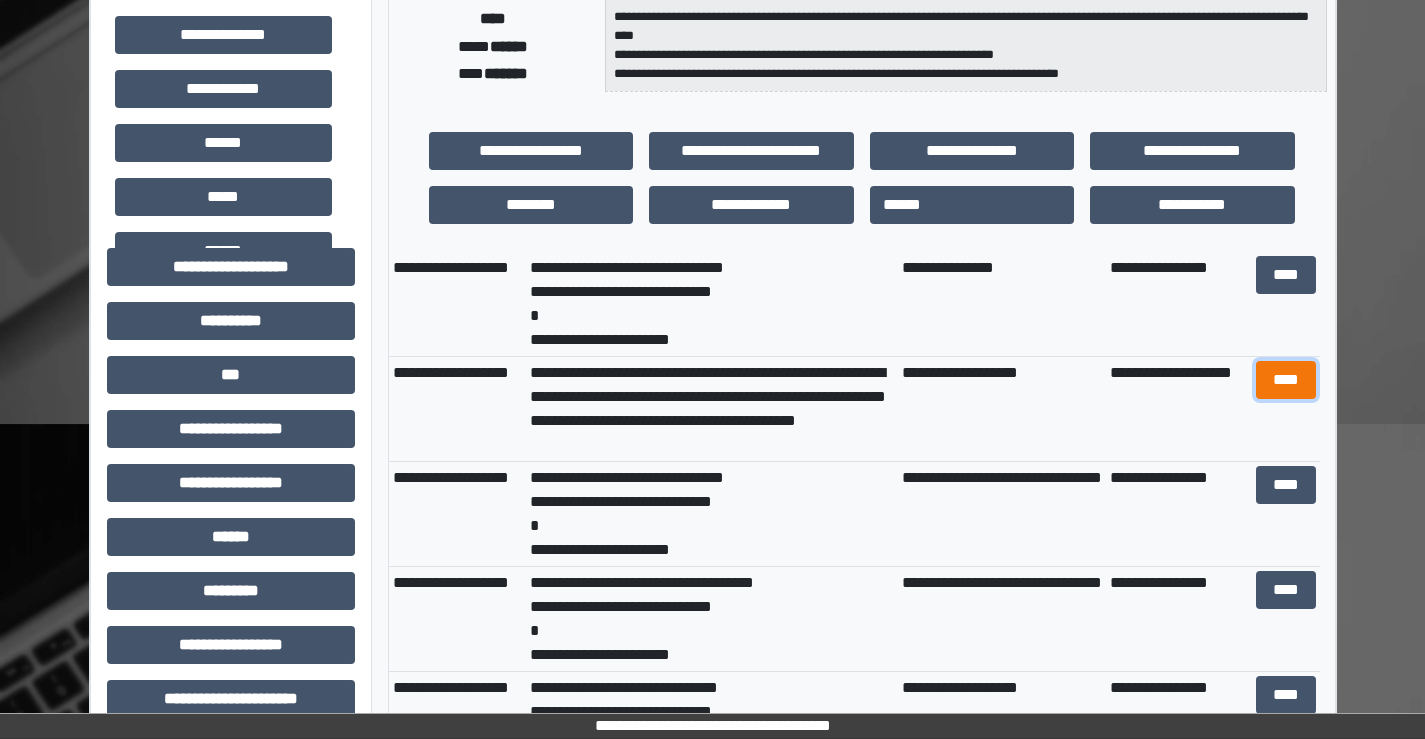 click on "****" at bounding box center (1286, 380) 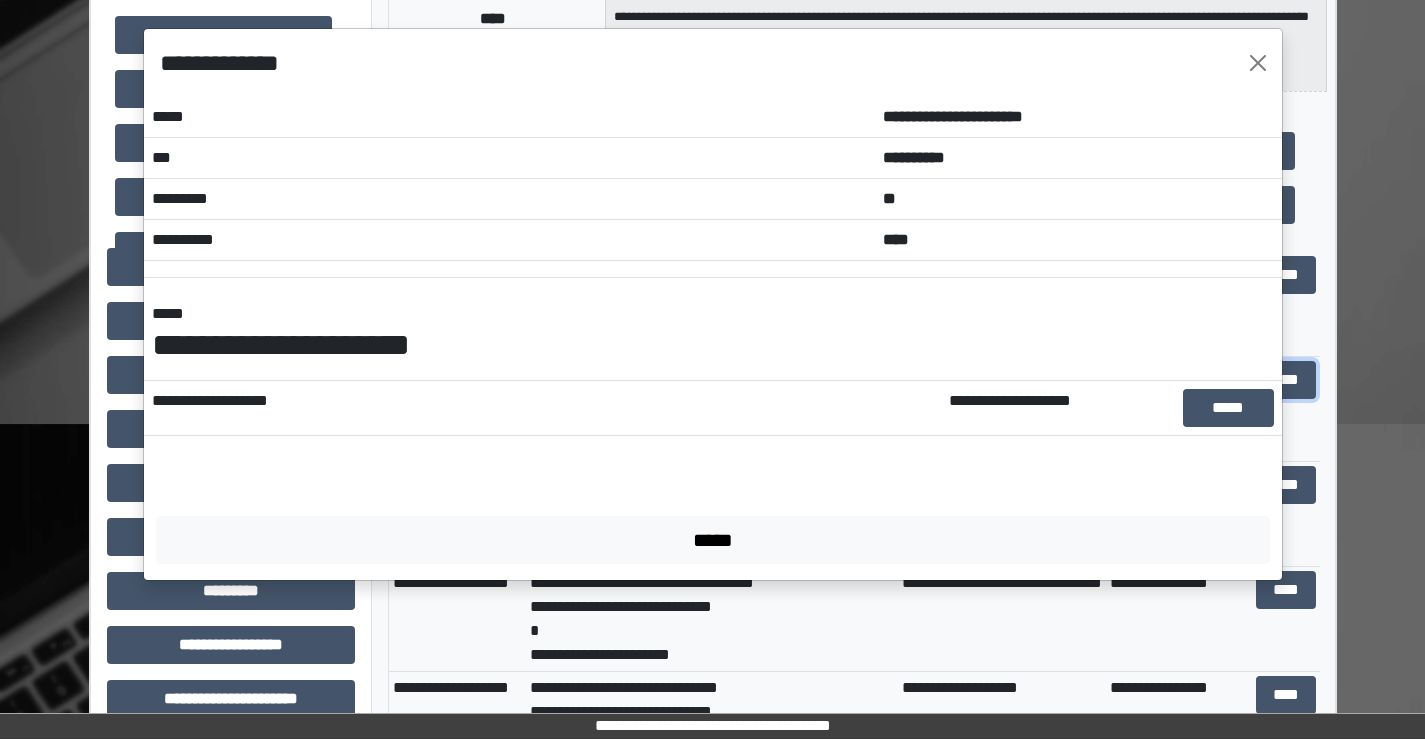 scroll, scrollTop: 0, scrollLeft: 0, axis: both 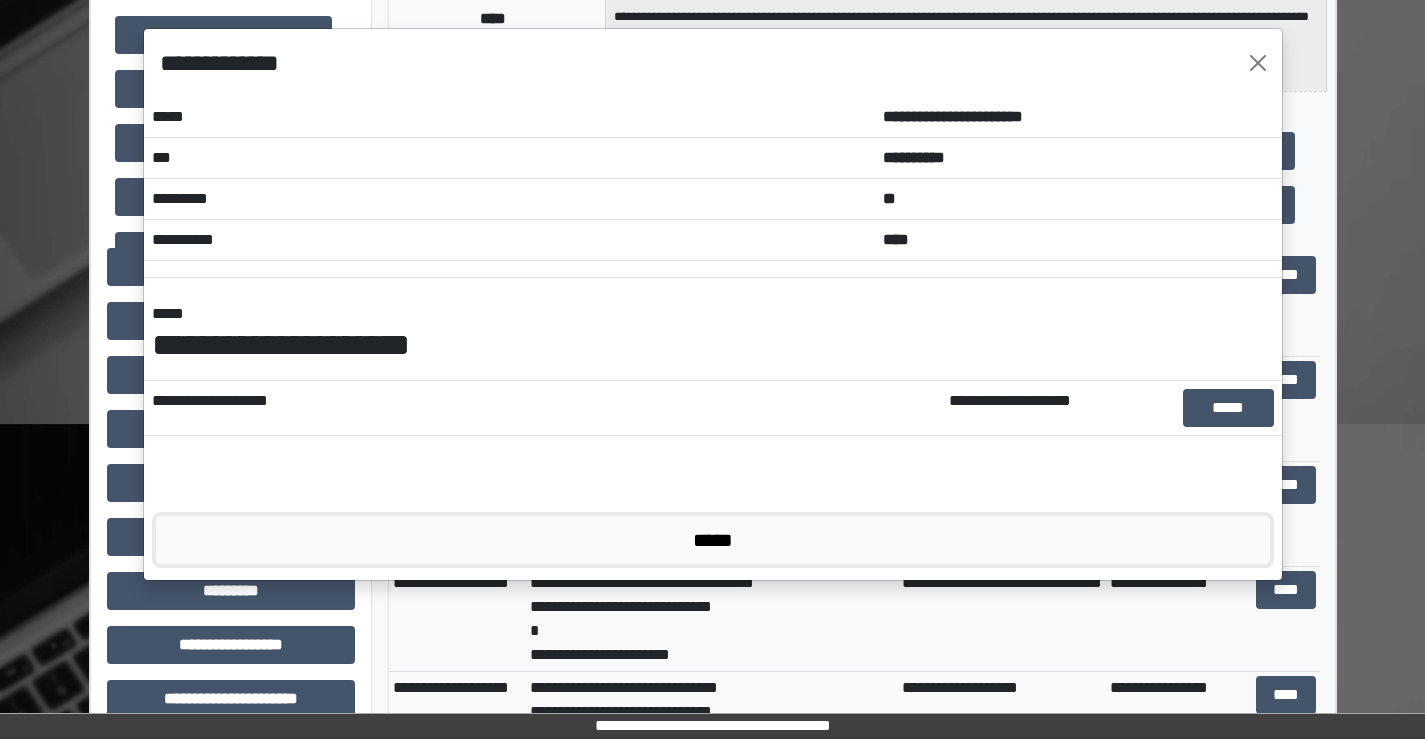 click on "*****" at bounding box center [713, 540] 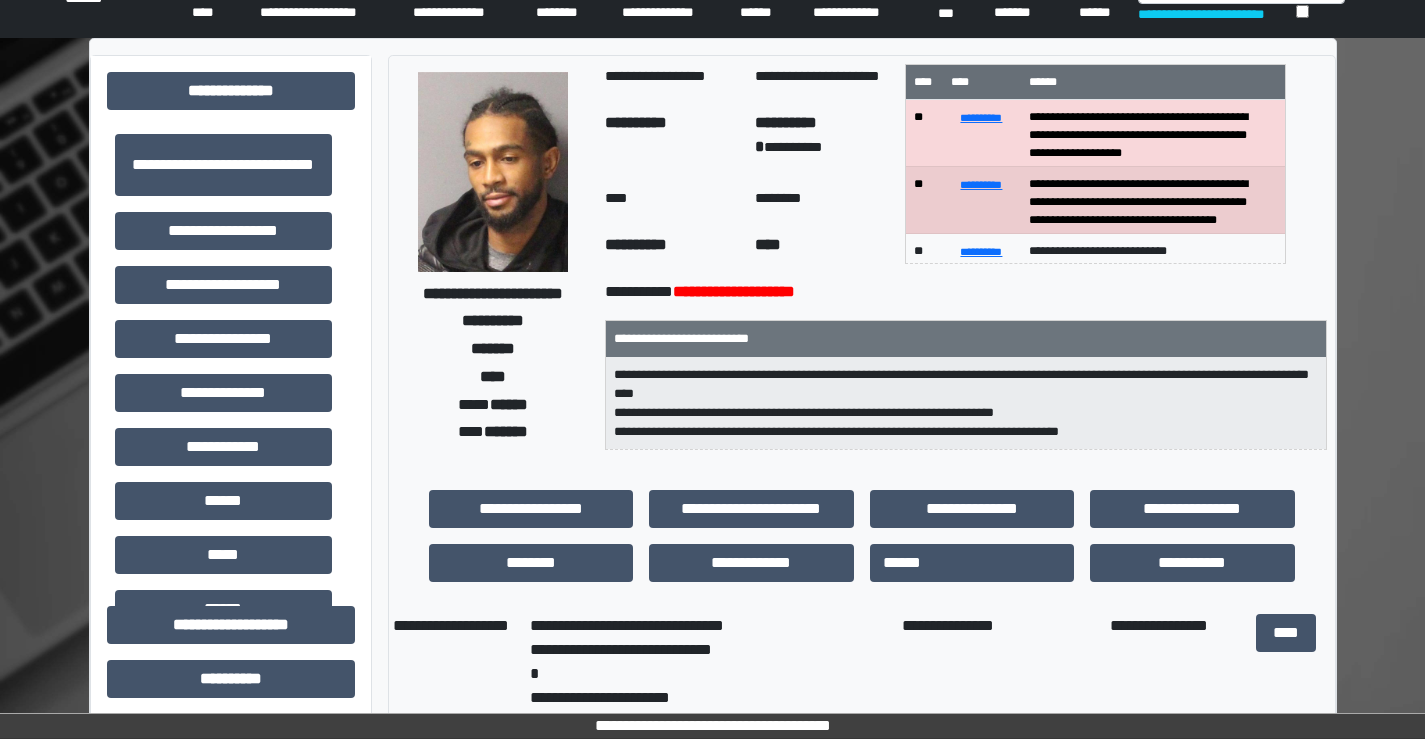 scroll, scrollTop: 0, scrollLeft: 0, axis: both 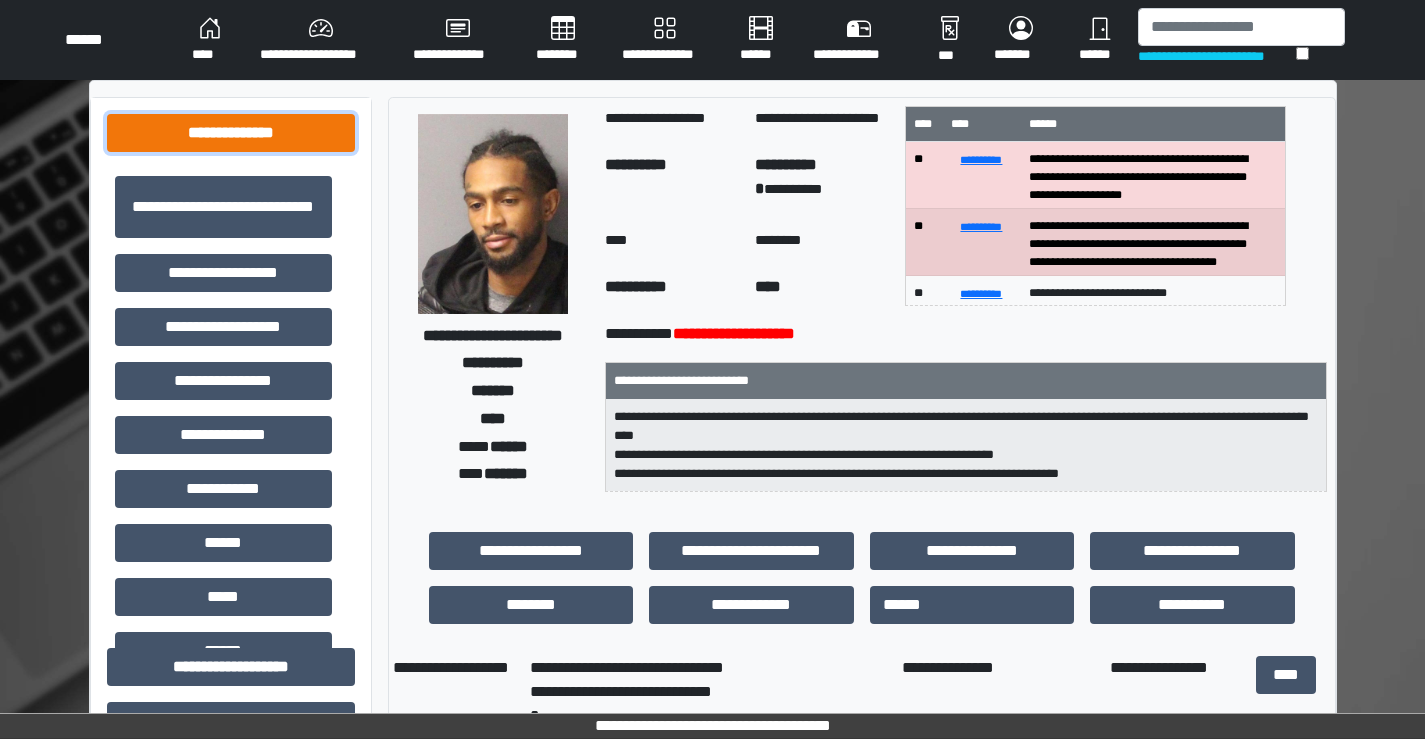 click on "**********" at bounding box center (231, 133) 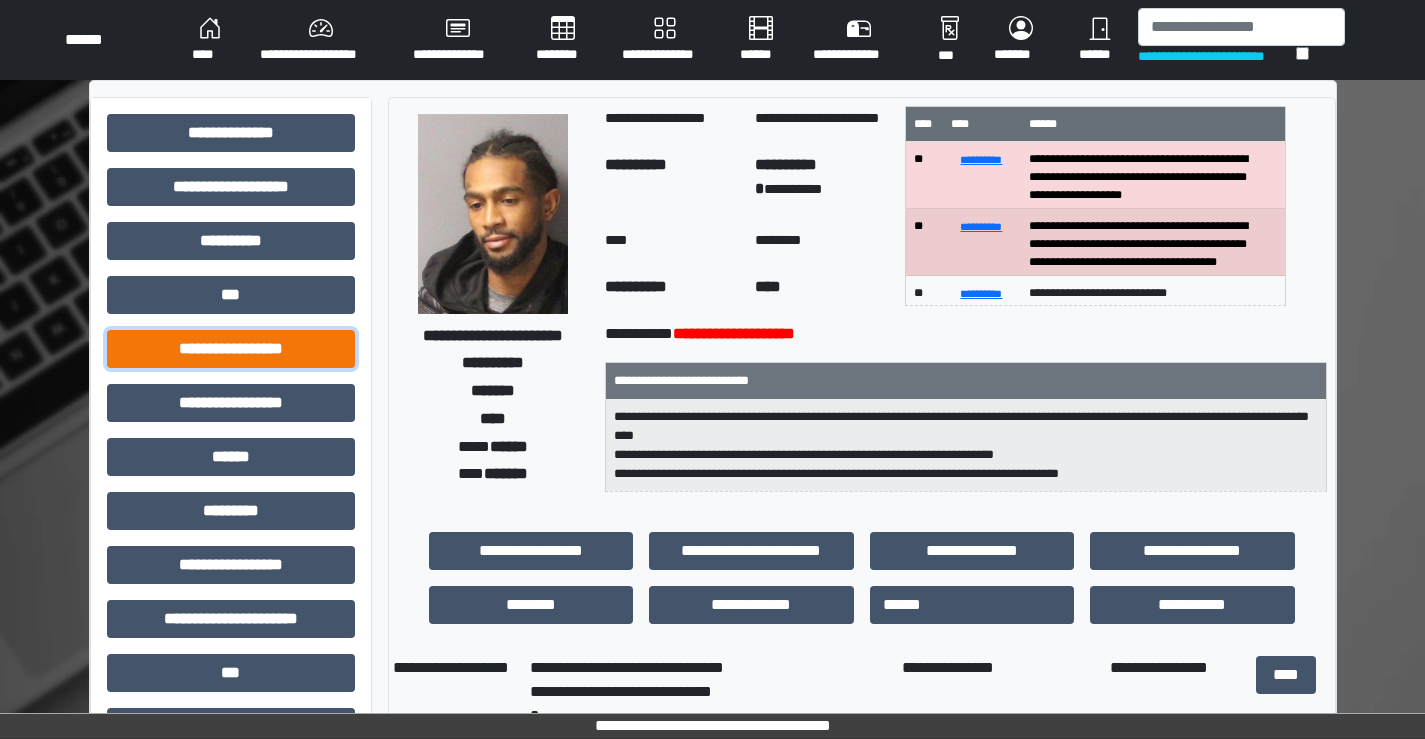 click on "**********" at bounding box center (231, 349) 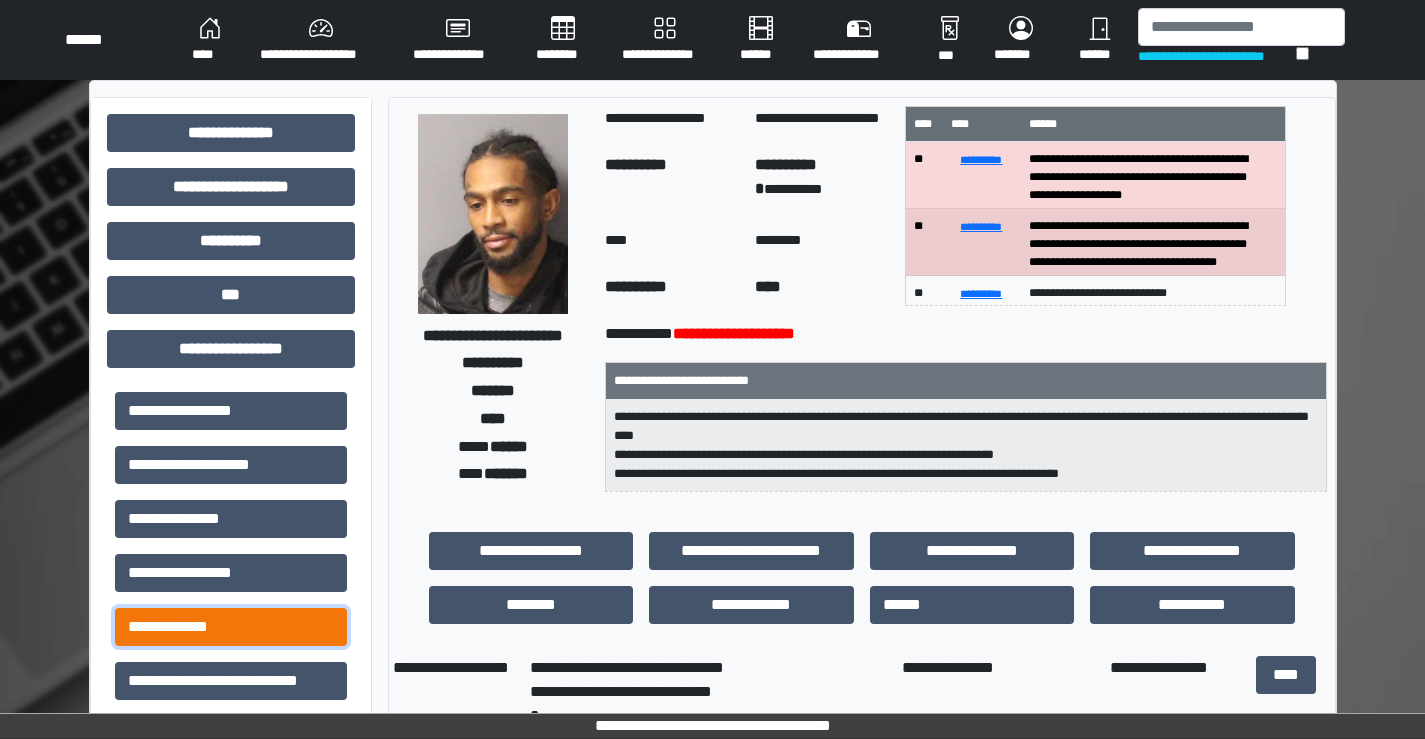 click on "**********" at bounding box center (231, 627) 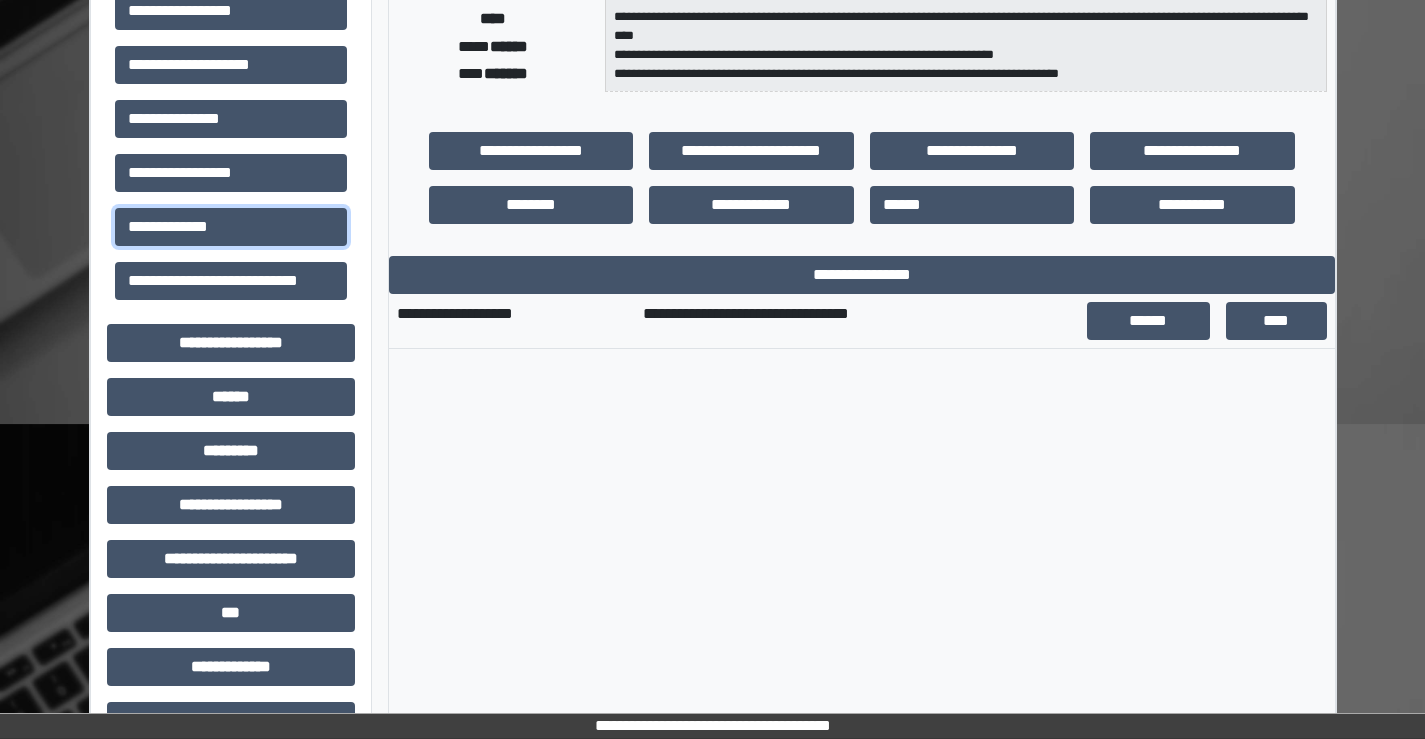 scroll, scrollTop: 300, scrollLeft: 0, axis: vertical 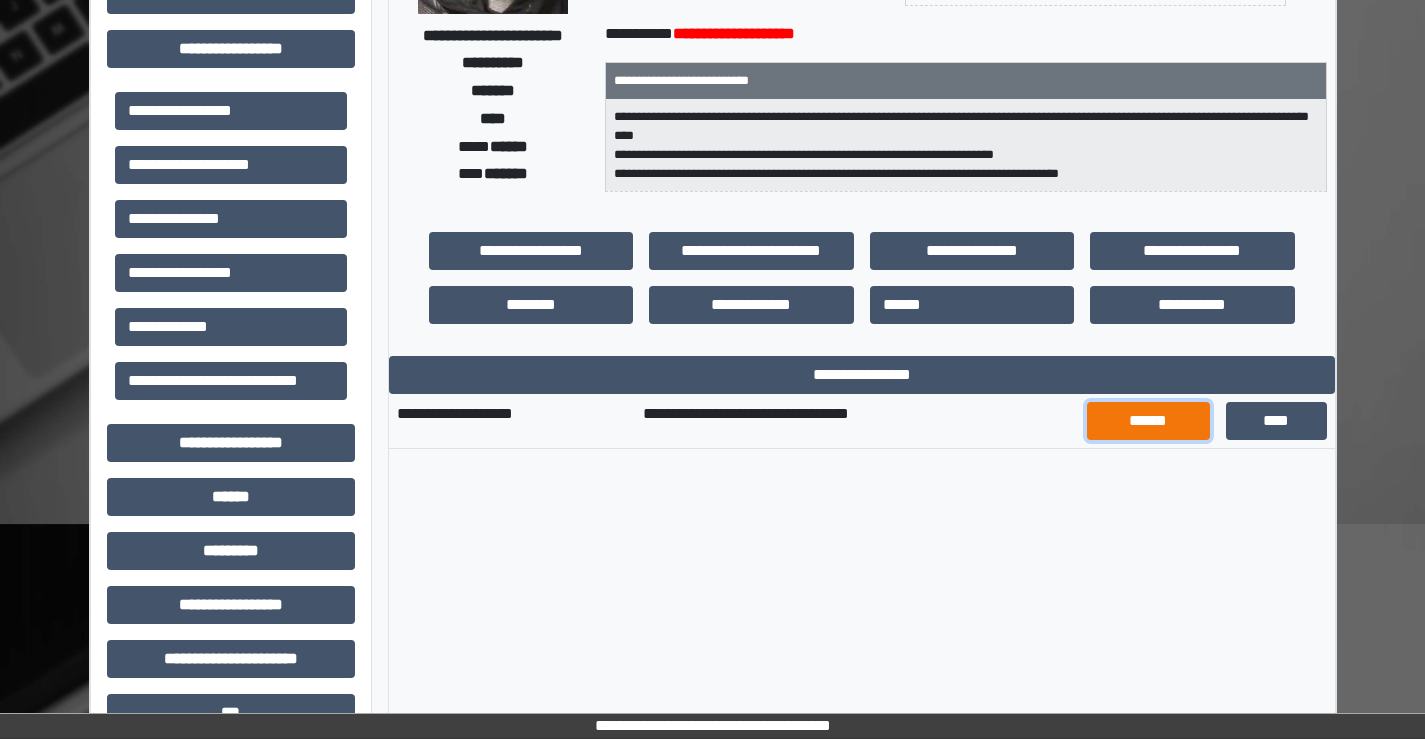 click on "******" at bounding box center (1149, 421) 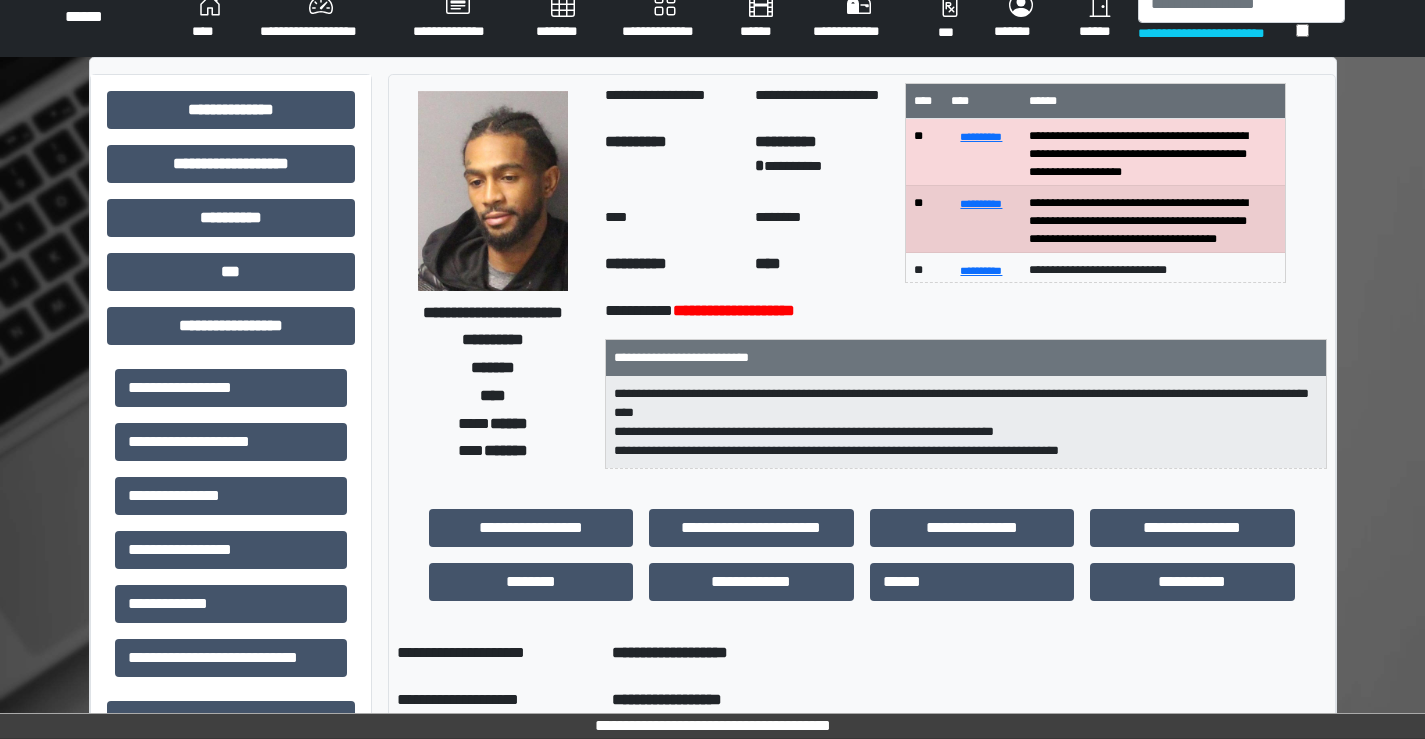scroll, scrollTop: 0, scrollLeft: 0, axis: both 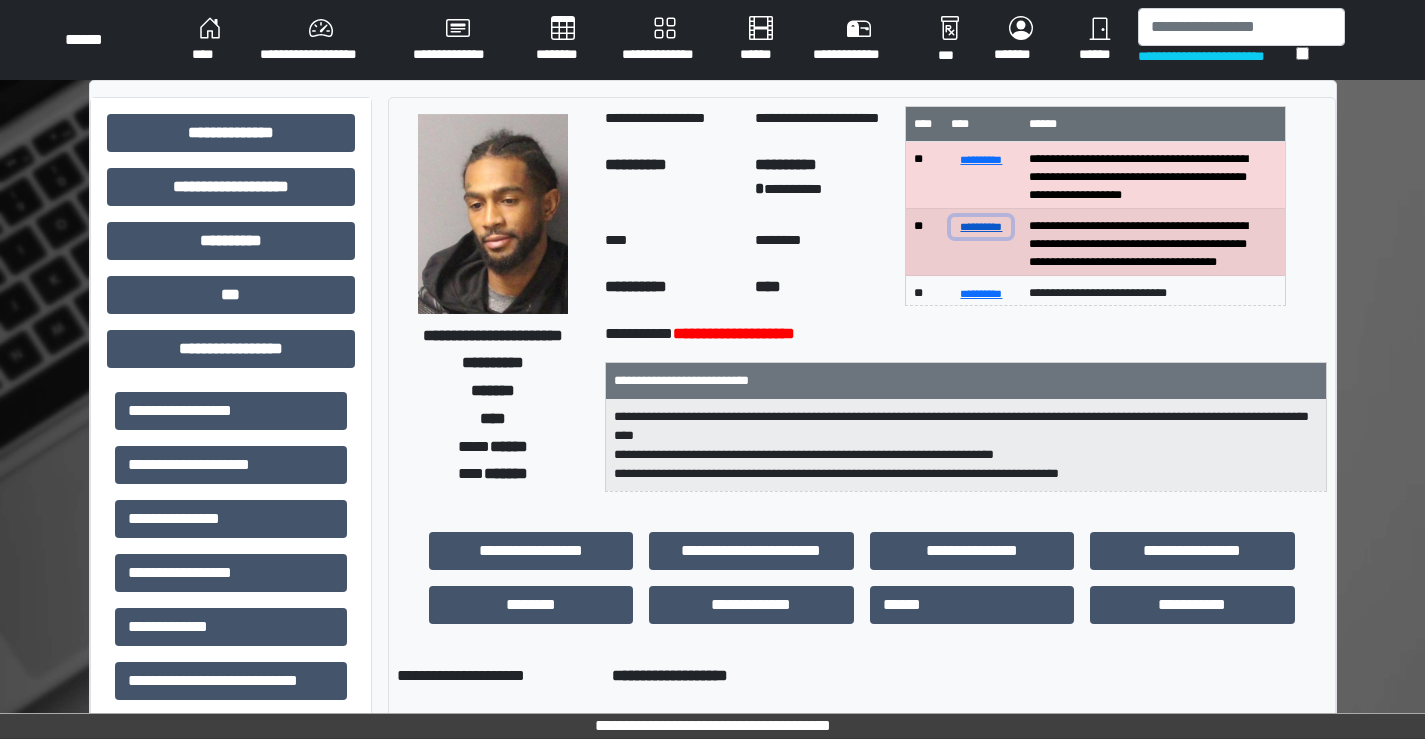 click on "**********" at bounding box center (981, 226) 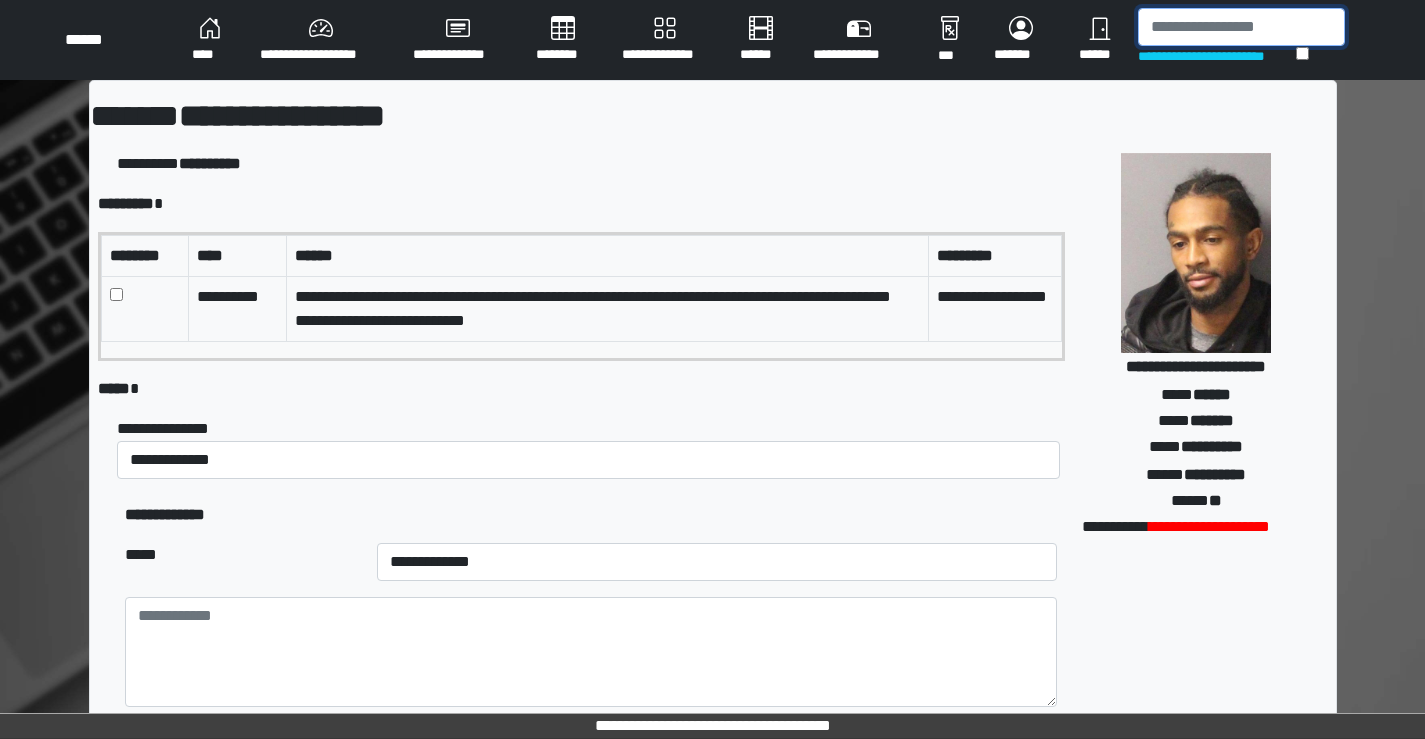 click at bounding box center (1241, 27) 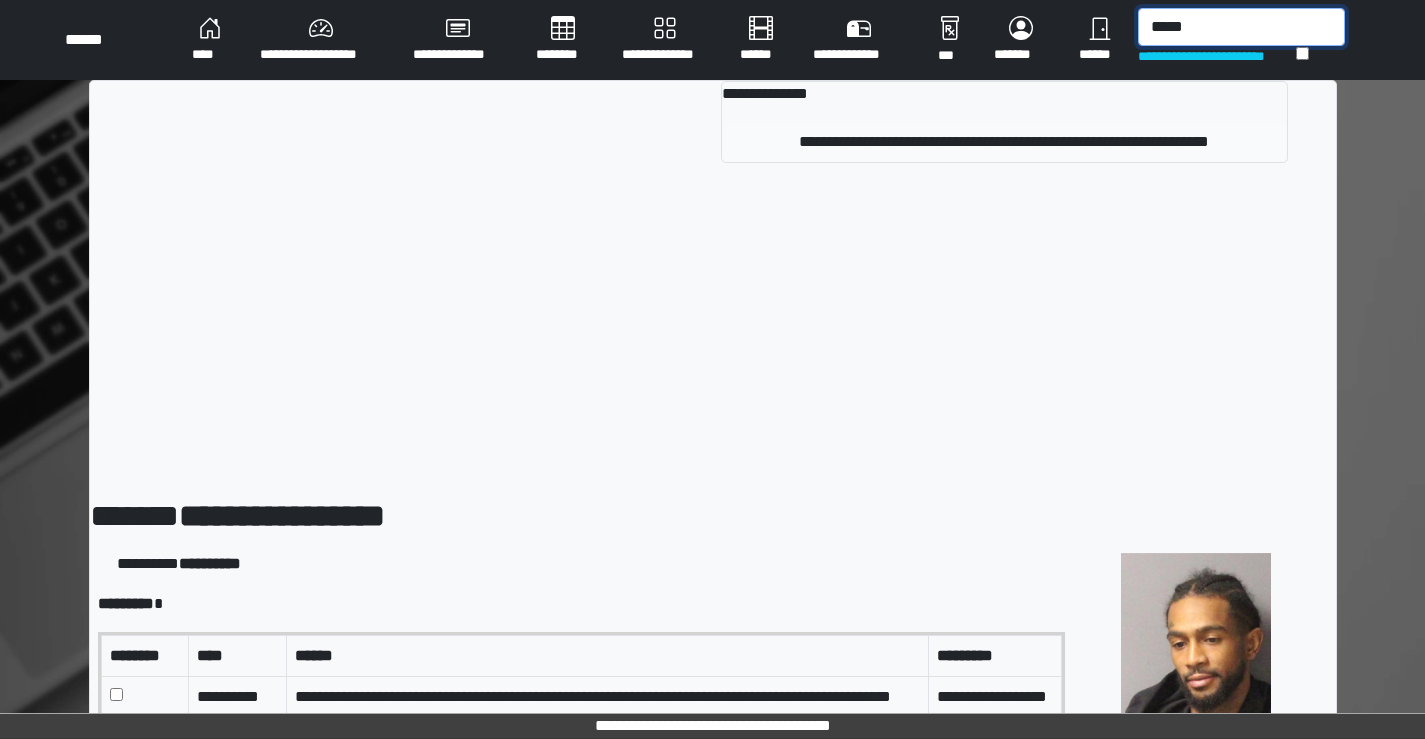 type on "*****" 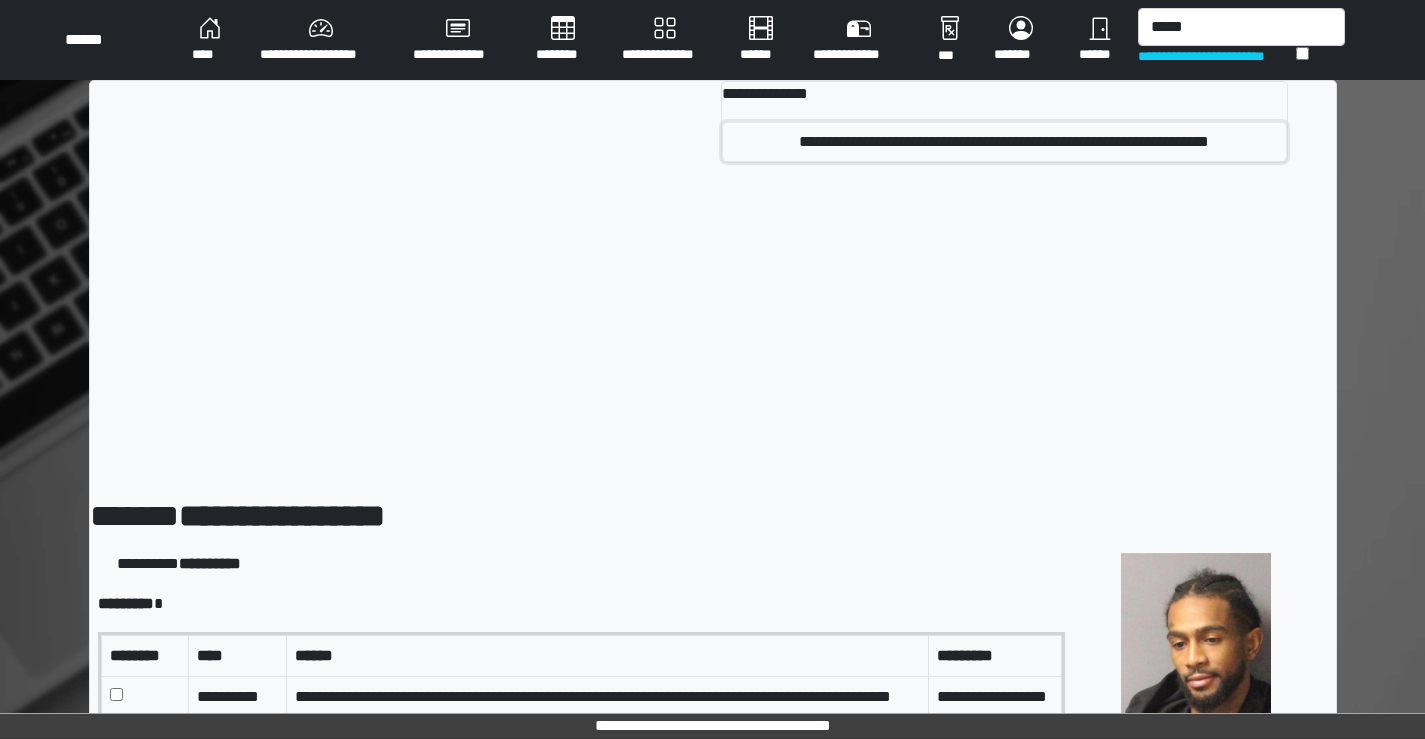 click on "**********" at bounding box center [1004, 142] 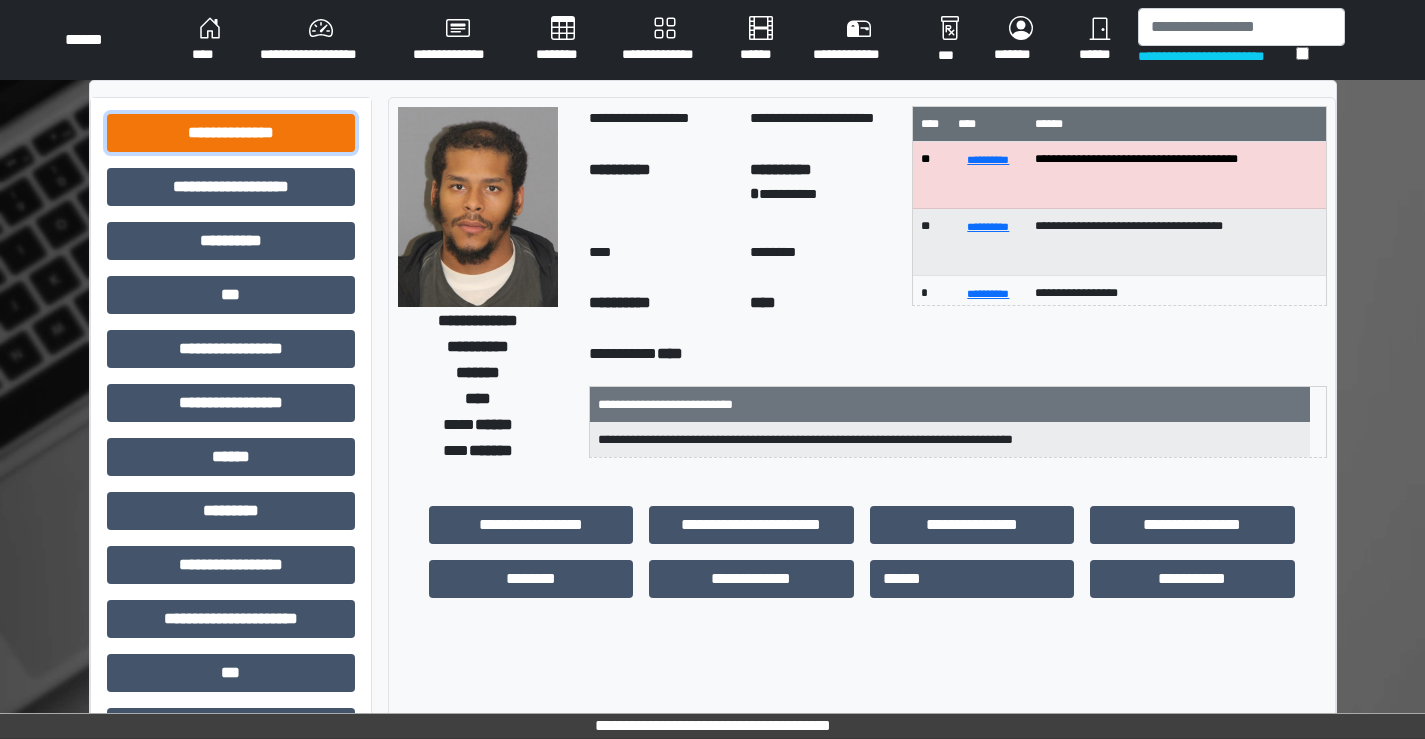 click on "**********" at bounding box center [231, 133] 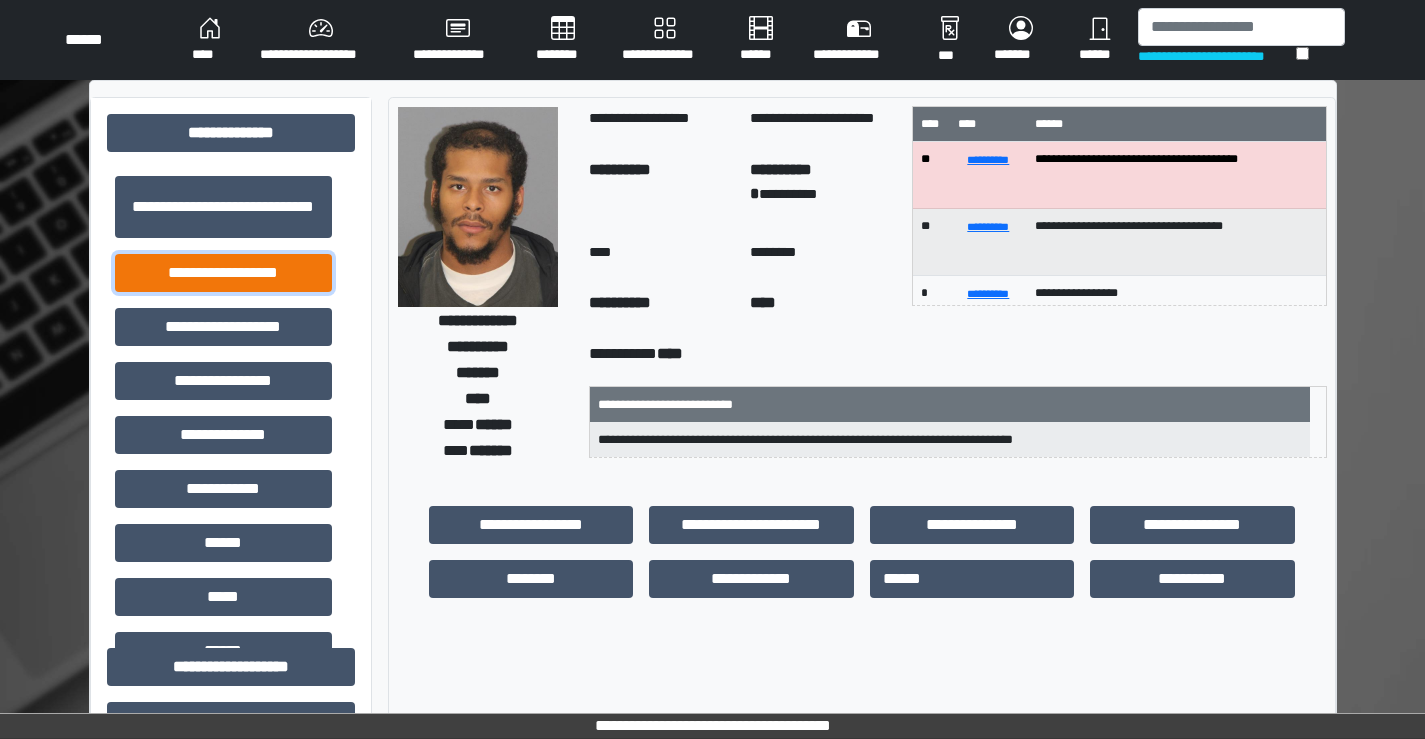 click on "**********" at bounding box center (223, 273) 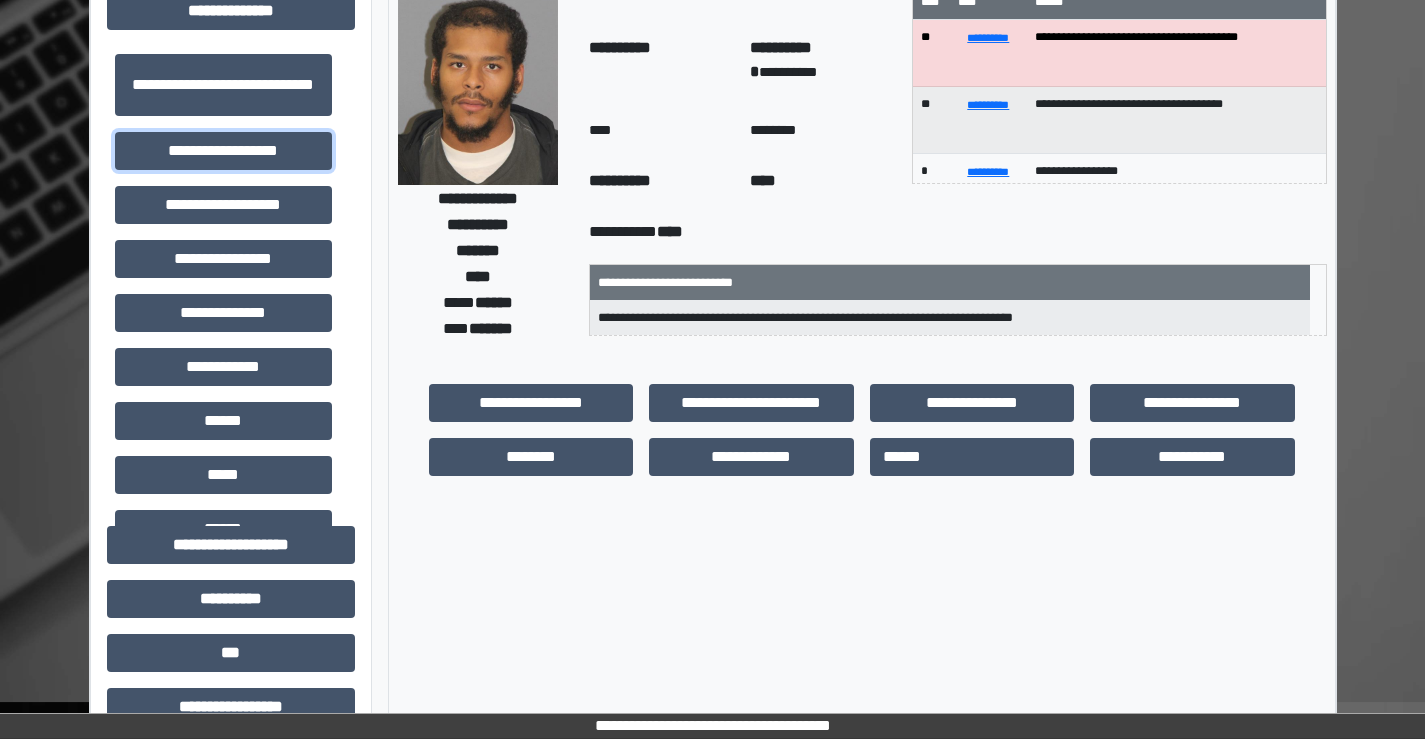 scroll, scrollTop: 400, scrollLeft: 0, axis: vertical 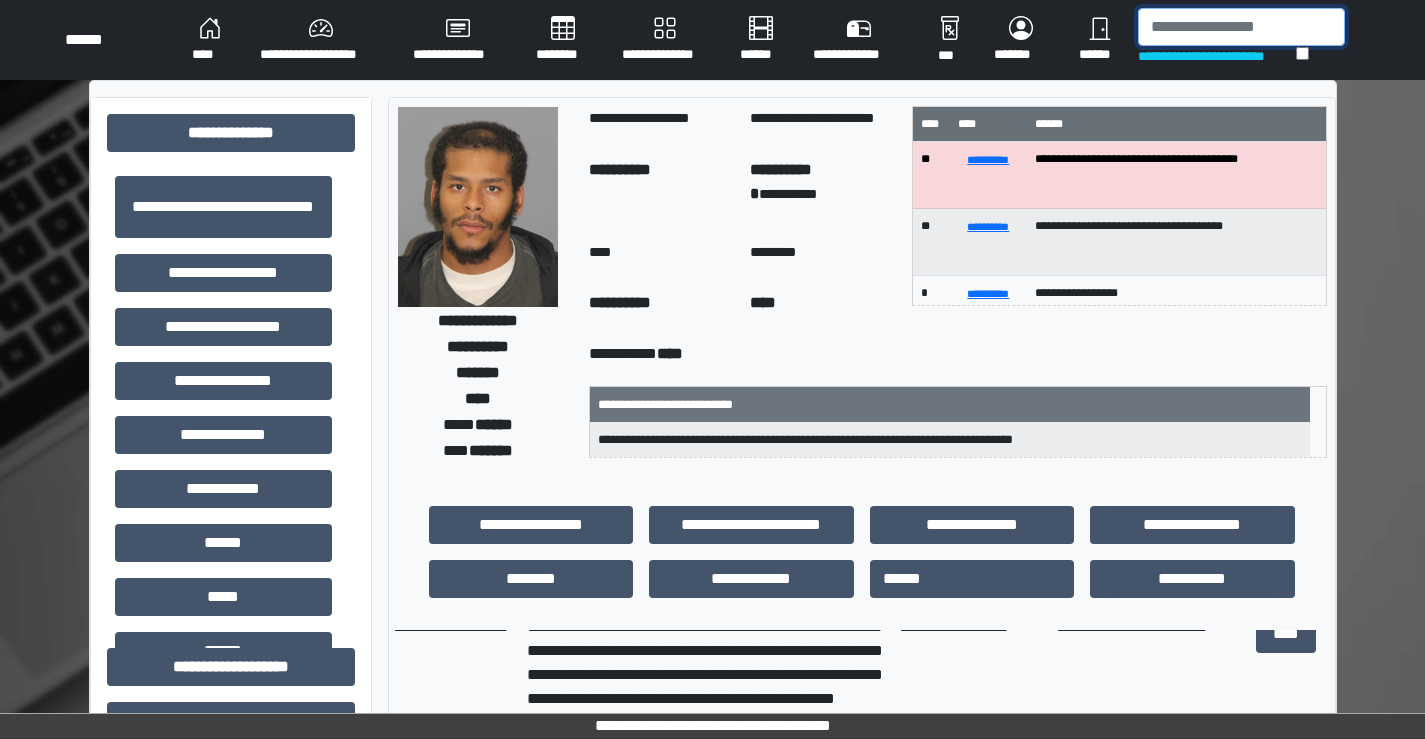 click at bounding box center (1241, 27) 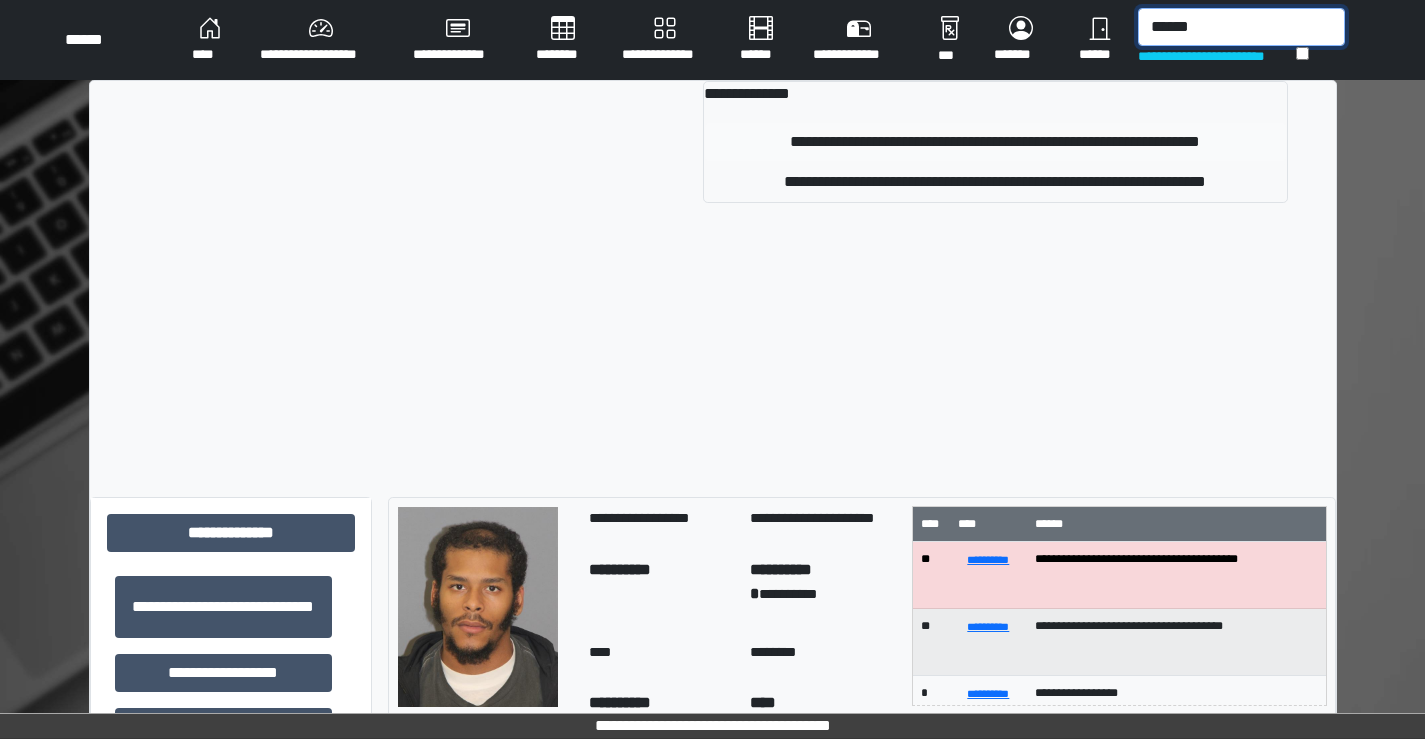 type on "******" 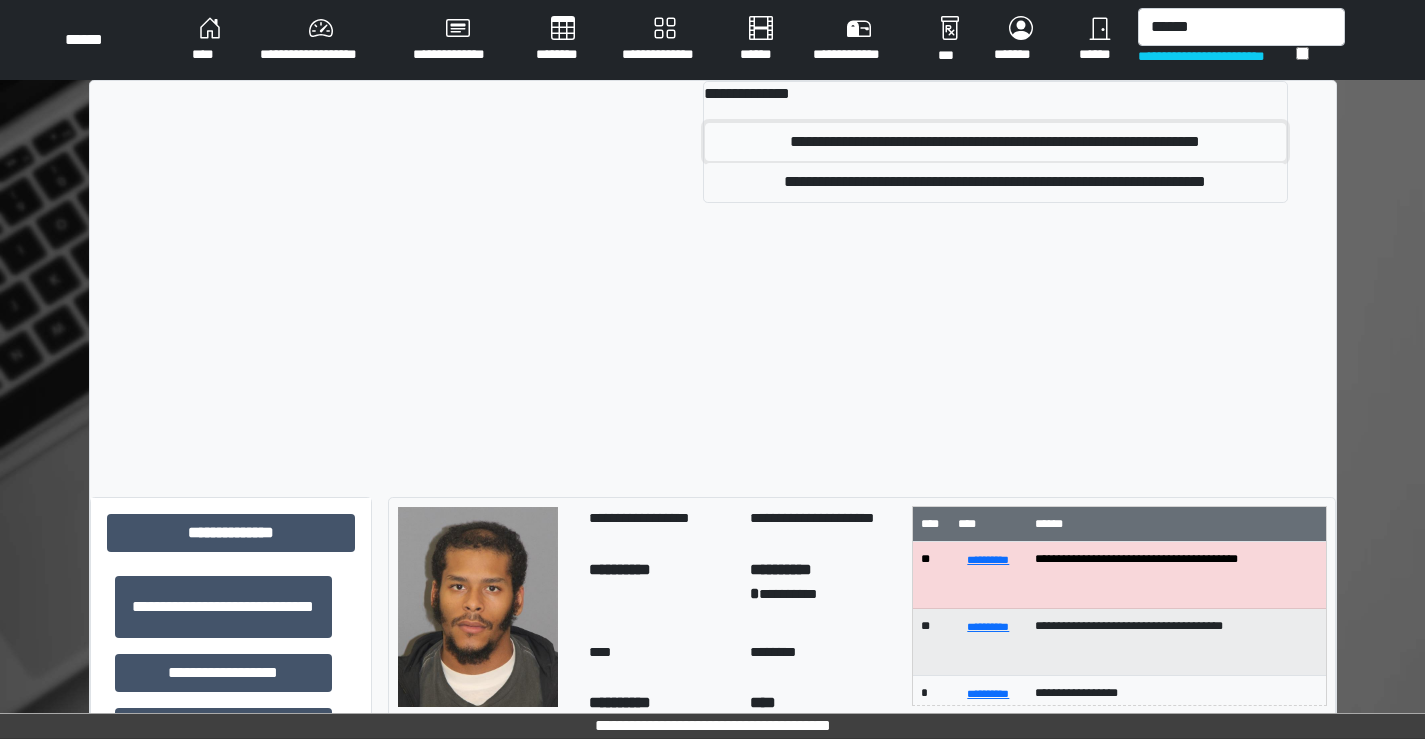 click on "**********" at bounding box center (995, 142) 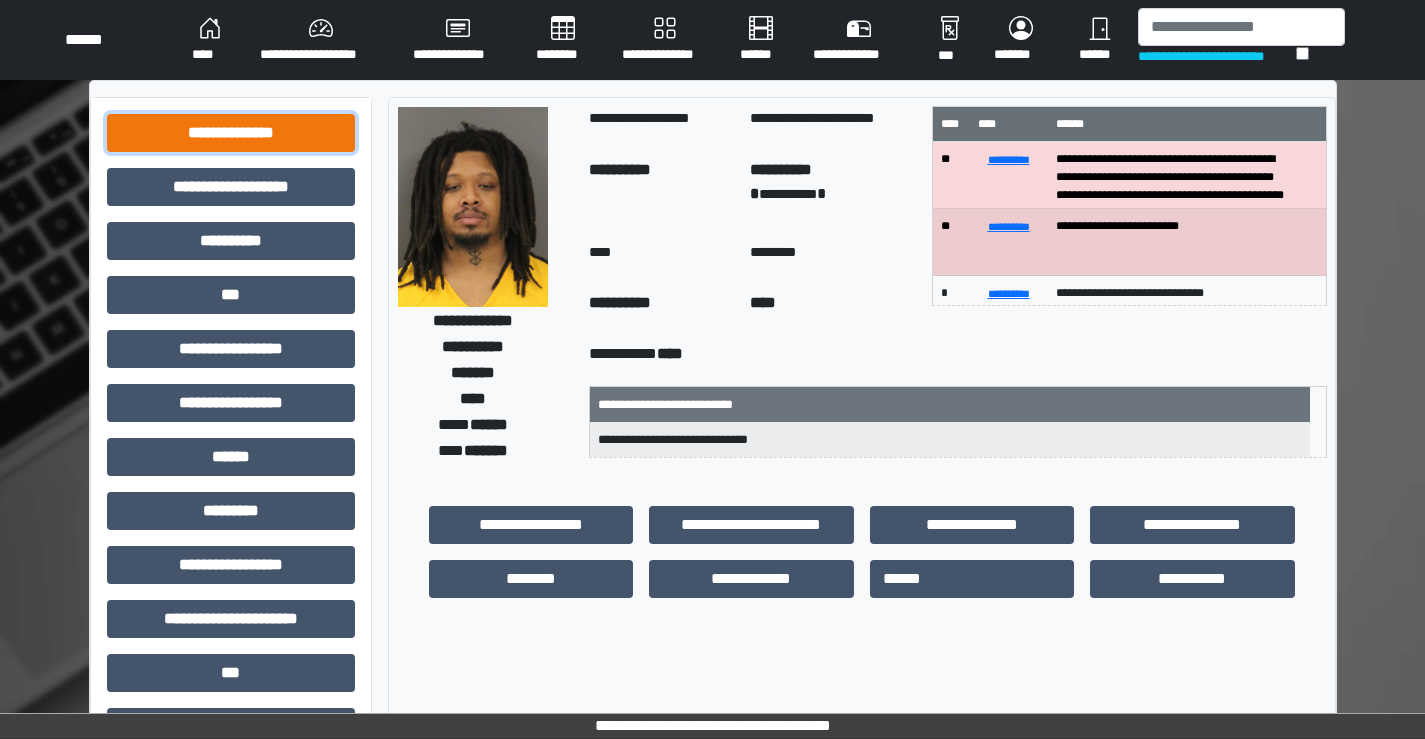 click on "**********" at bounding box center [231, 133] 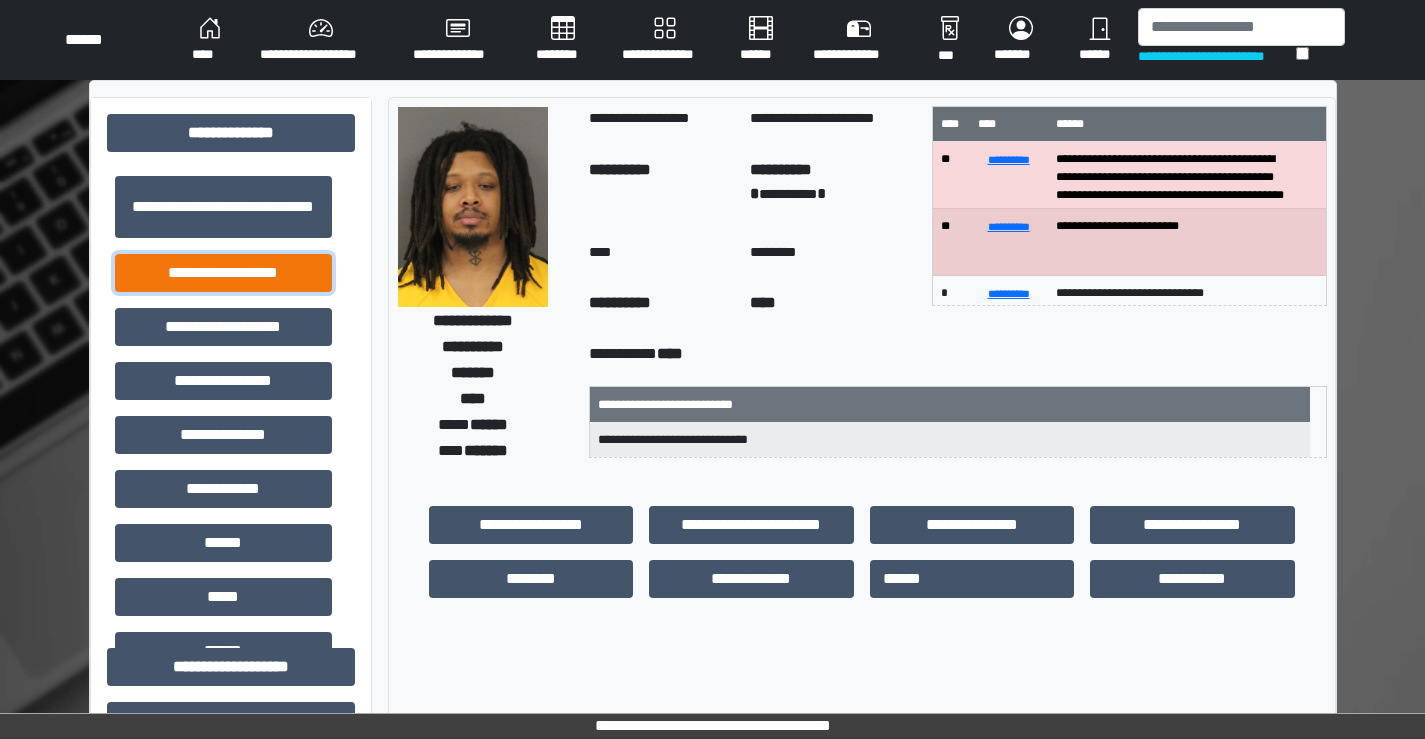click on "**********" at bounding box center (223, 273) 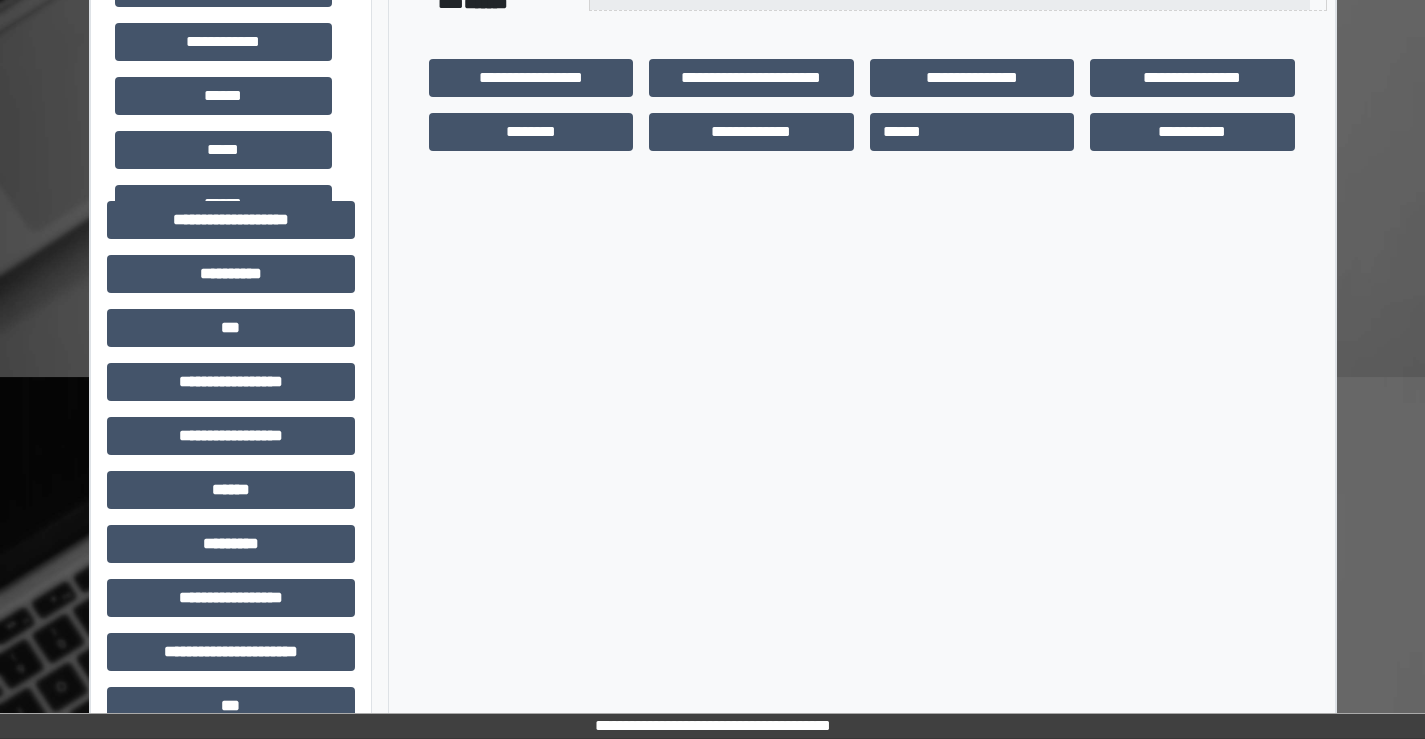scroll, scrollTop: 500, scrollLeft: 0, axis: vertical 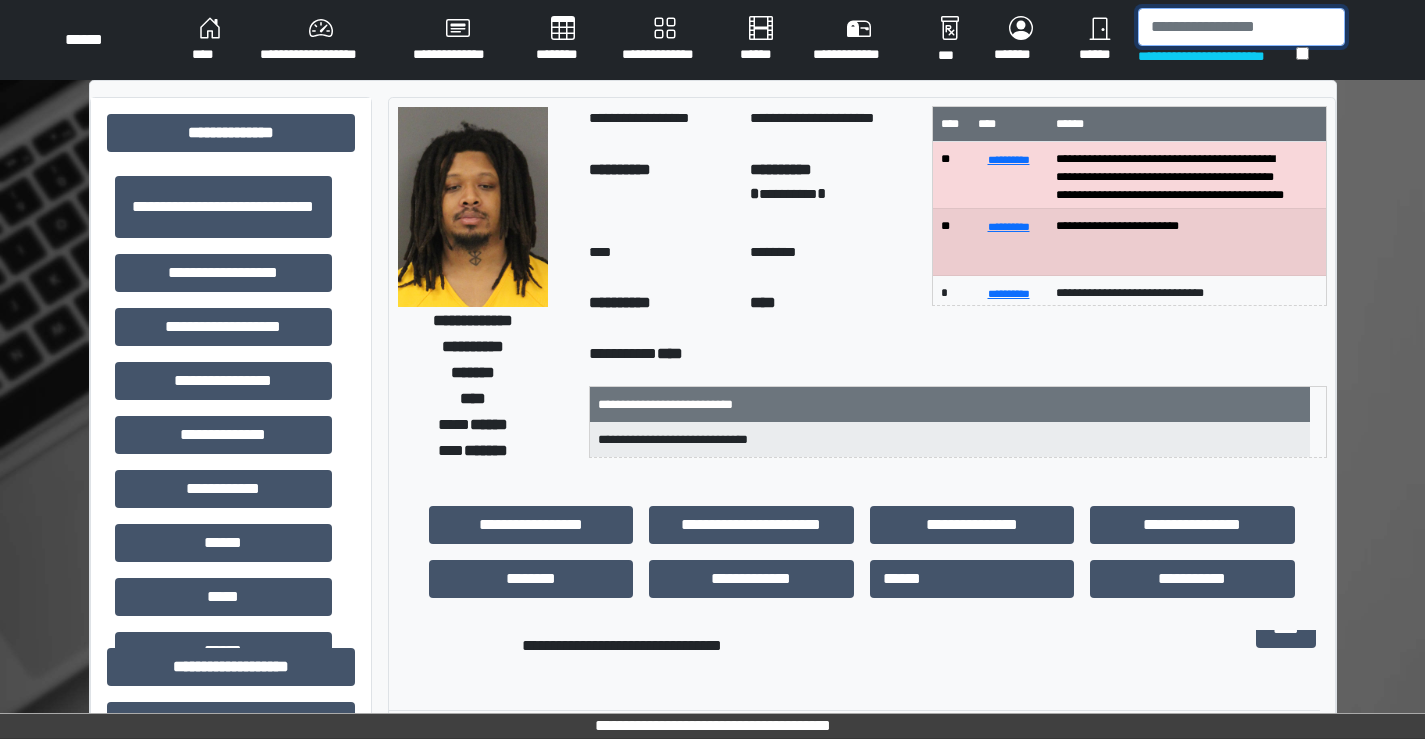 click at bounding box center [1241, 27] 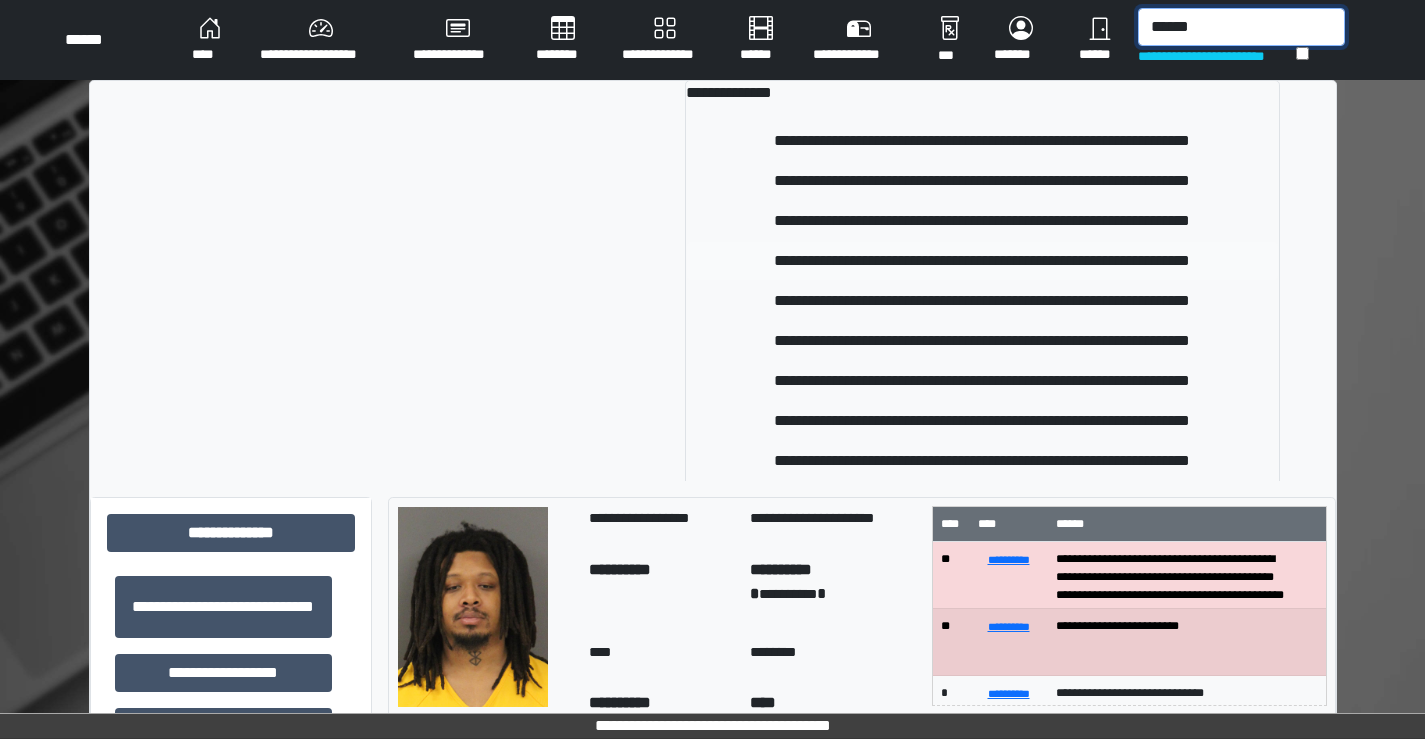 scroll, scrollTop: 0, scrollLeft: 0, axis: both 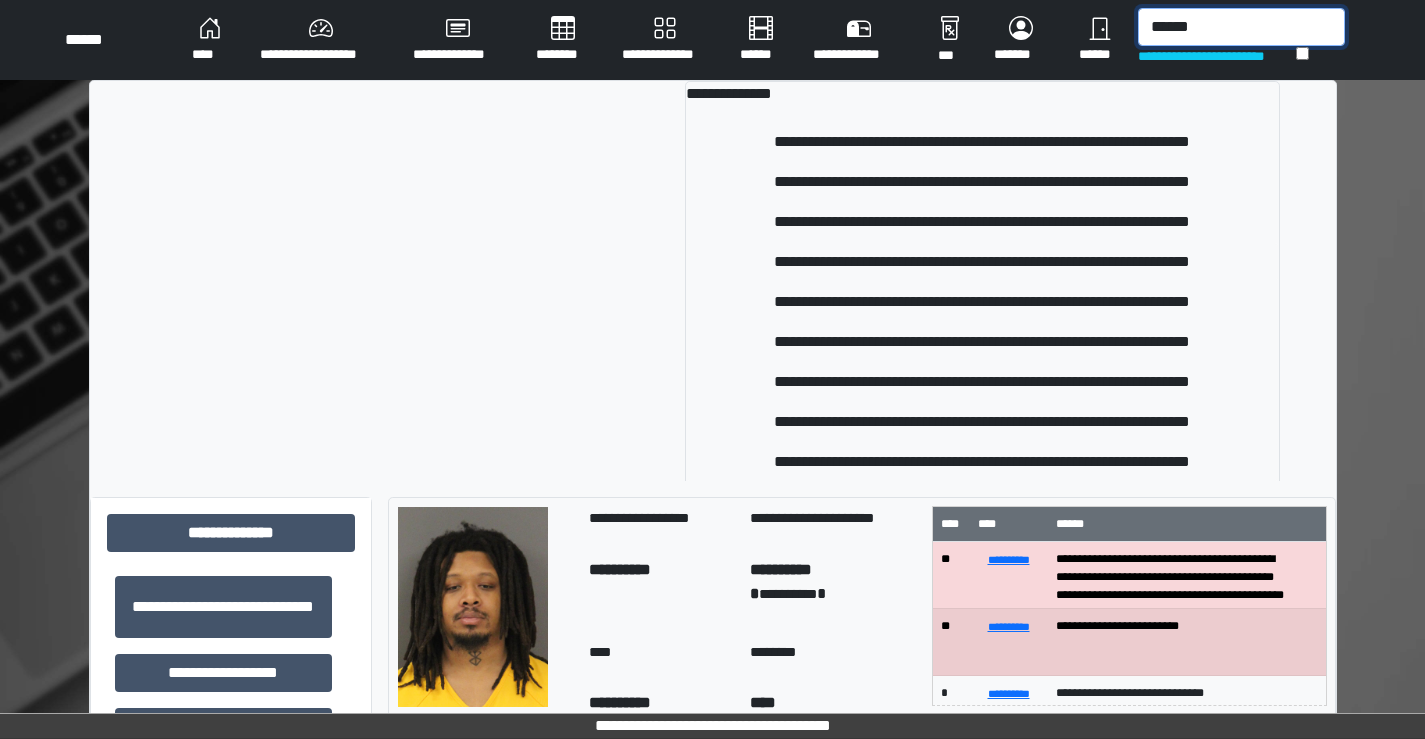 drag, startPoint x: 1209, startPoint y: 26, endPoint x: 1096, endPoint y: 37, distance: 113.534134 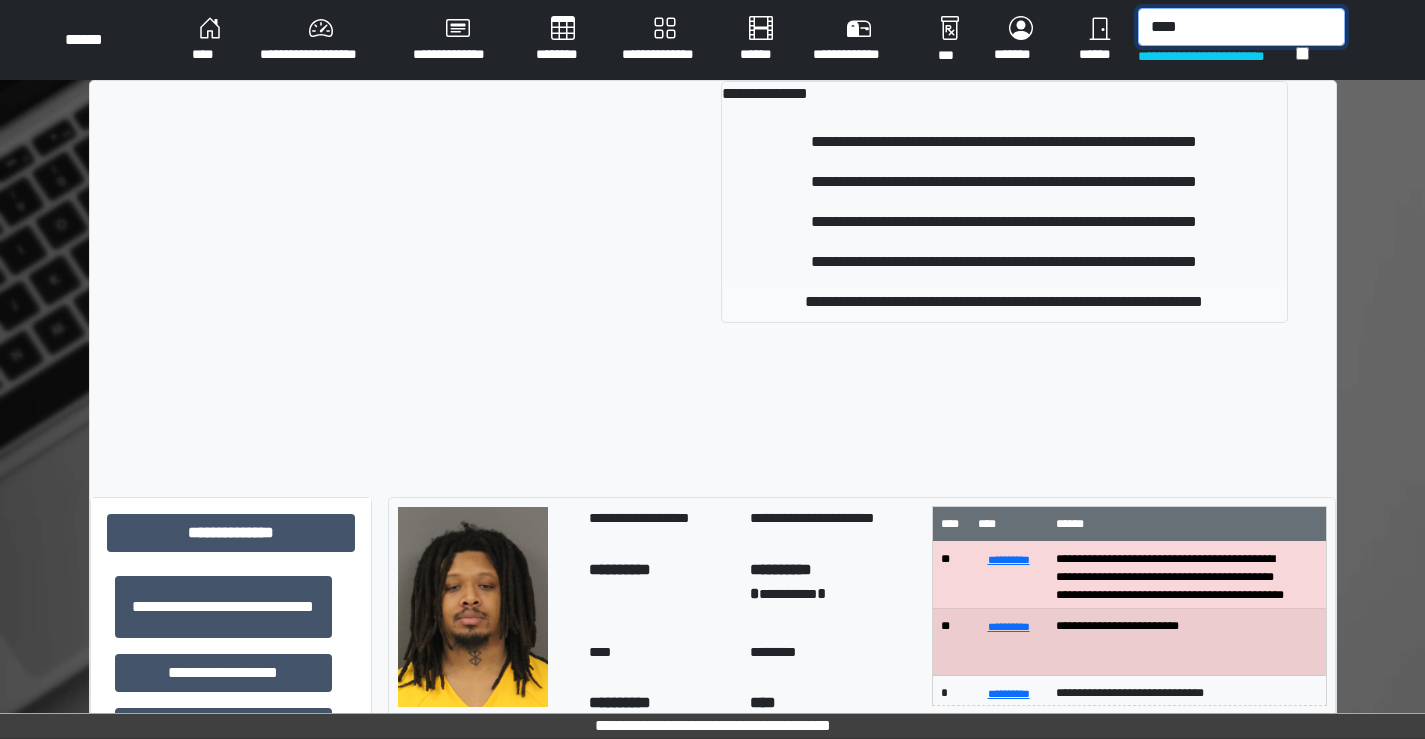 type on "****" 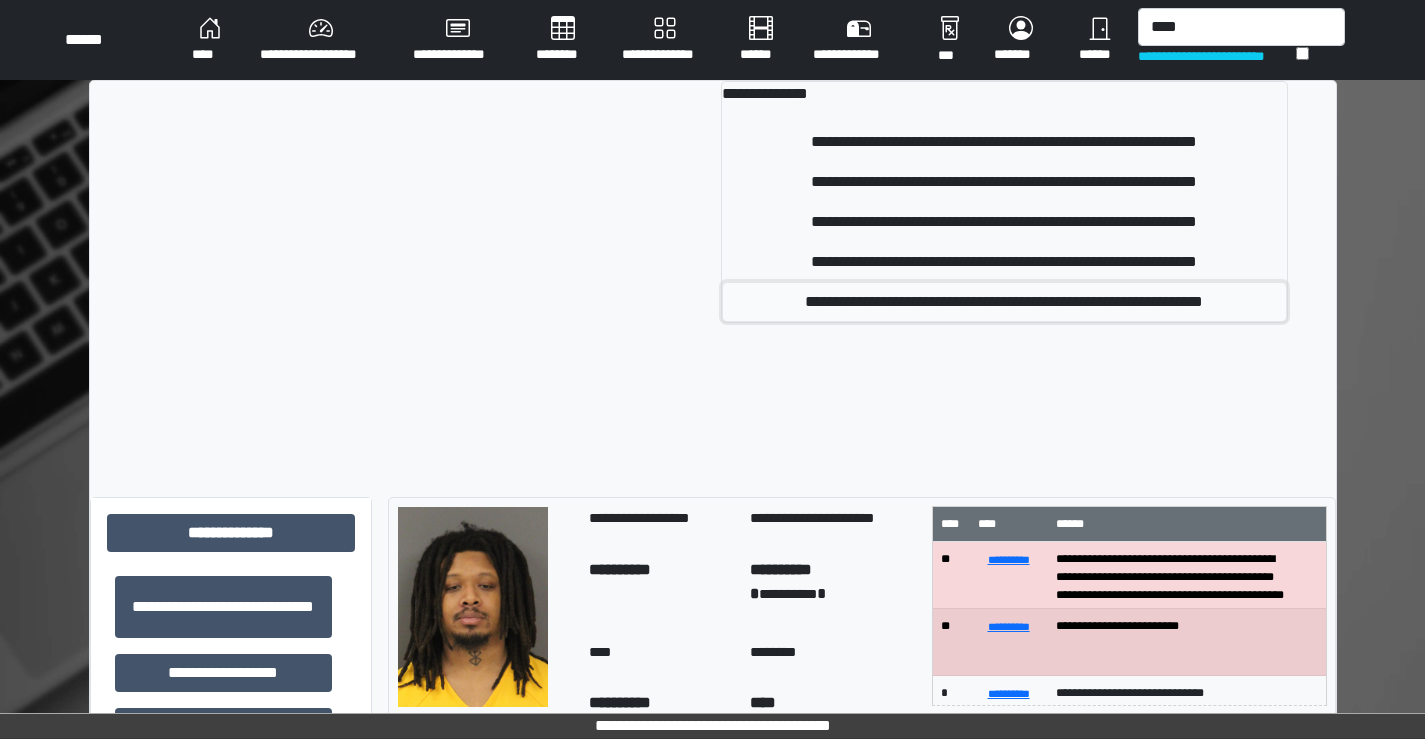click on "**********" at bounding box center (1004, 302) 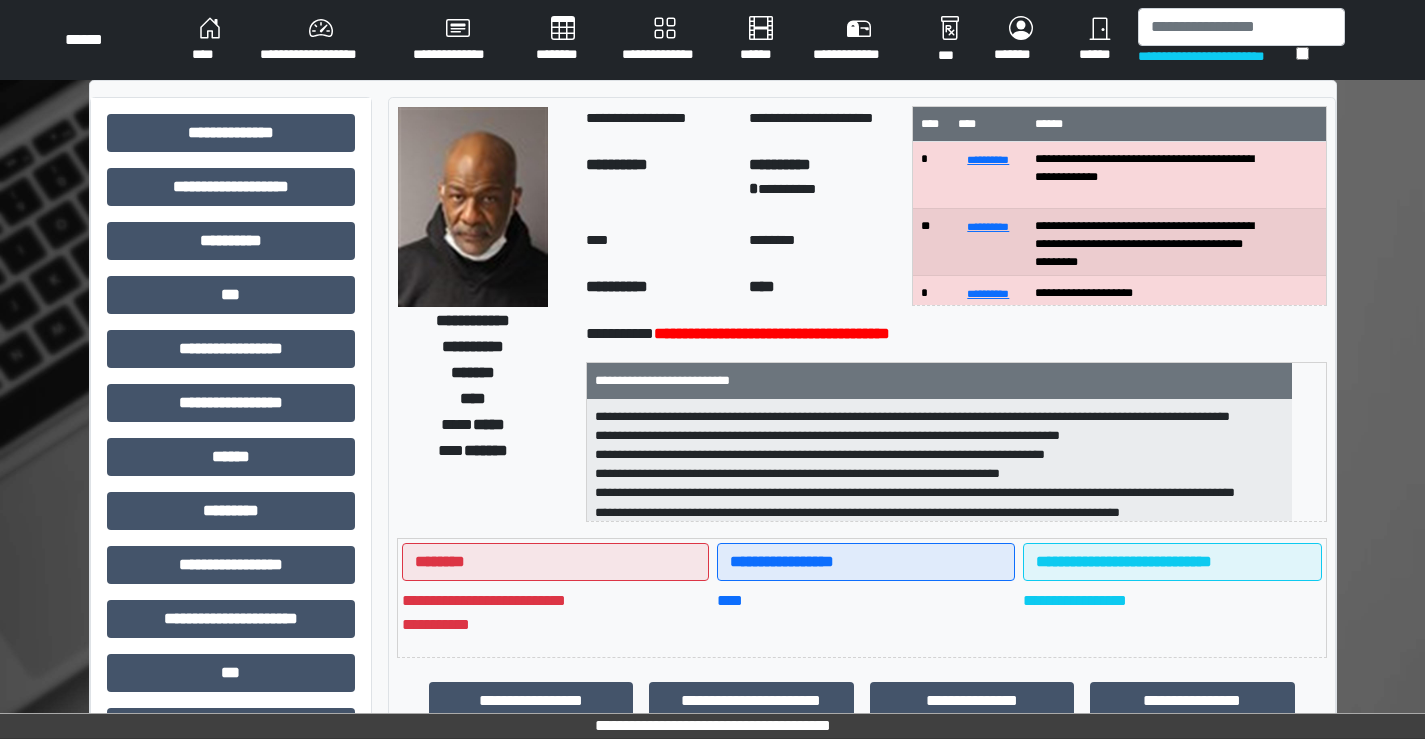 scroll, scrollTop: 4, scrollLeft: 0, axis: vertical 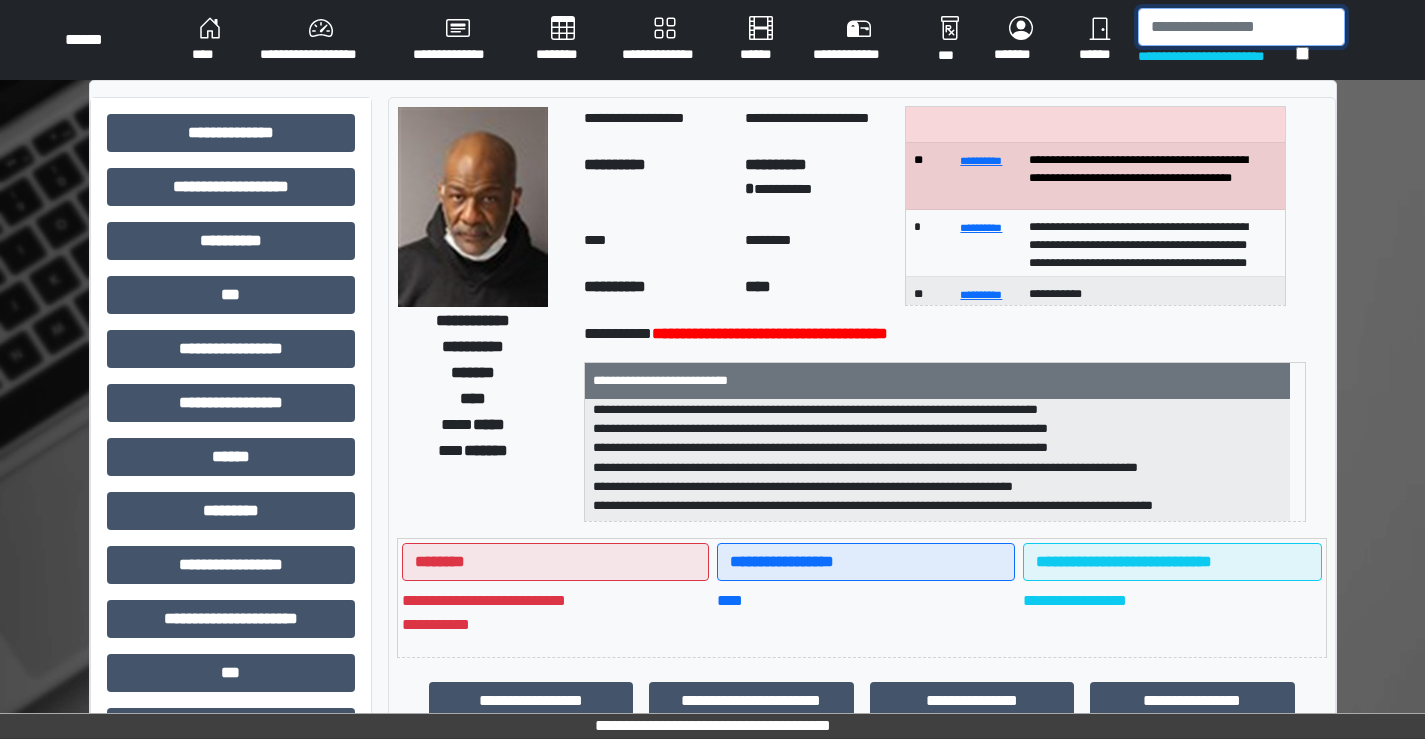 click at bounding box center (1241, 27) 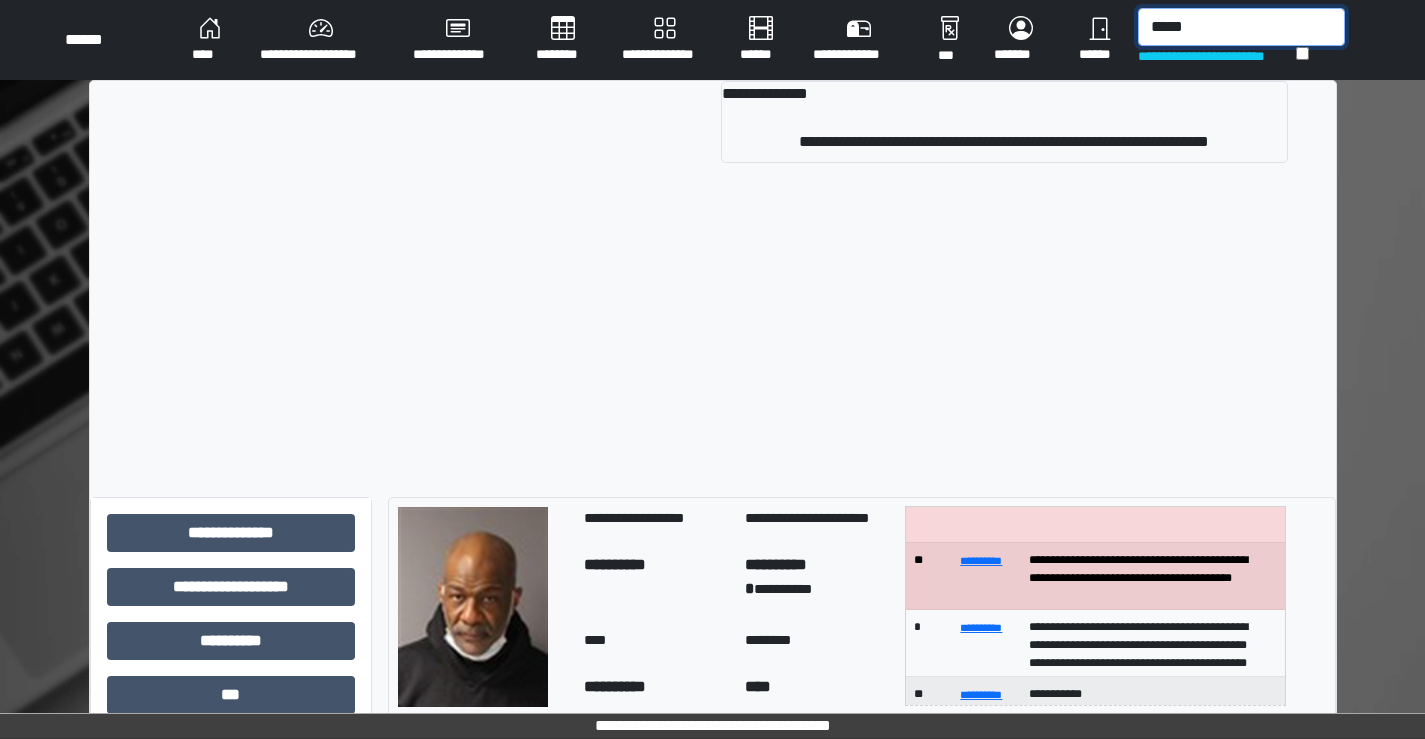 drag, startPoint x: 1188, startPoint y: 25, endPoint x: 954, endPoint y: 35, distance: 234.21358 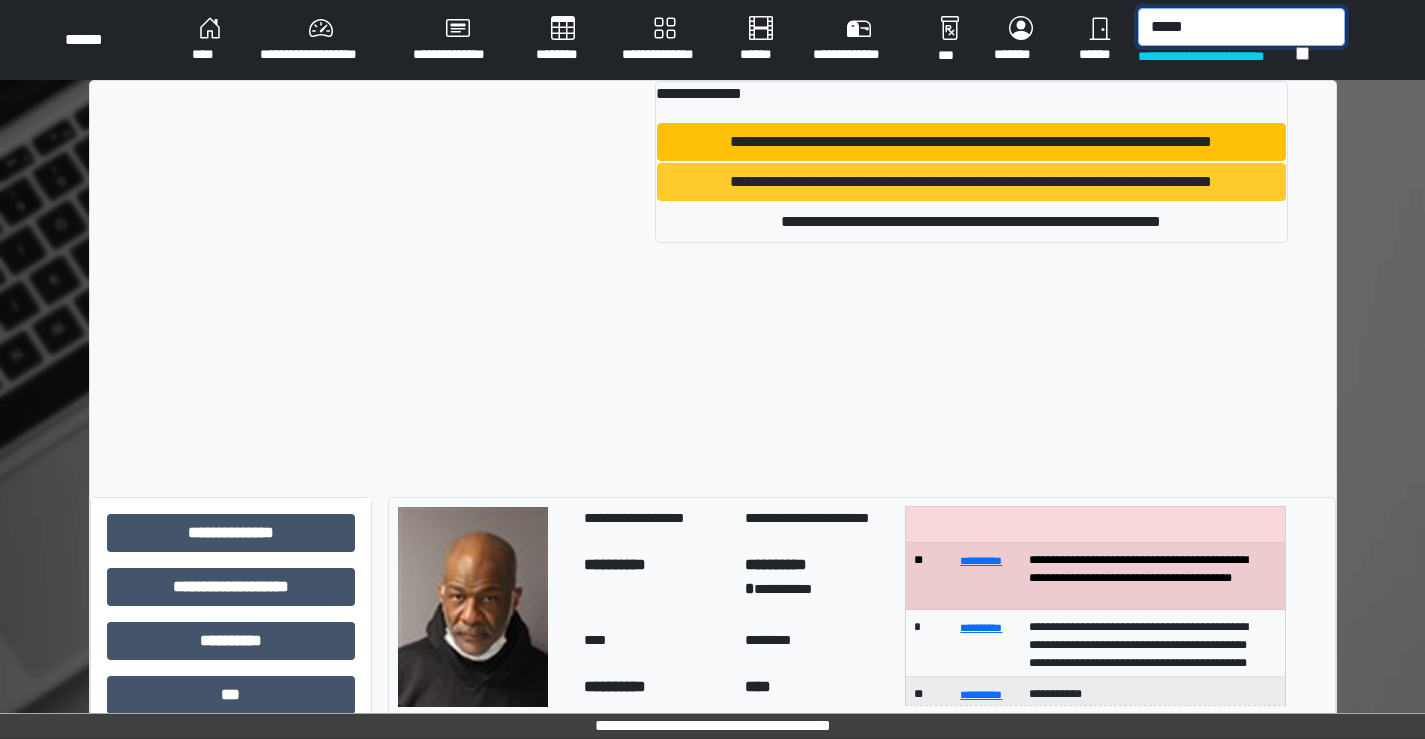 type on "*****" 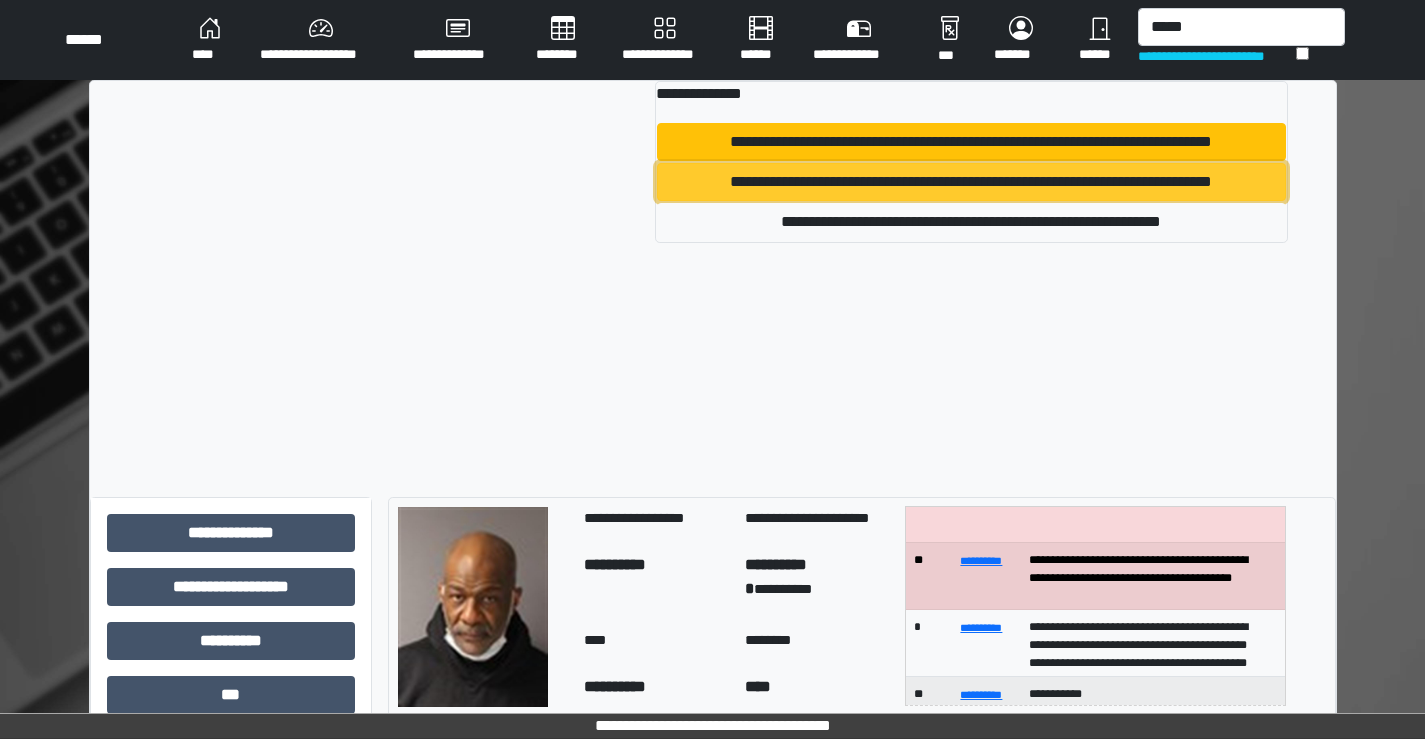 click on "**********" at bounding box center (971, 182) 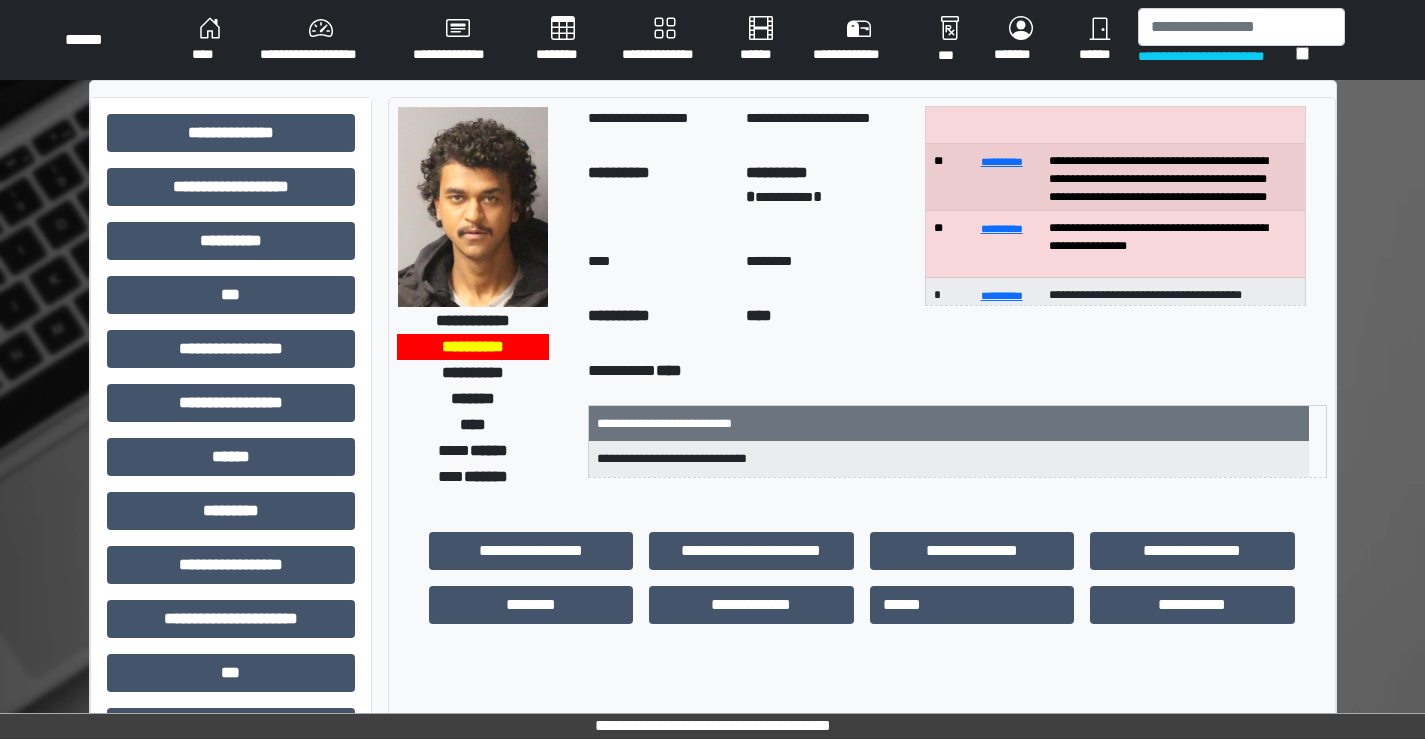 scroll, scrollTop: 100, scrollLeft: 0, axis: vertical 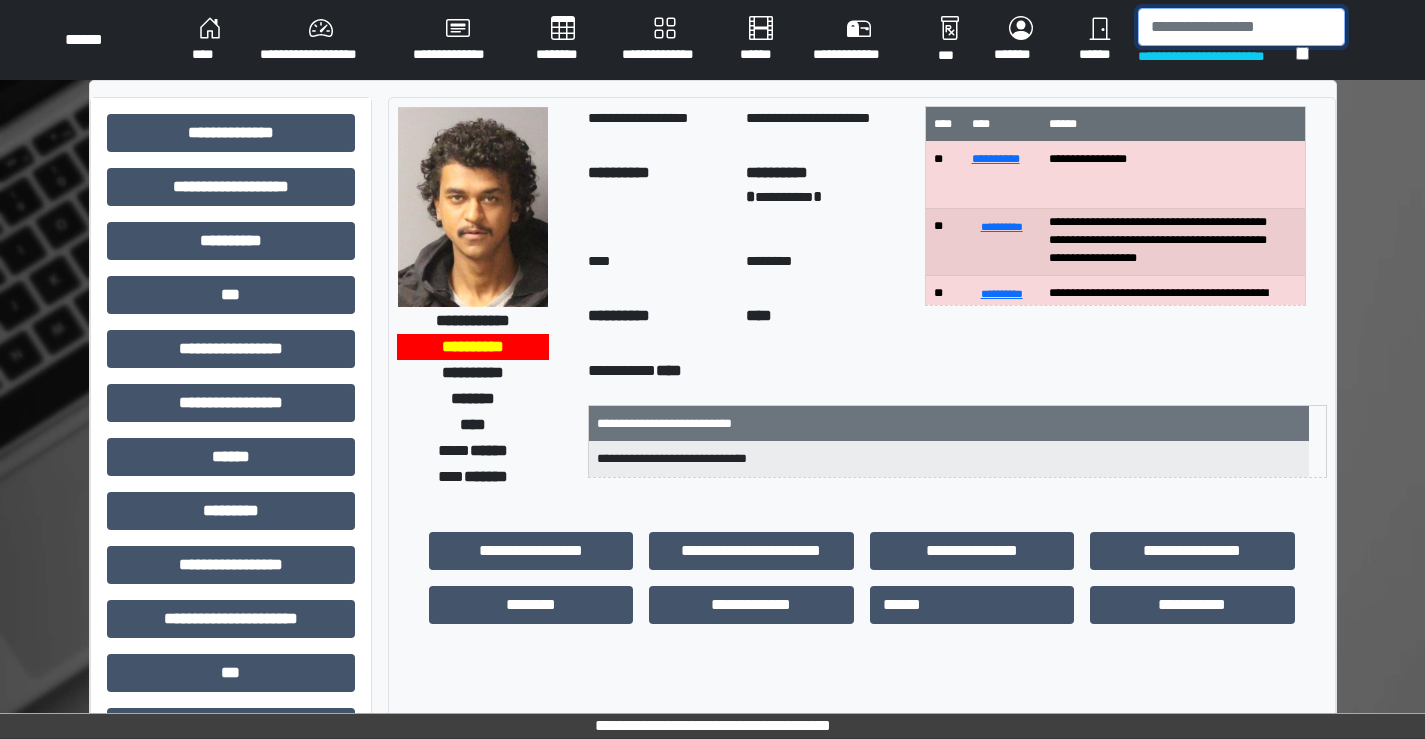 click at bounding box center (1241, 27) 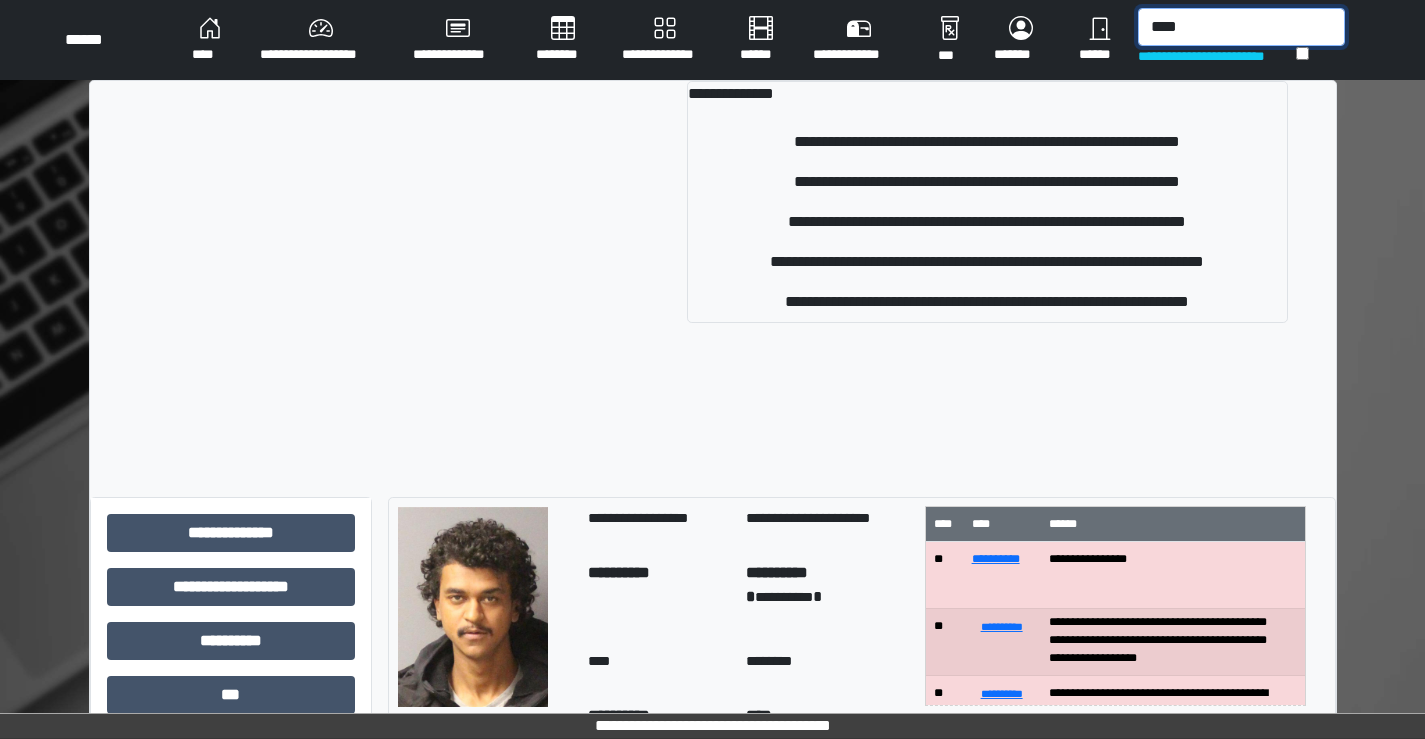 scroll, scrollTop: 400, scrollLeft: 0, axis: vertical 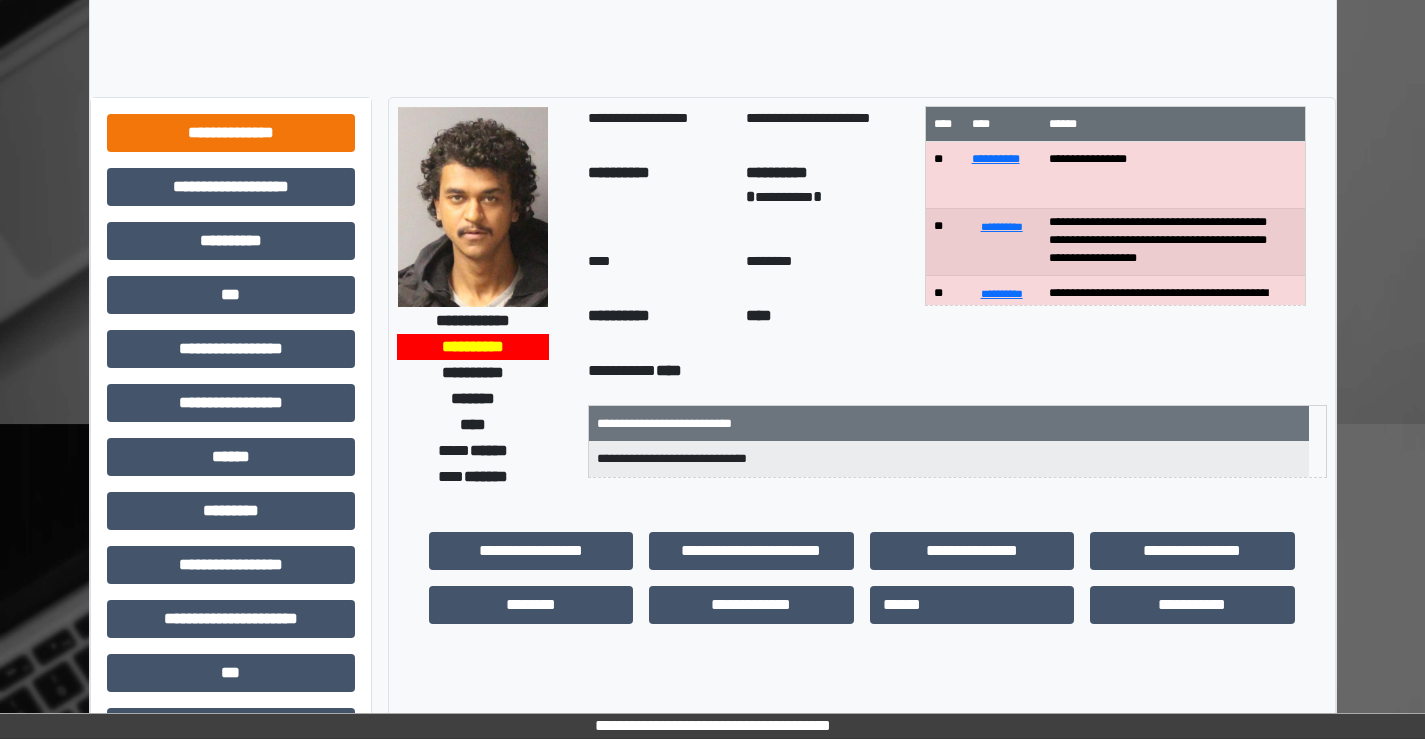 type on "****" 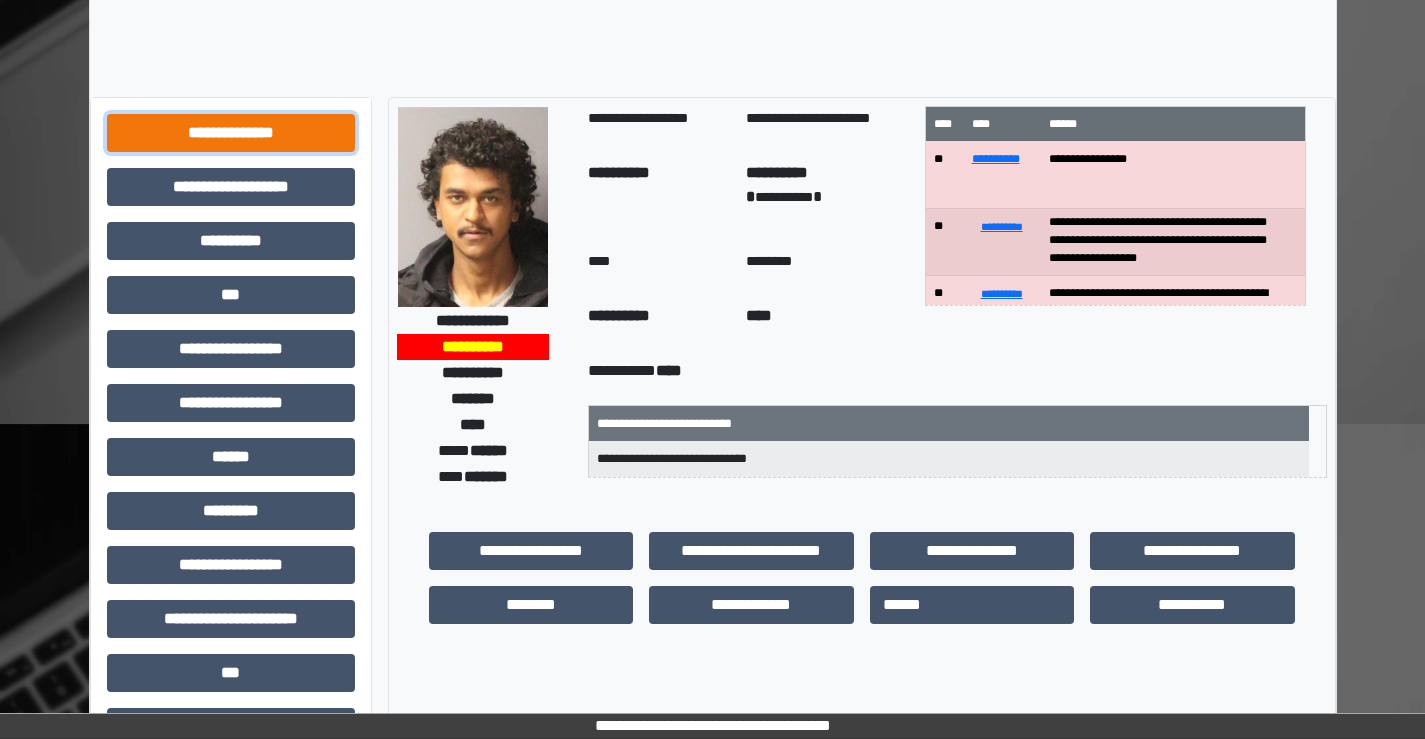 click on "**********" at bounding box center [231, 133] 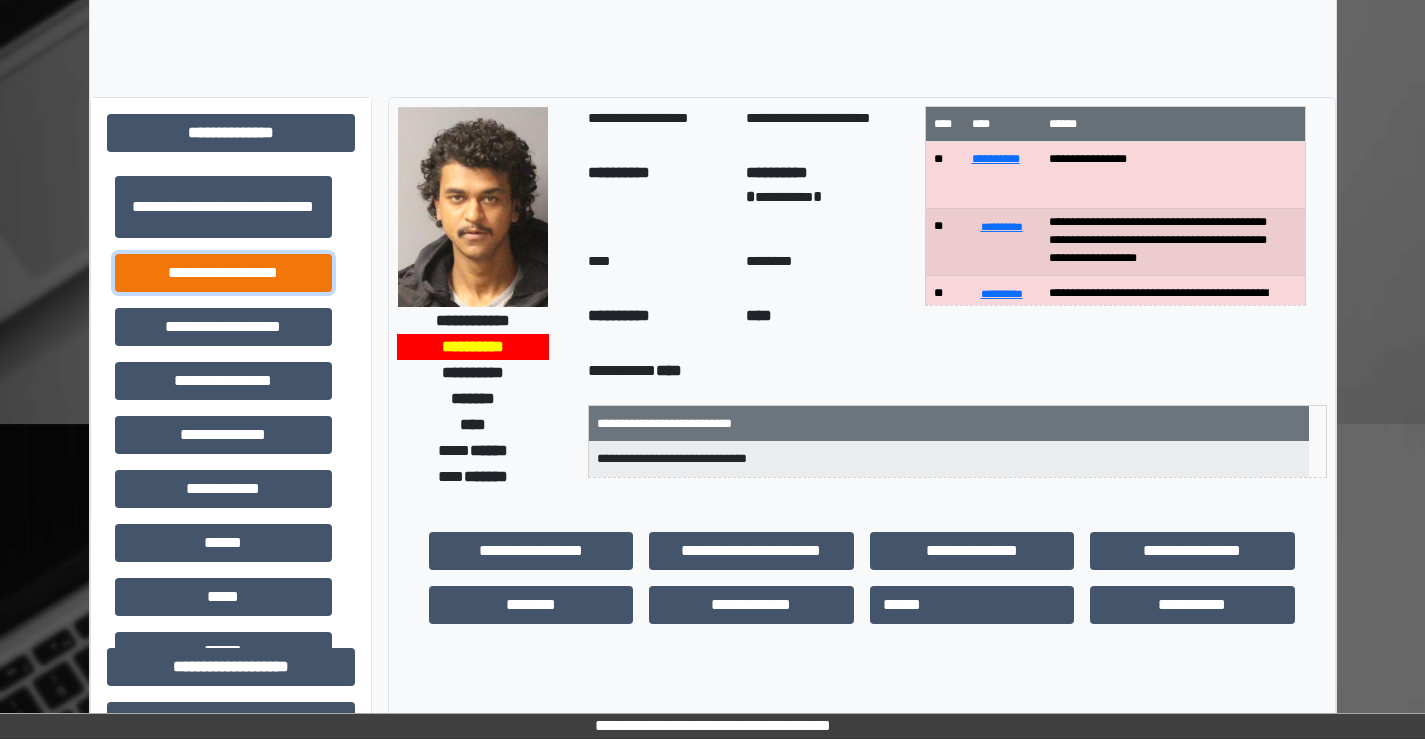 click on "**********" at bounding box center (223, 273) 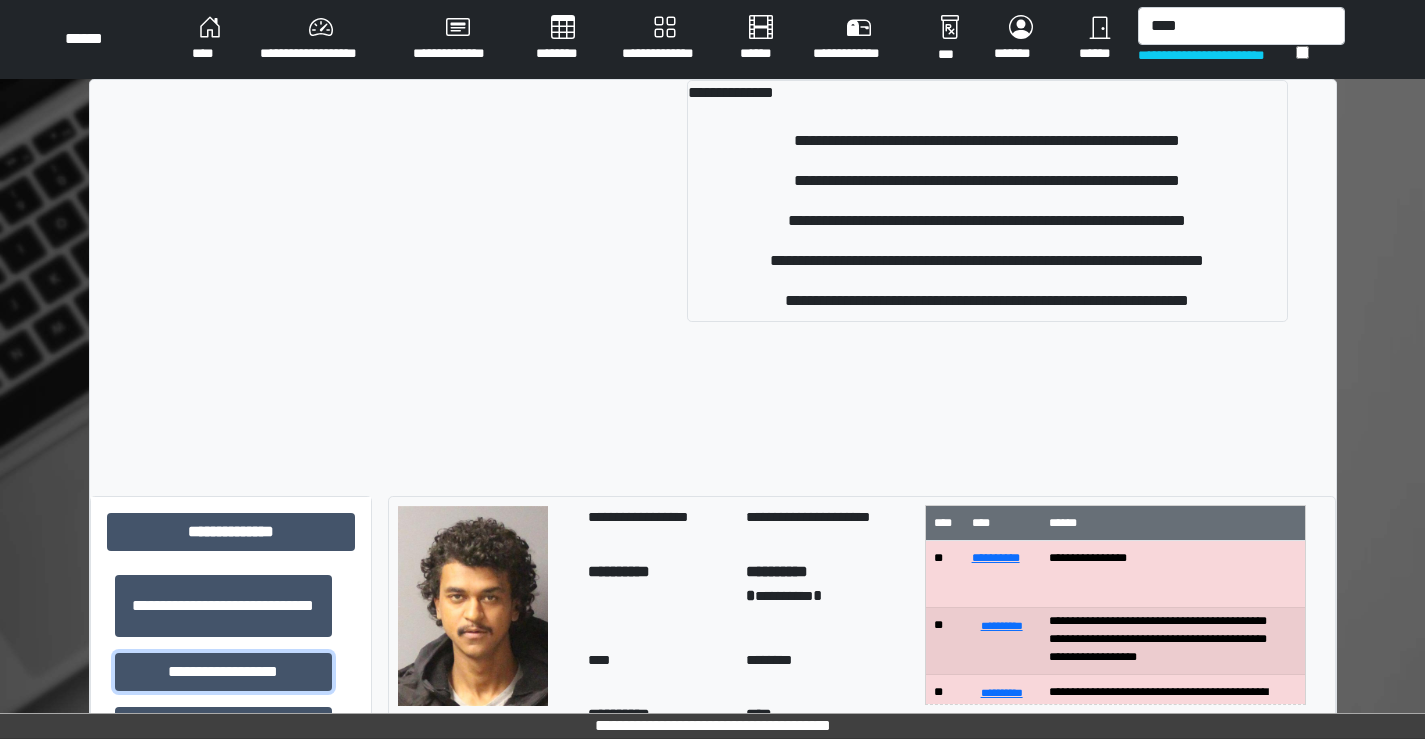 scroll, scrollTop: 0, scrollLeft: 0, axis: both 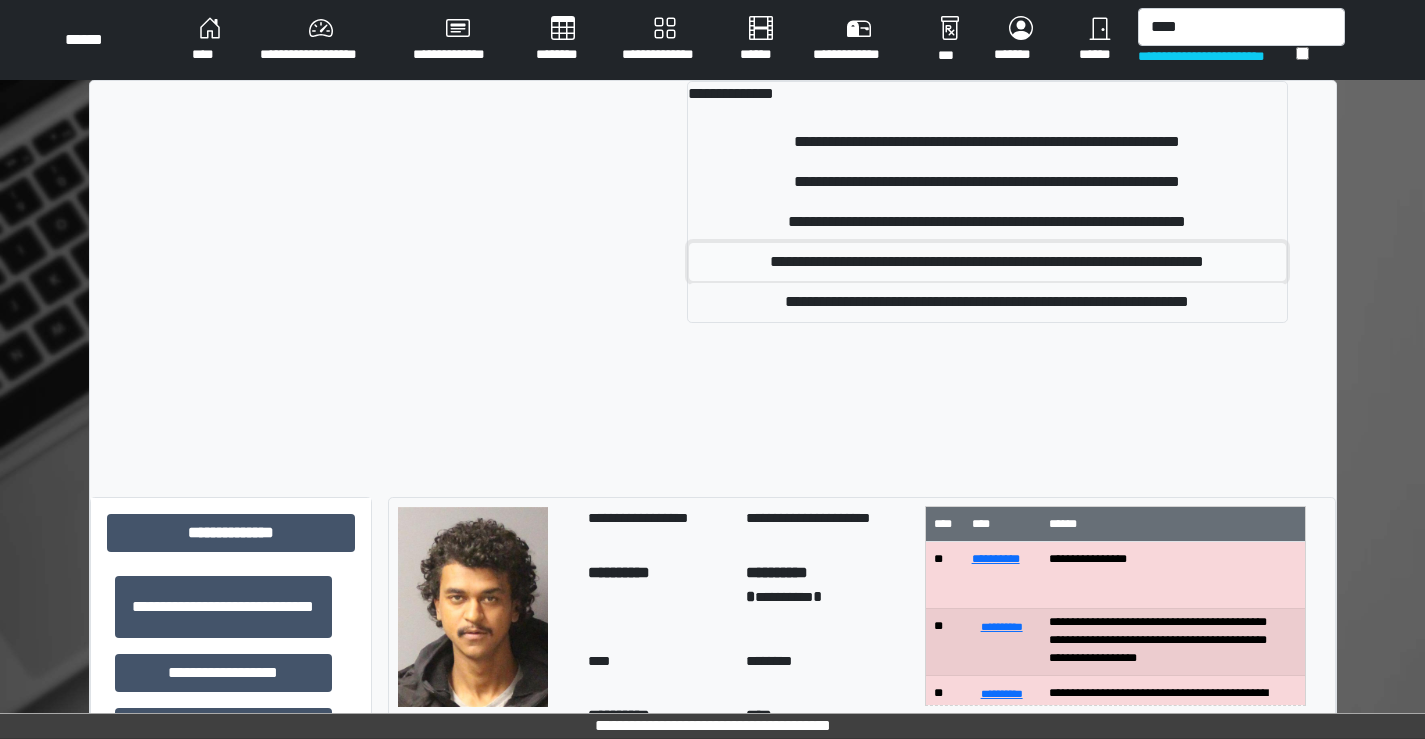 click on "**********" at bounding box center [987, 262] 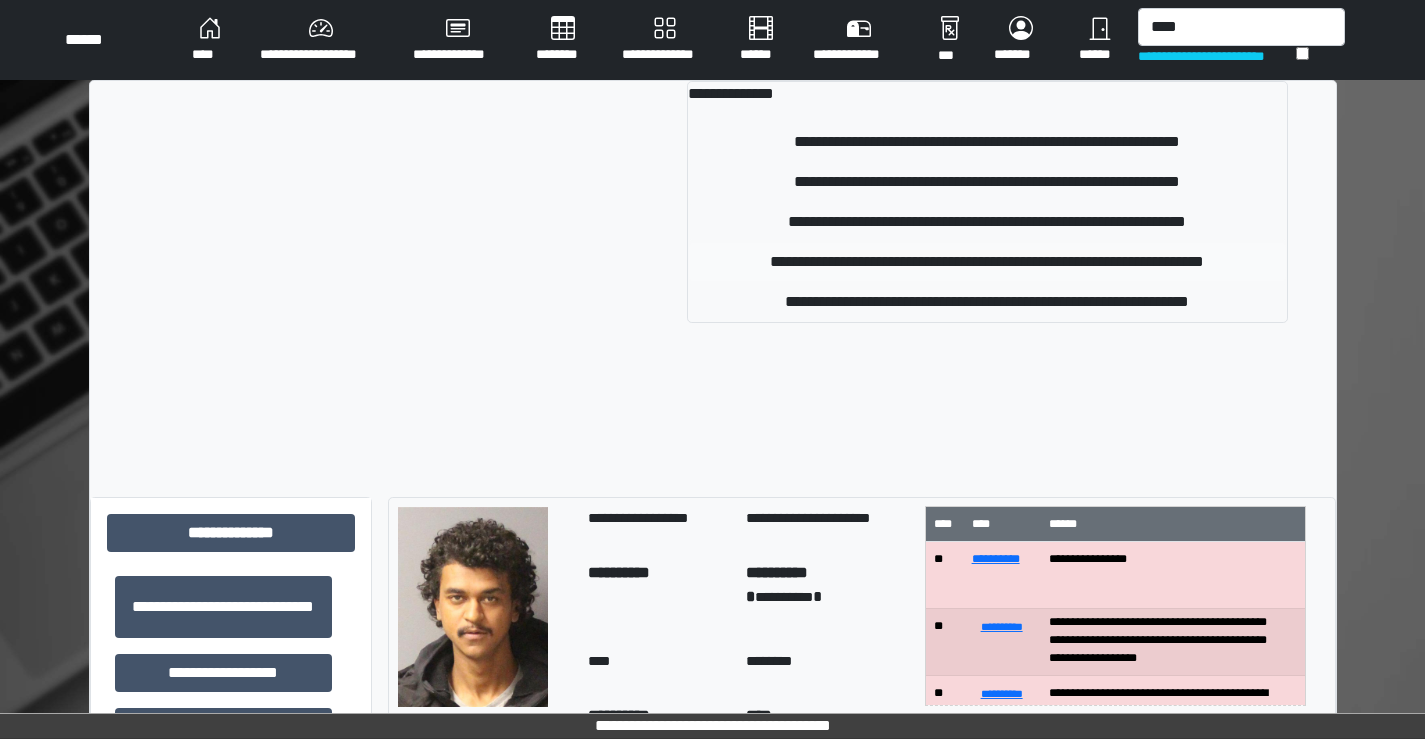type 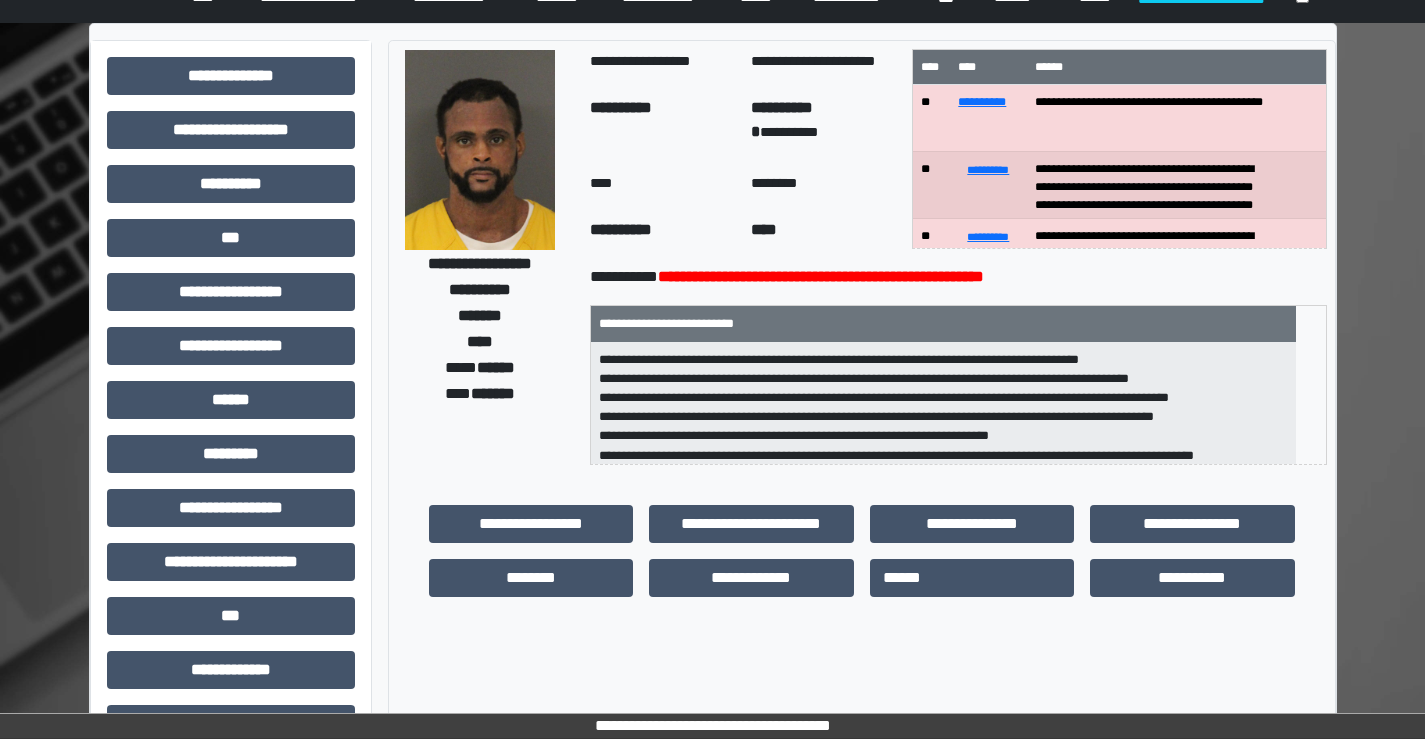 scroll, scrollTop: 0, scrollLeft: 0, axis: both 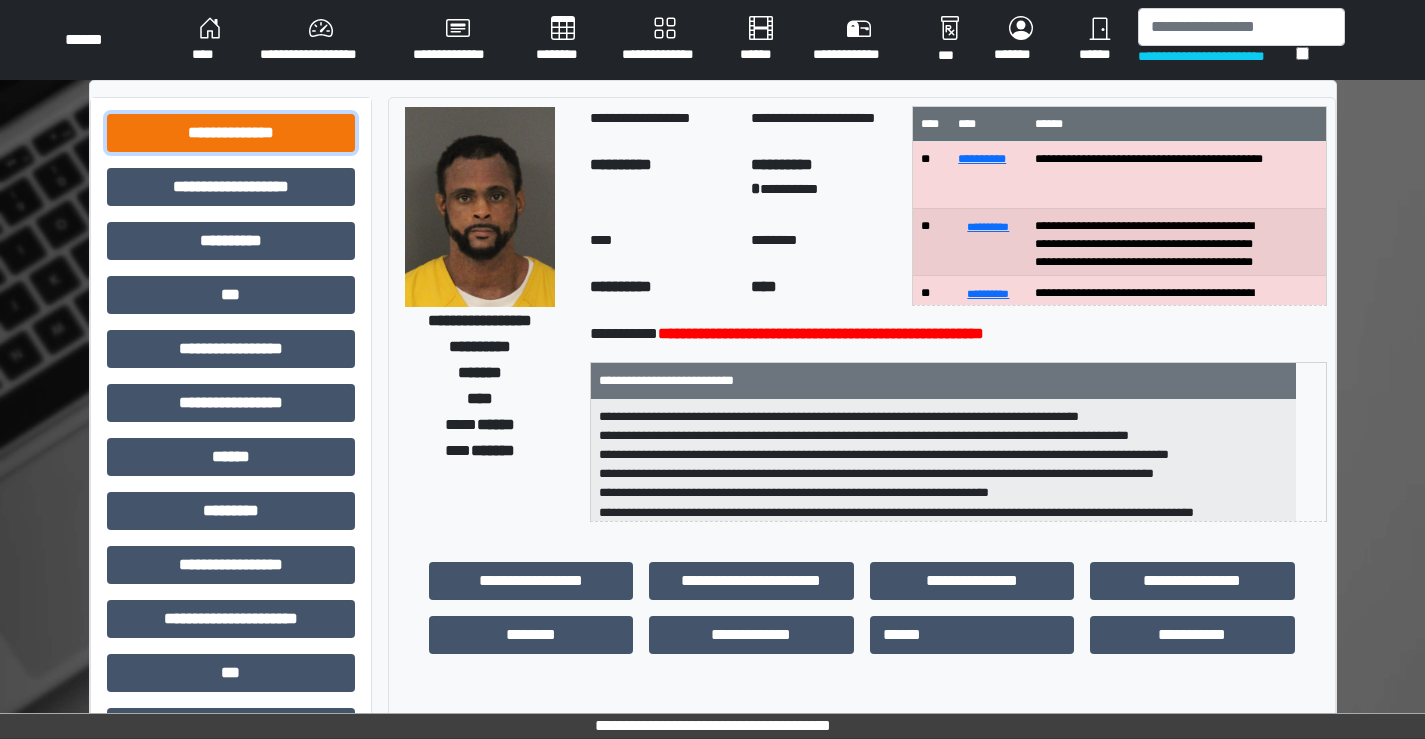 click on "**********" at bounding box center [231, 133] 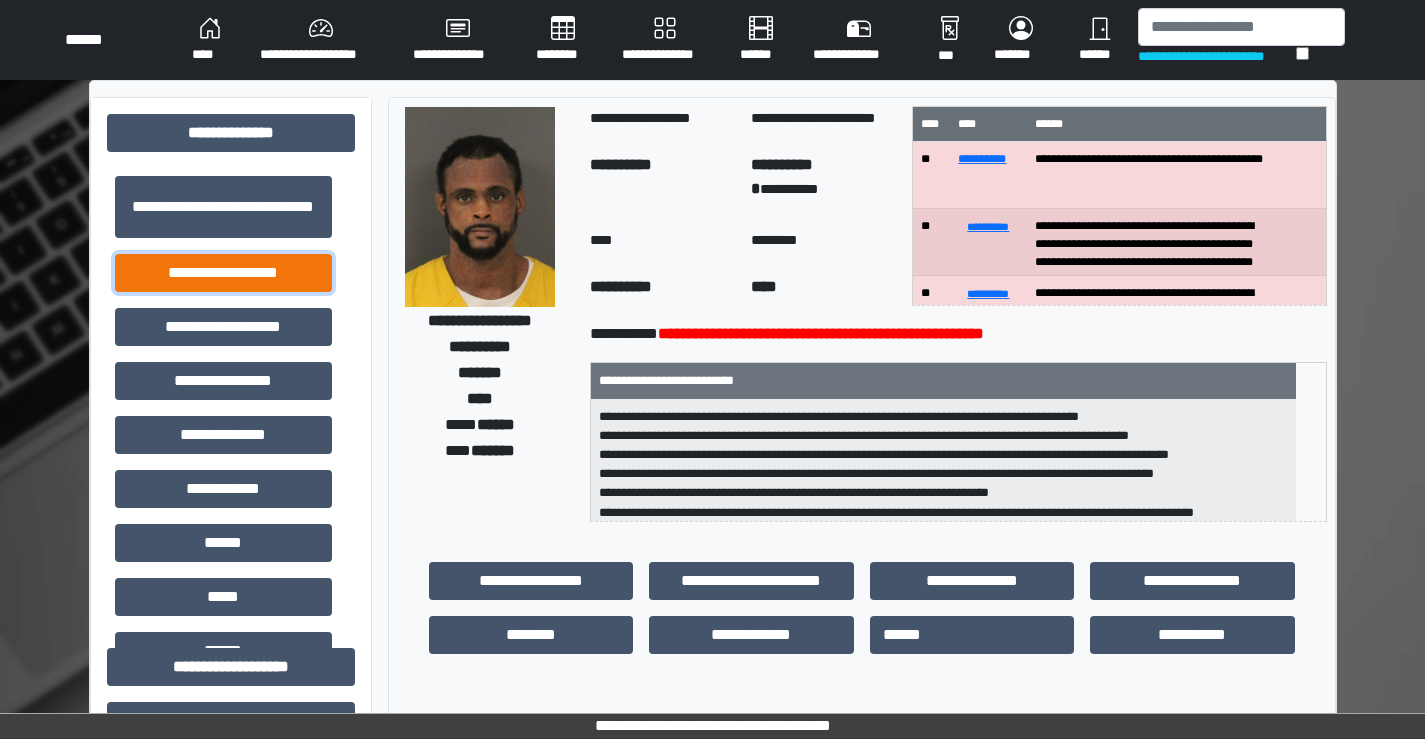 click on "**********" at bounding box center [223, 273] 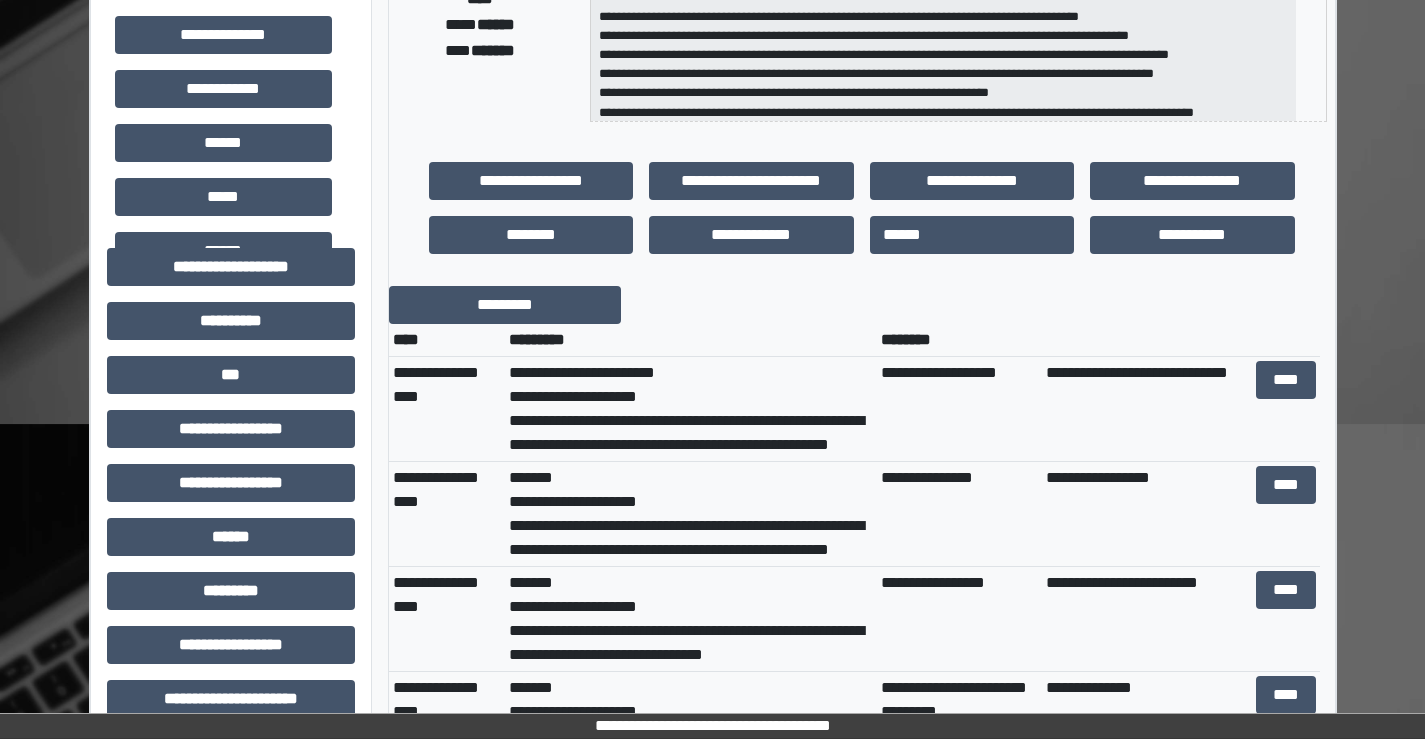scroll, scrollTop: 500, scrollLeft: 0, axis: vertical 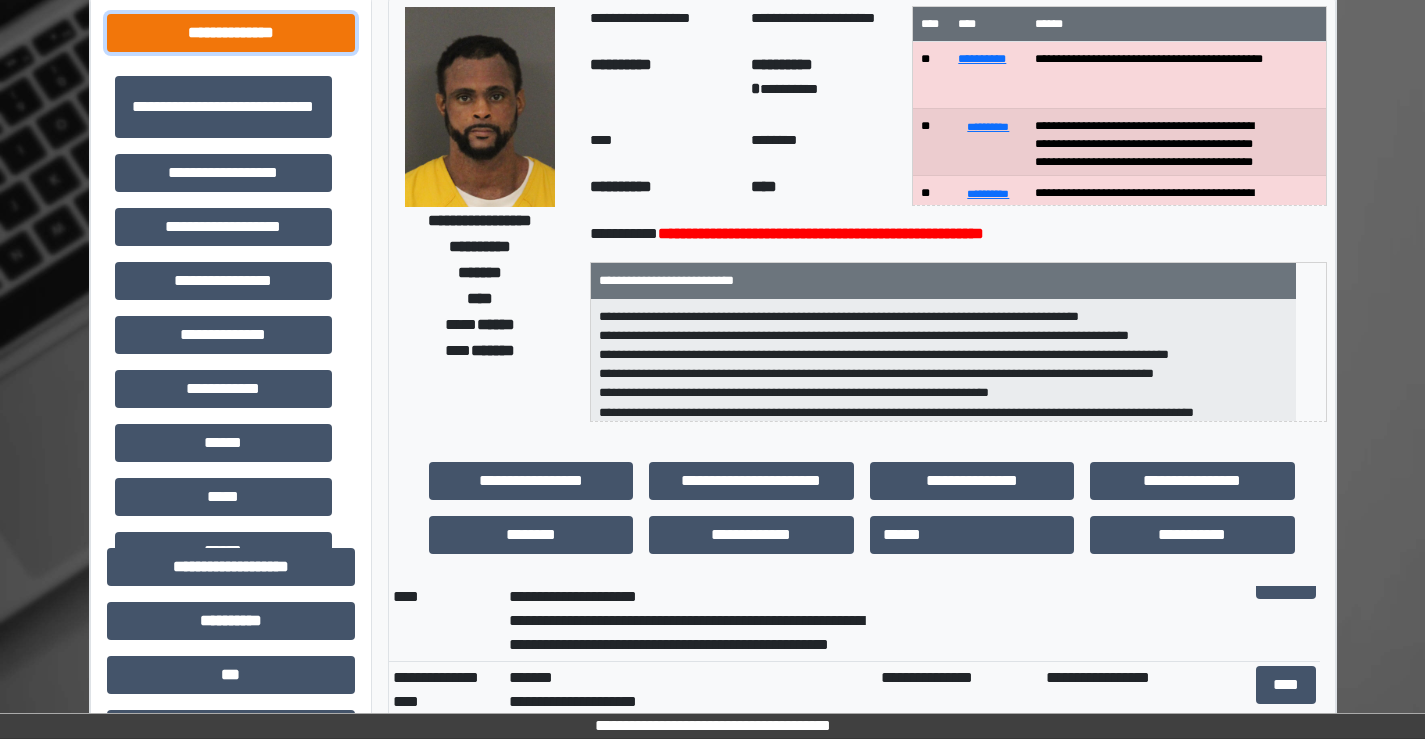 click on "**********" at bounding box center [231, 33] 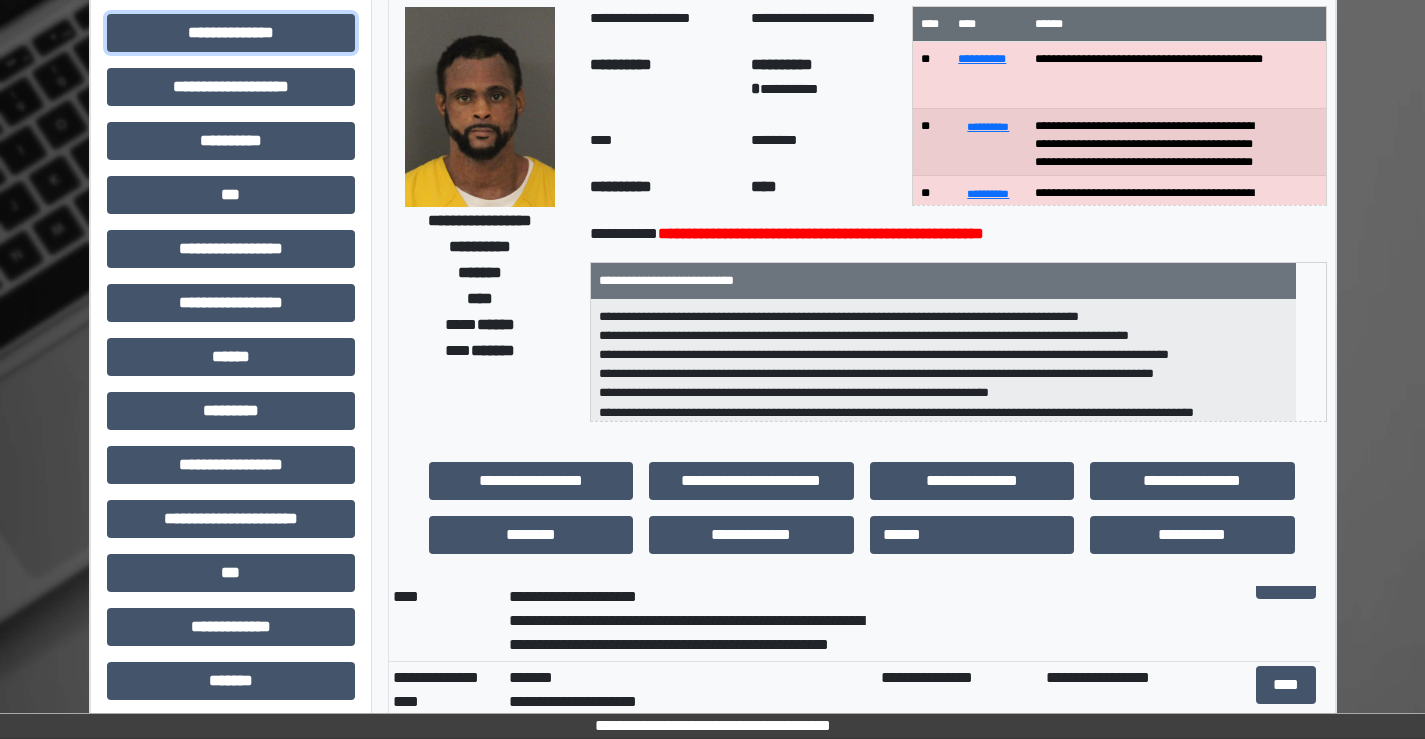 scroll, scrollTop: 63, scrollLeft: 0, axis: vertical 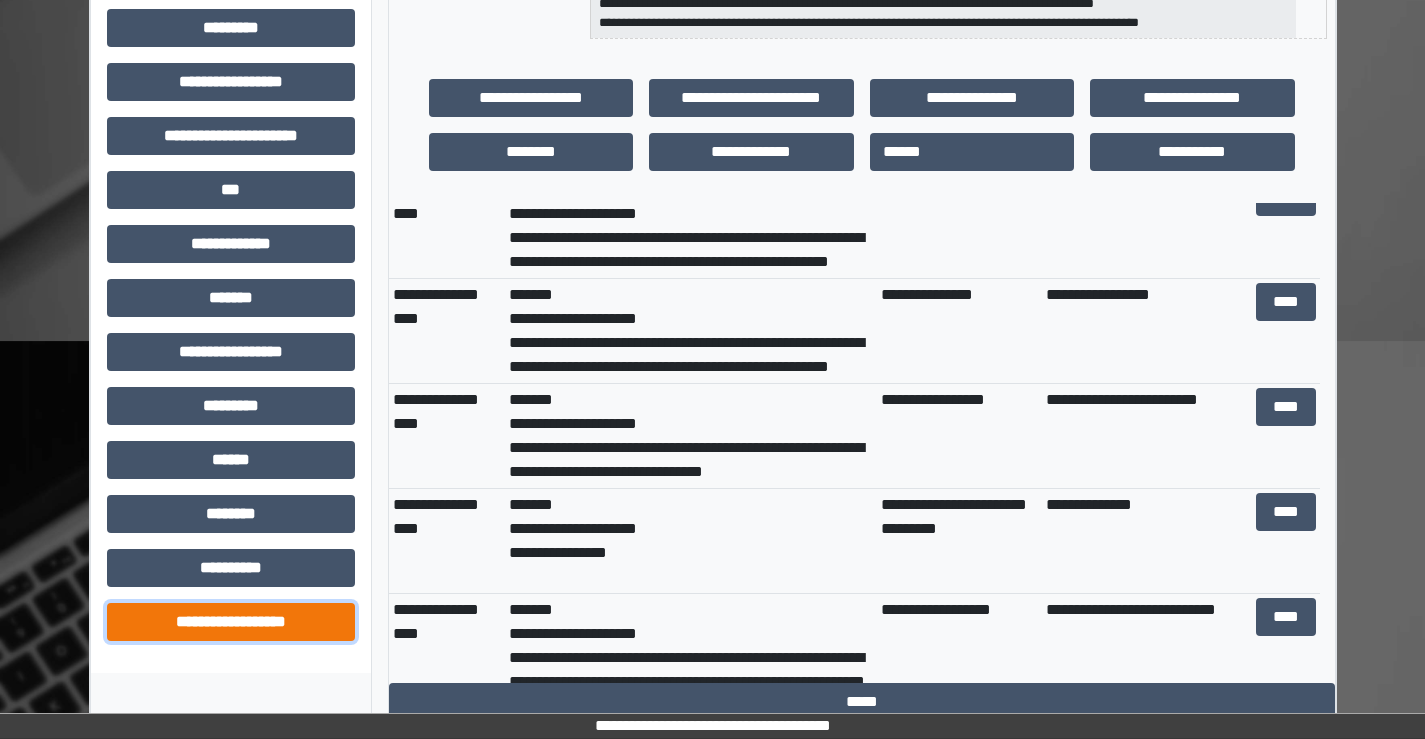 click on "**********" at bounding box center (231, 622) 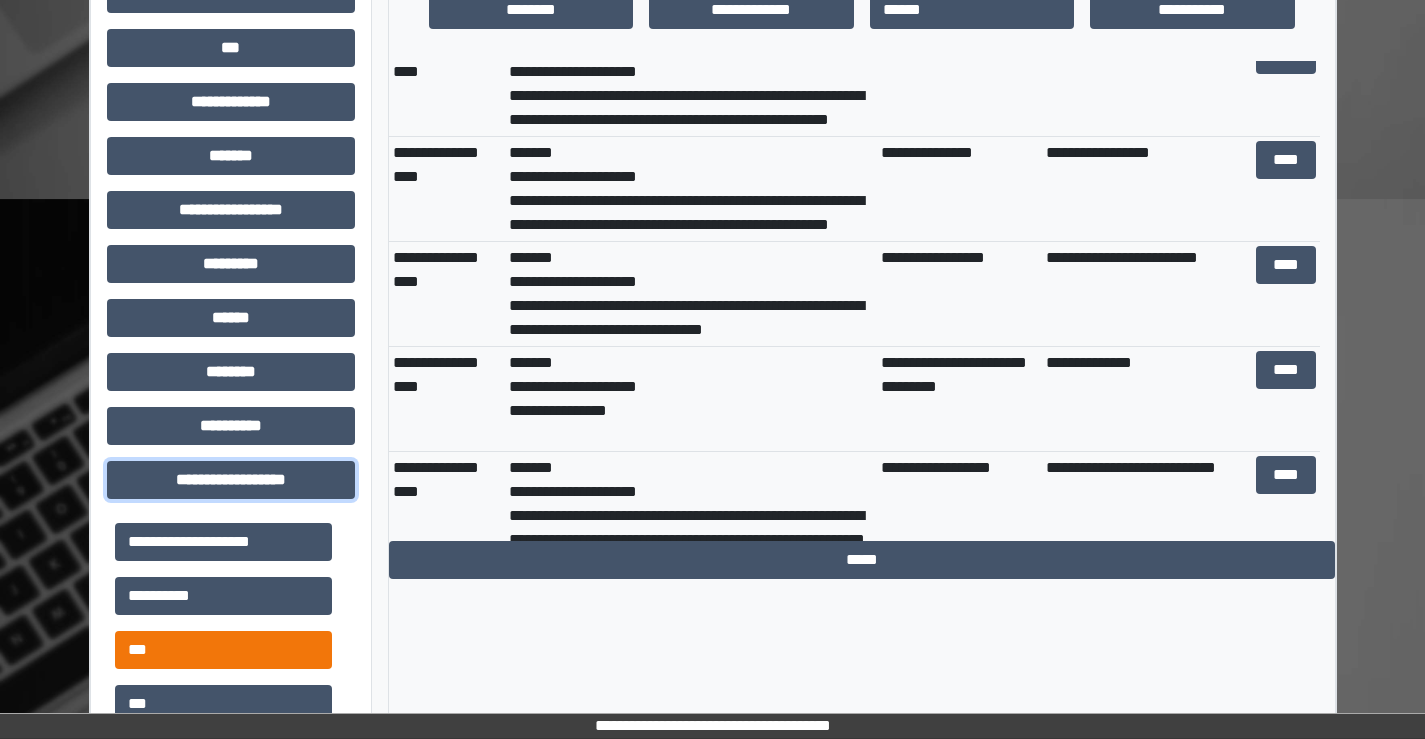 scroll, scrollTop: 783, scrollLeft: 0, axis: vertical 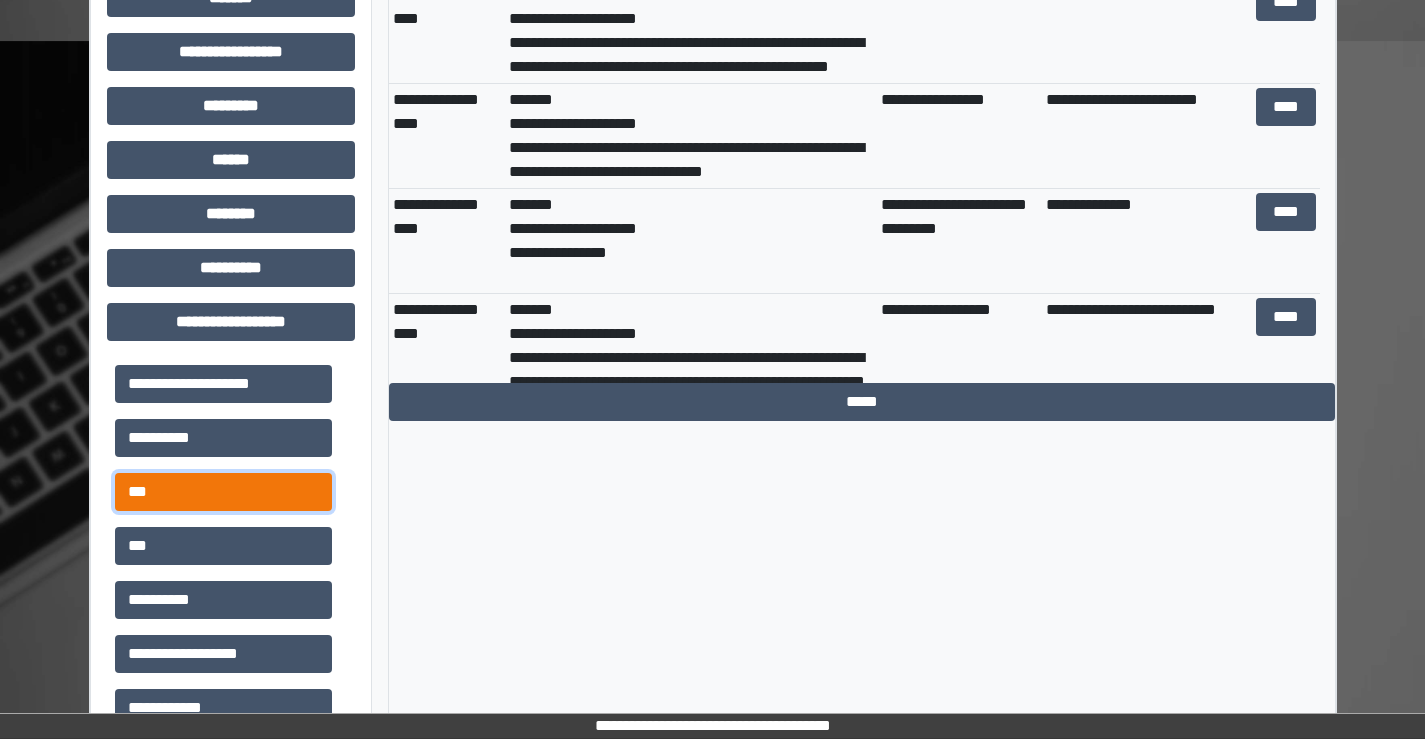 click on "***" at bounding box center [223, 492] 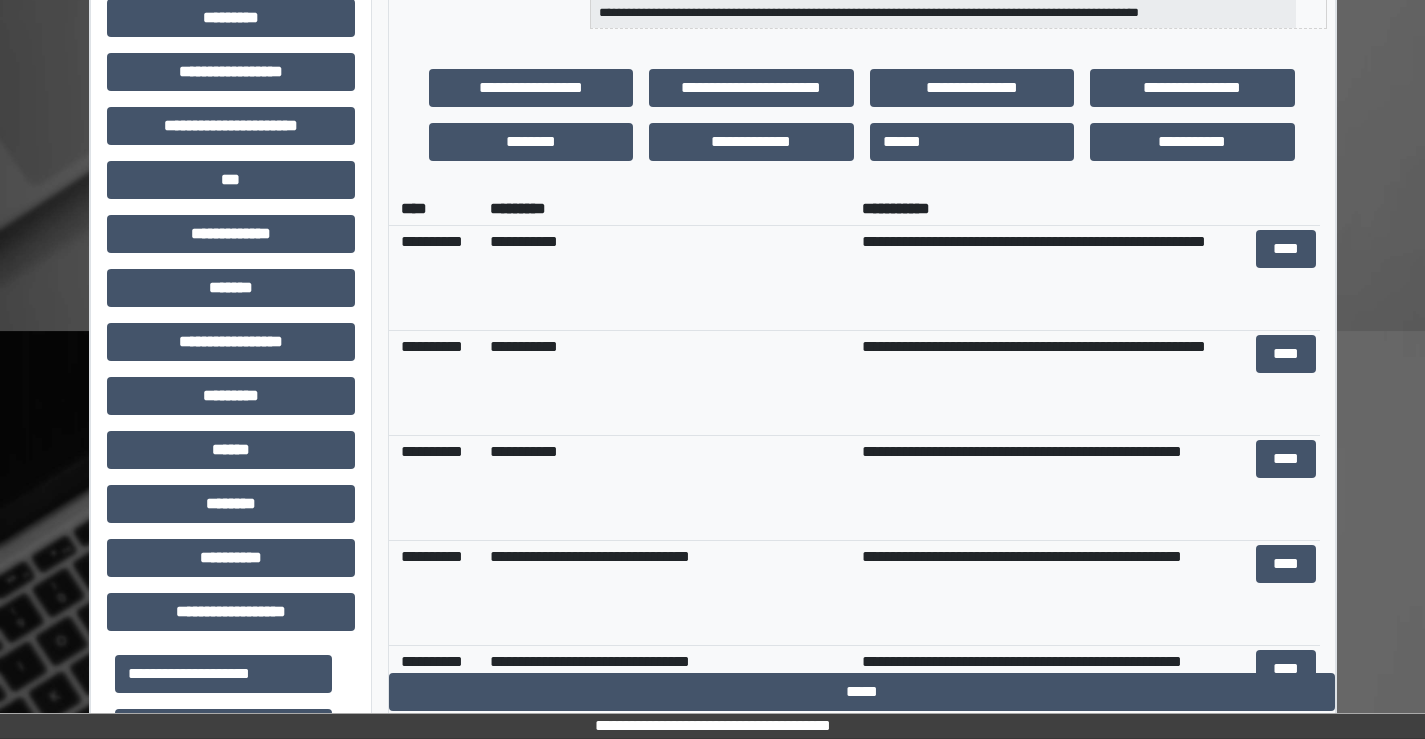 scroll, scrollTop: 483, scrollLeft: 0, axis: vertical 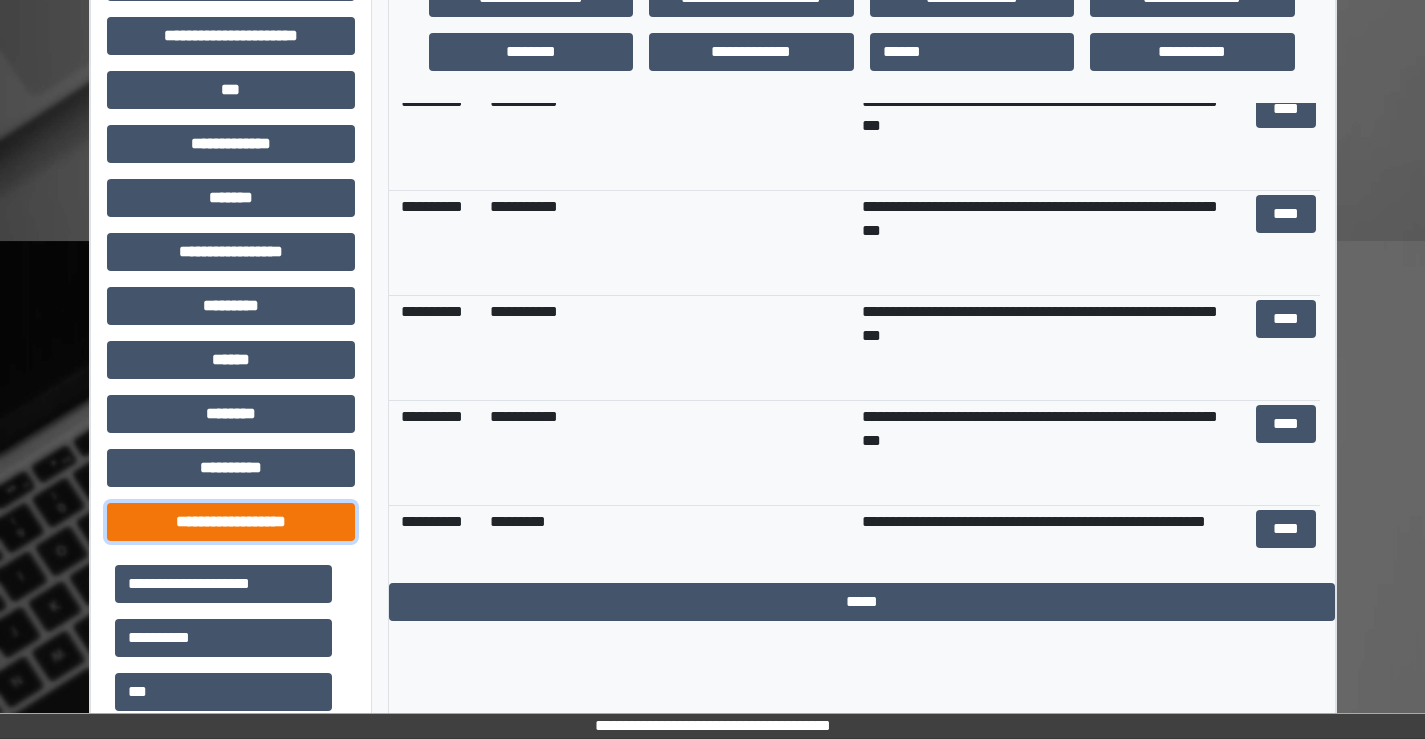 click on "**********" at bounding box center [231, 522] 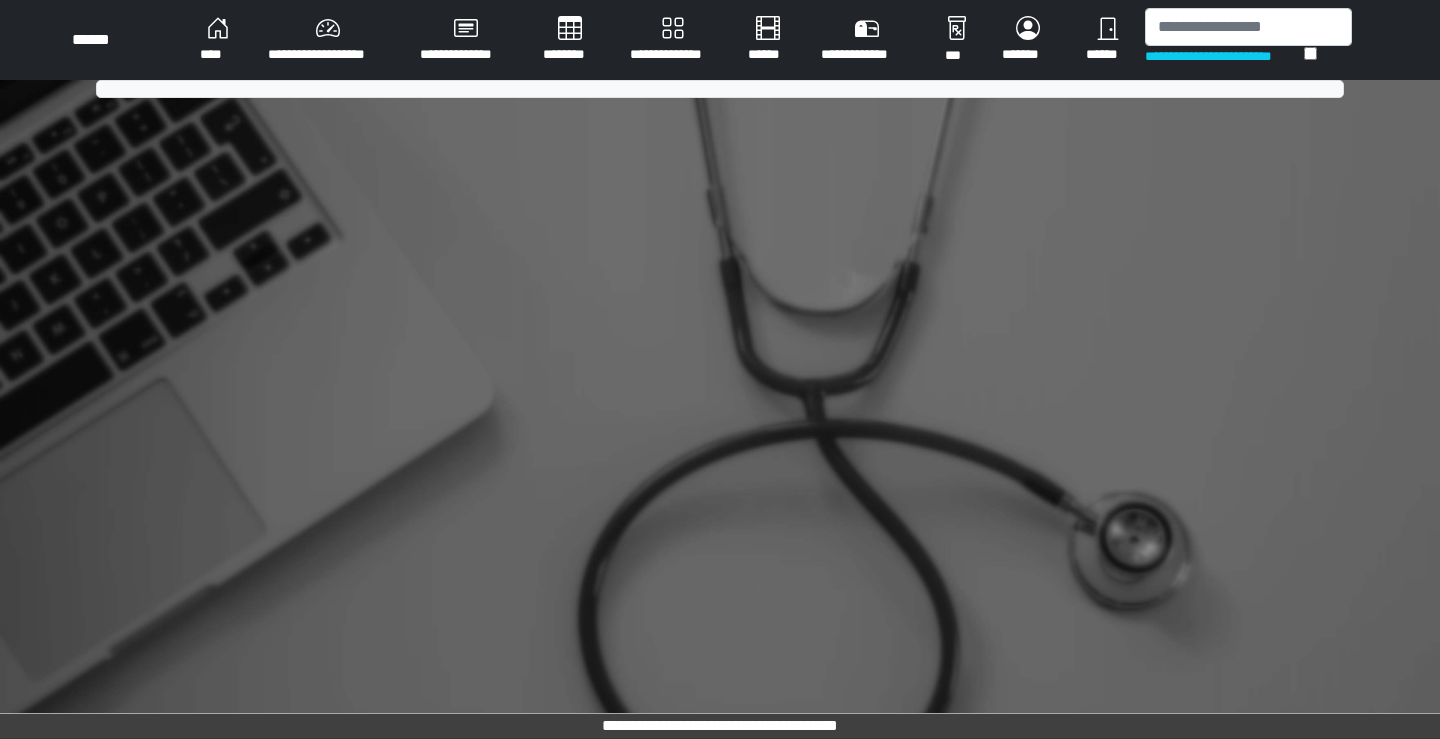scroll, scrollTop: 0, scrollLeft: 0, axis: both 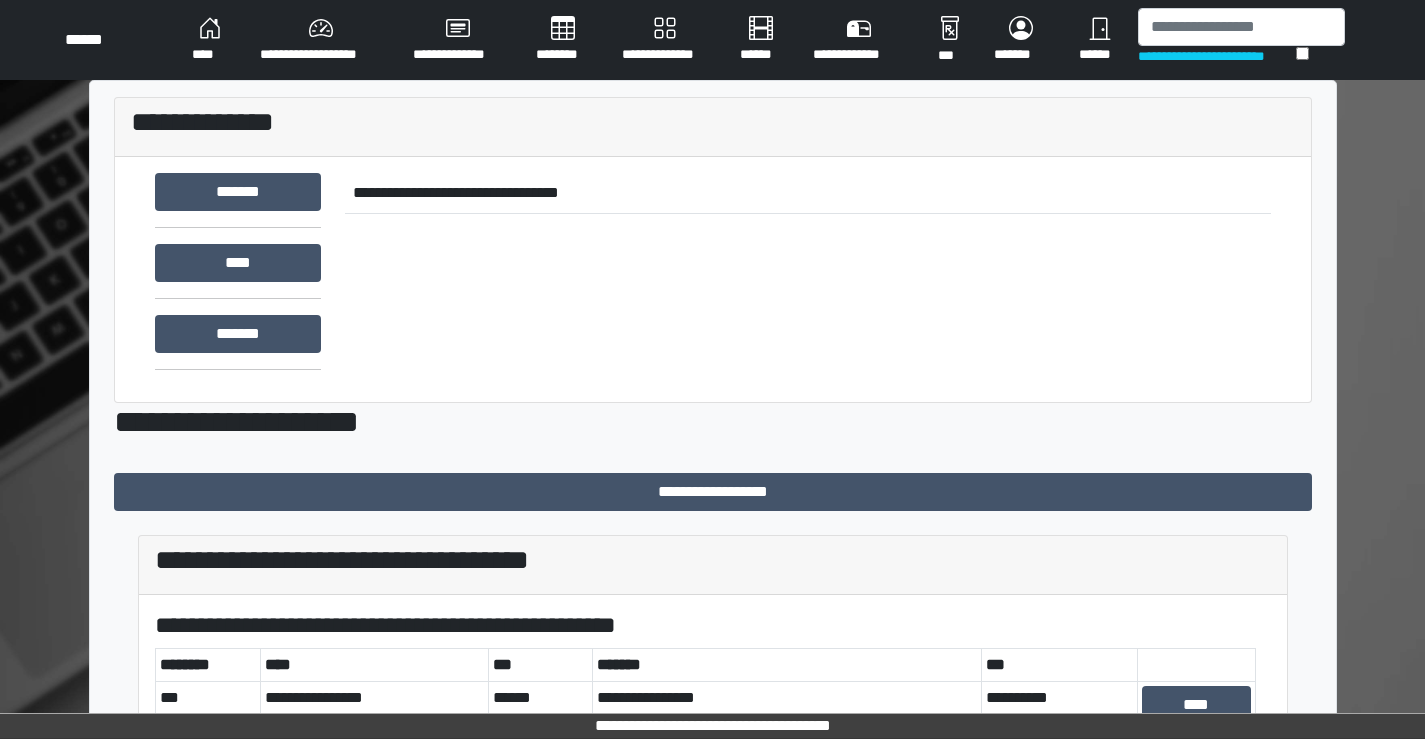 click on "**********" at bounding box center (665, 40) 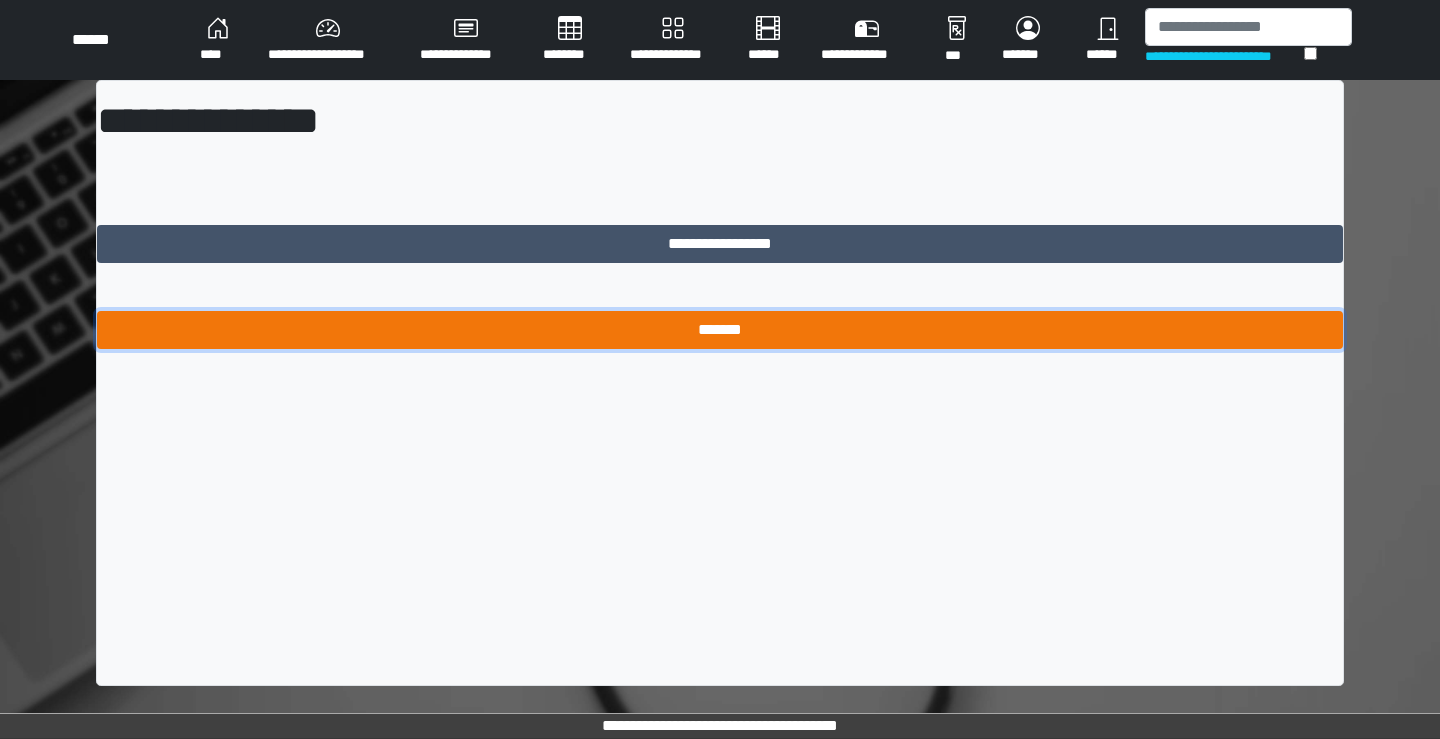 click on "*******" at bounding box center [720, 330] 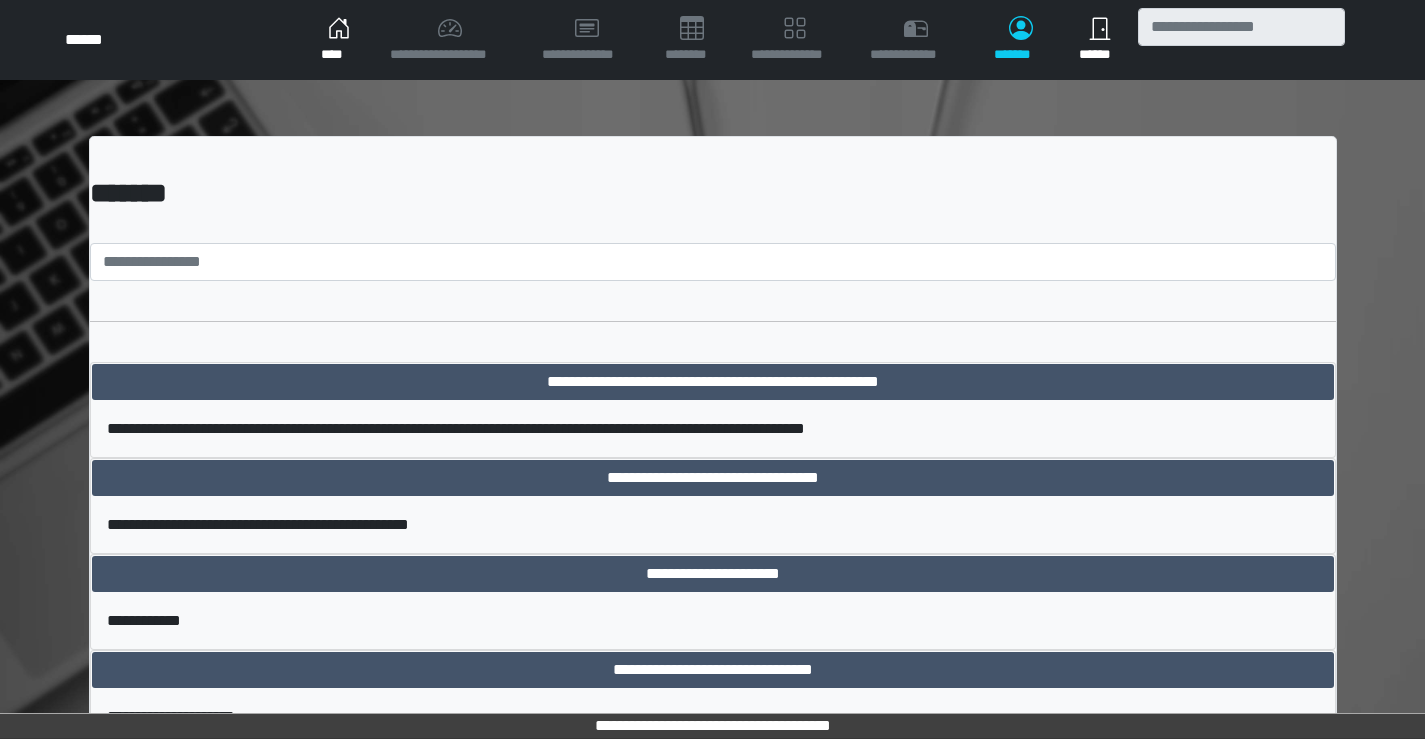 scroll, scrollTop: 0, scrollLeft: 0, axis: both 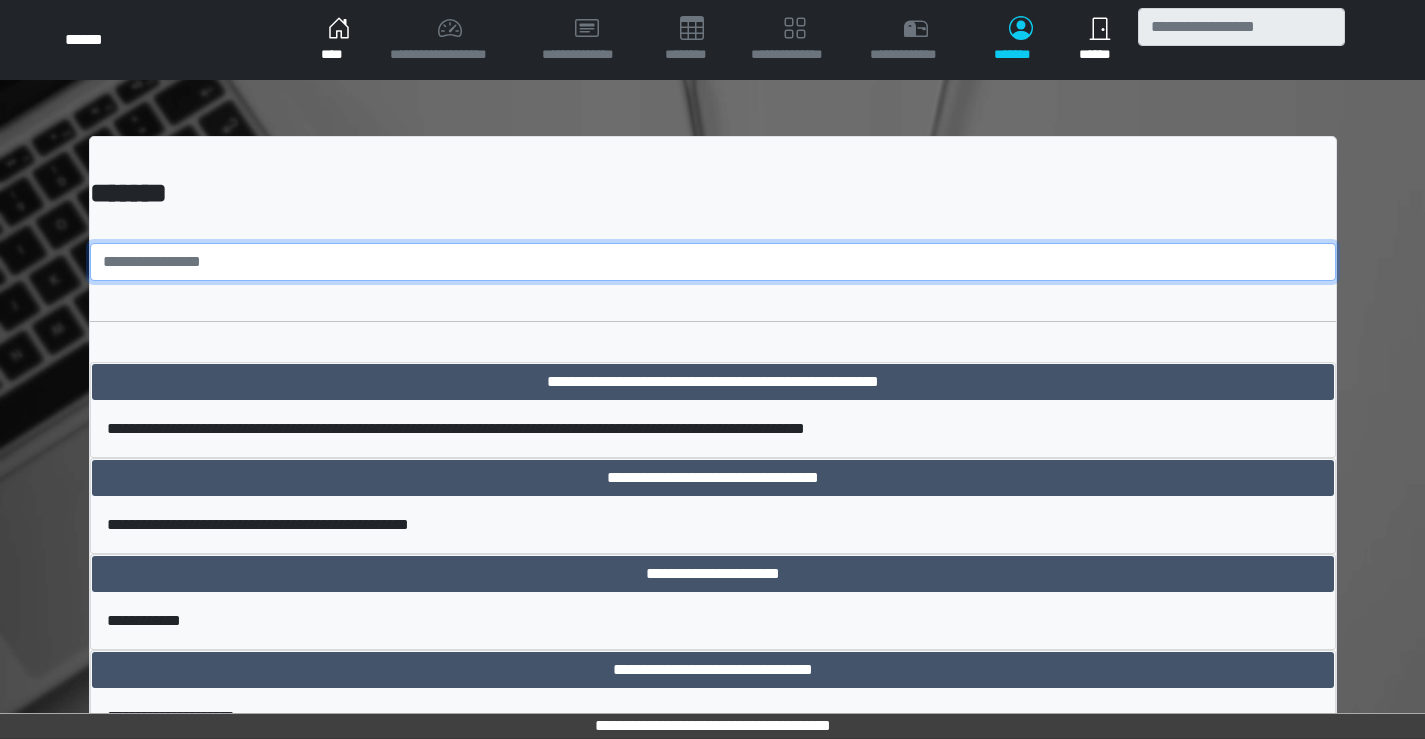 click at bounding box center [713, 262] 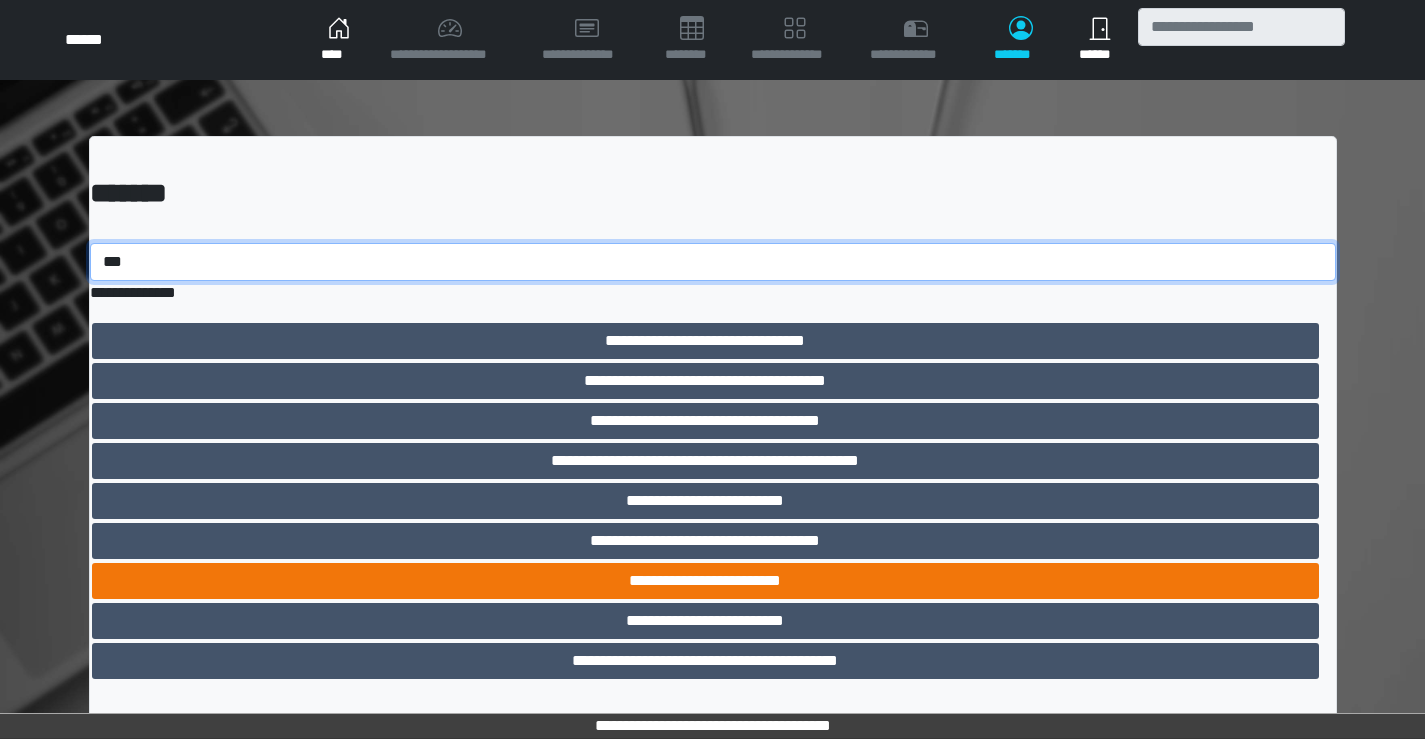 type on "***" 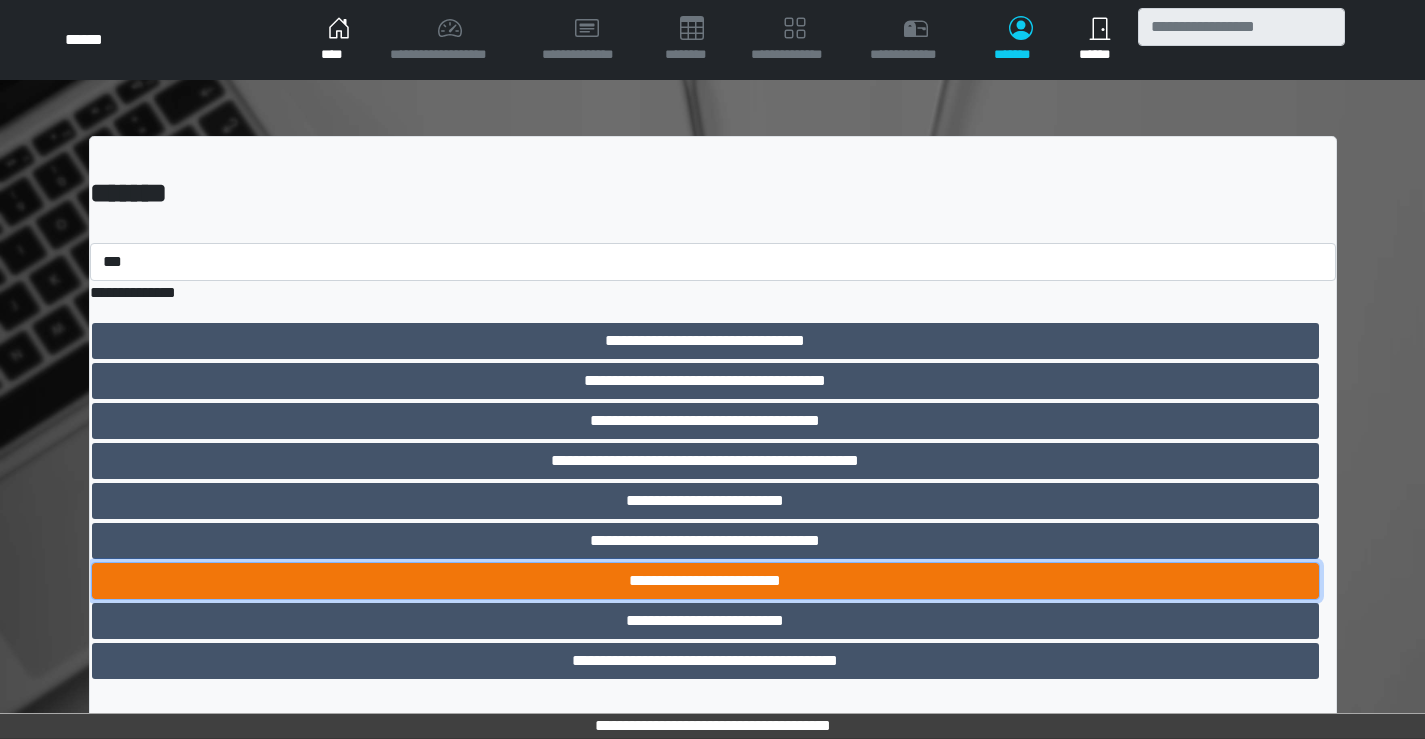 click on "**********" at bounding box center (705, 581) 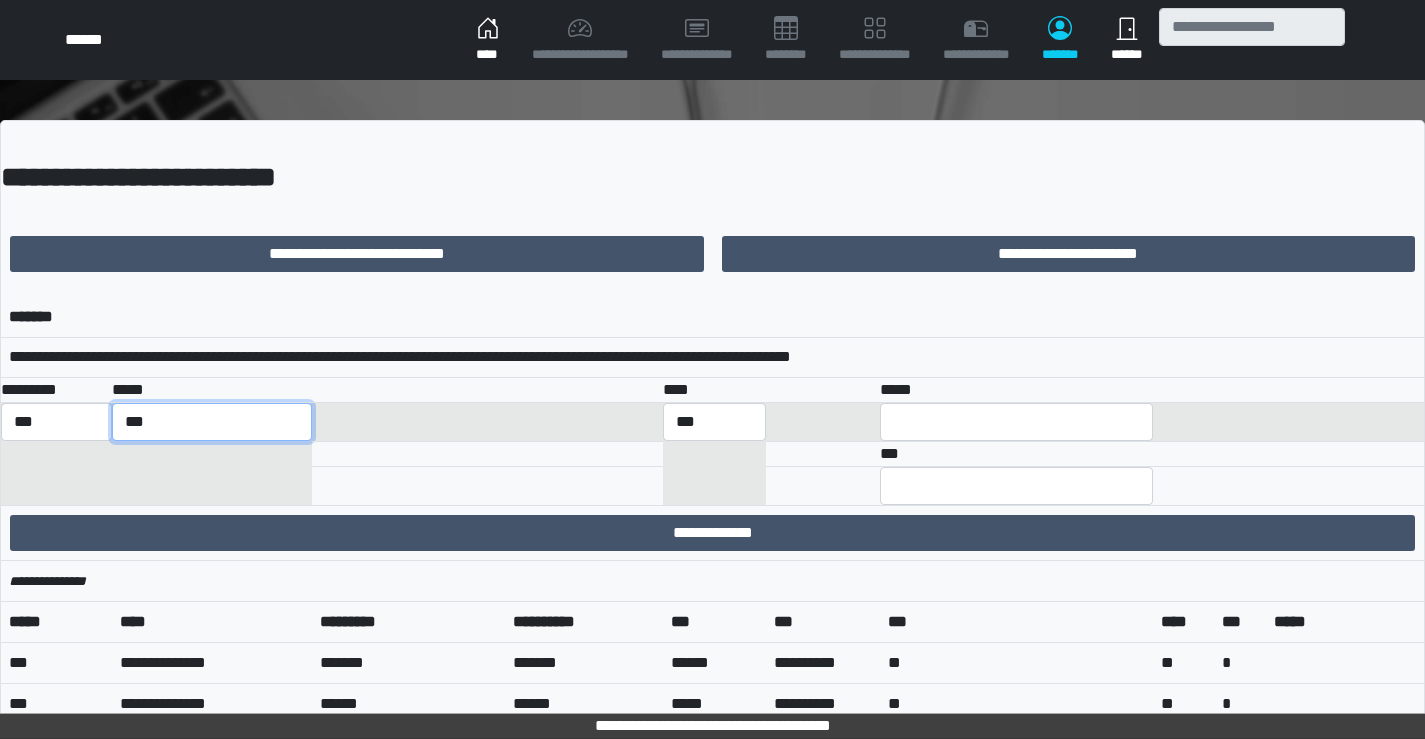 click on "**********" at bounding box center [211, 422] 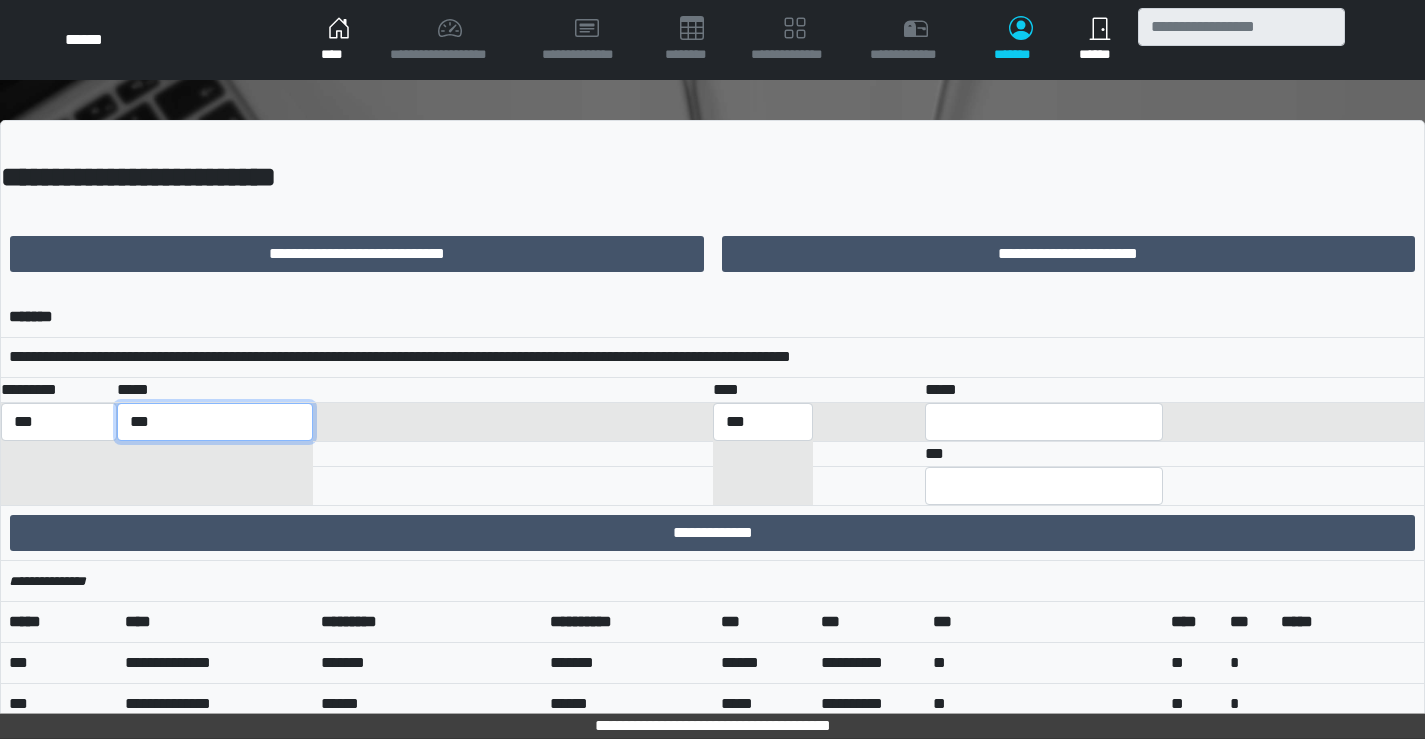 scroll, scrollTop: 0, scrollLeft: 0, axis: both 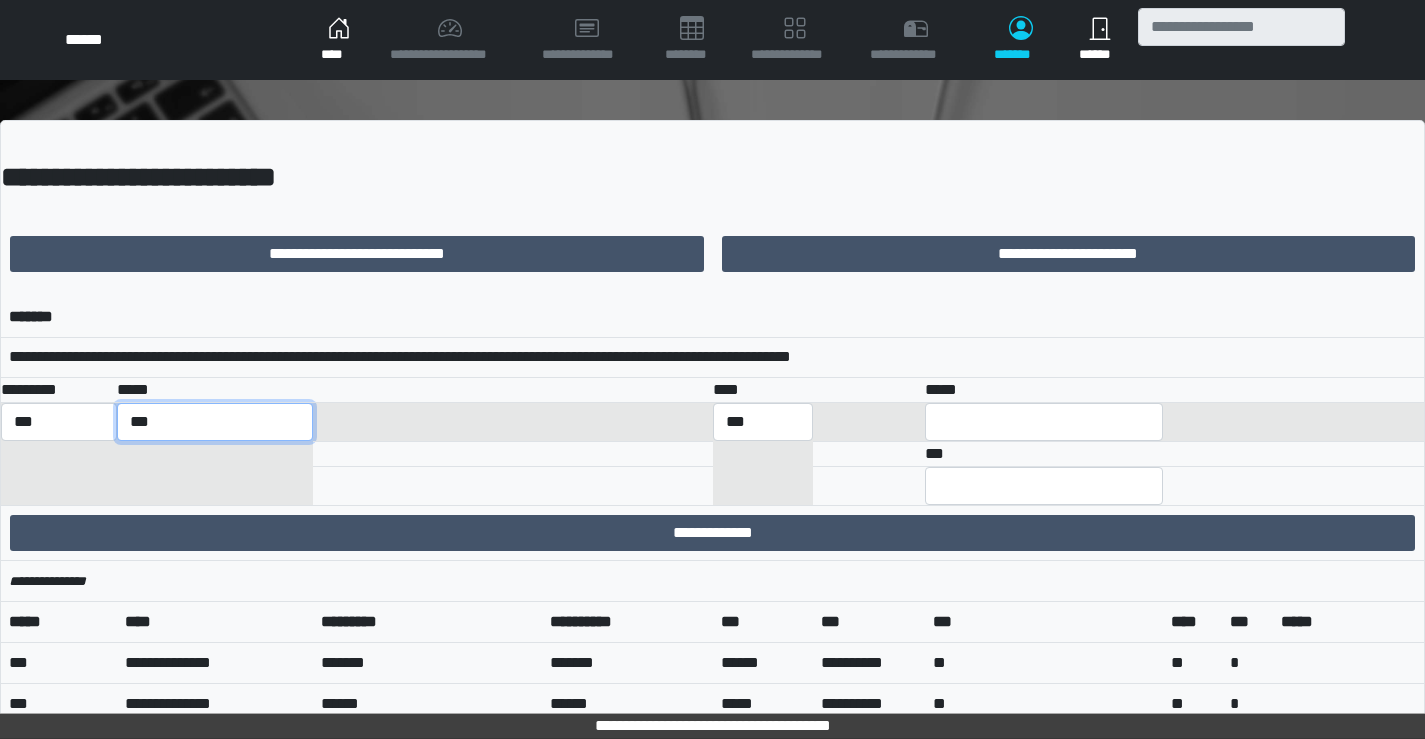 select on "**********" 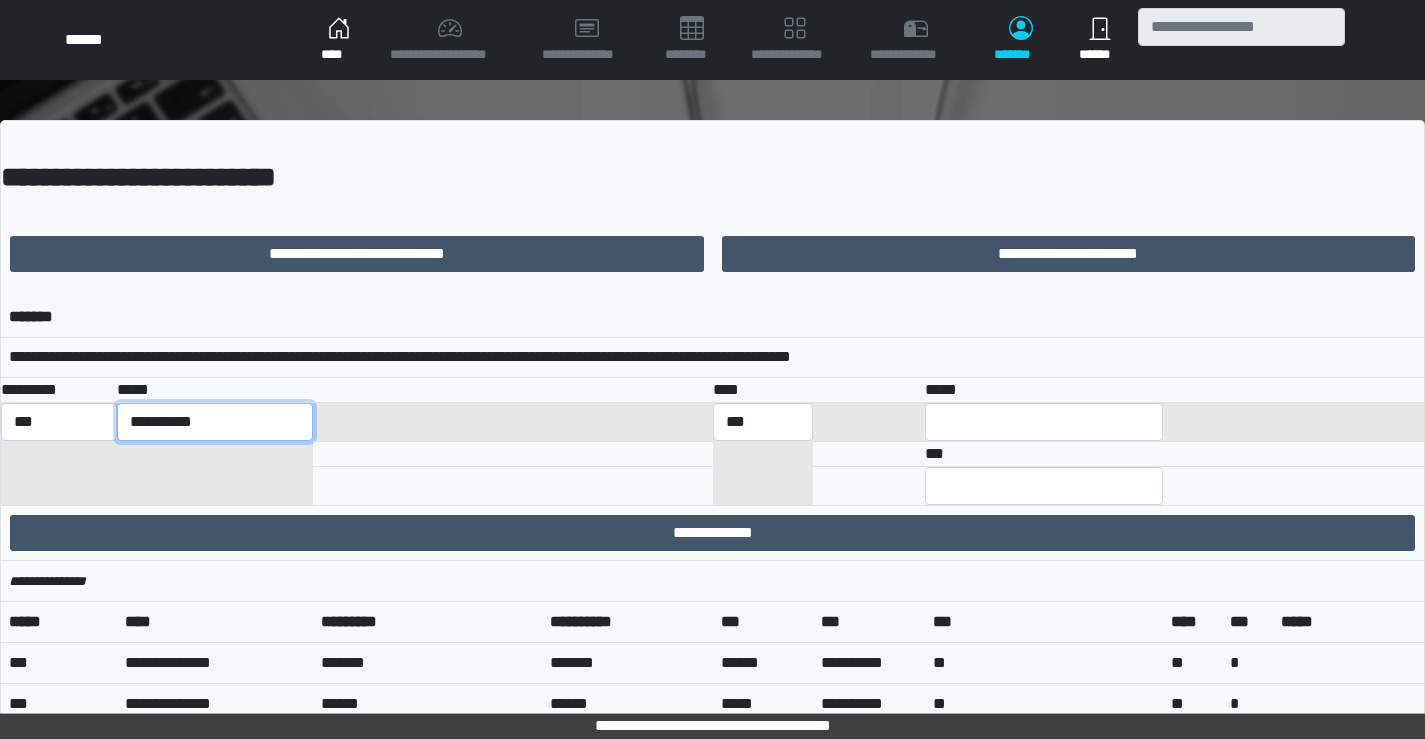 click on "**********" at bounding box center [215, 422] 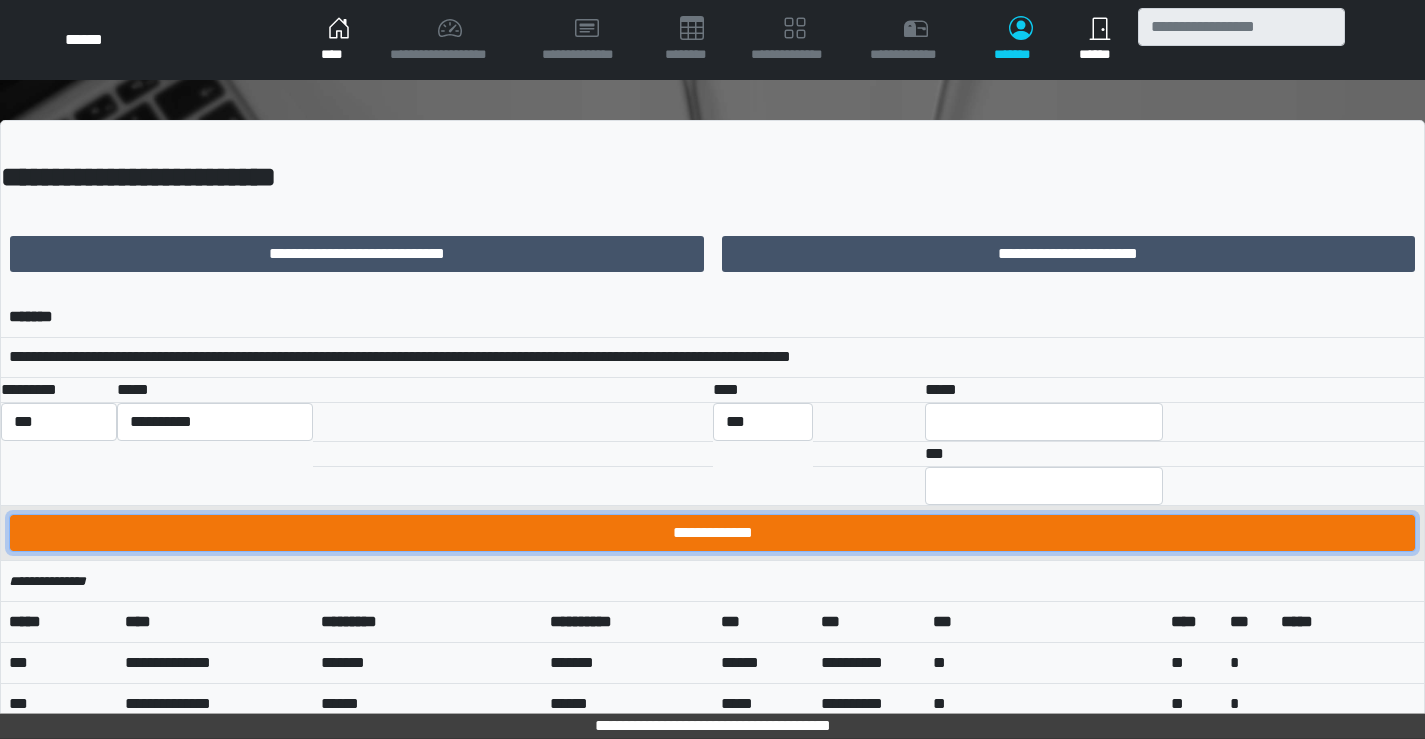 click on "**********" at bounding box center (712, 533) 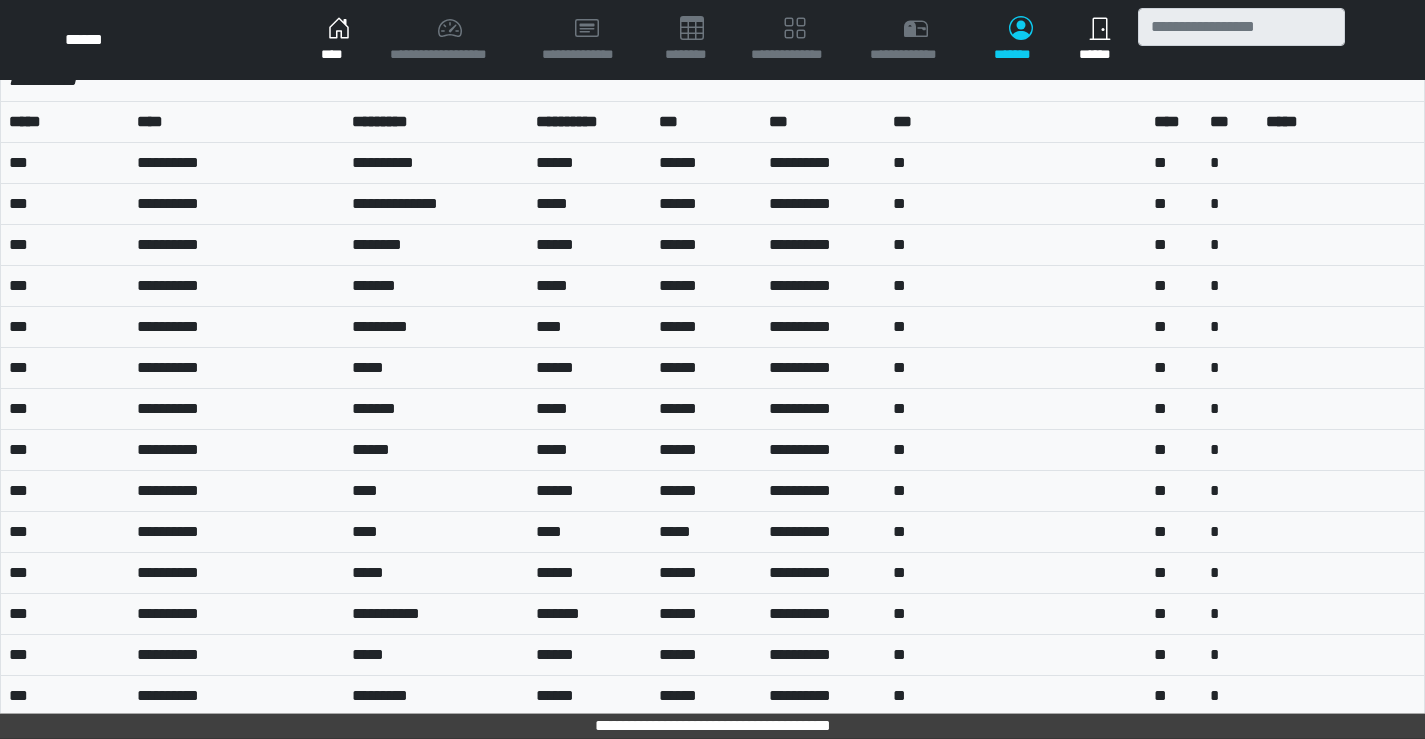 scroll, scrollTop: 400, scrollLeft: 0, axis: vertical 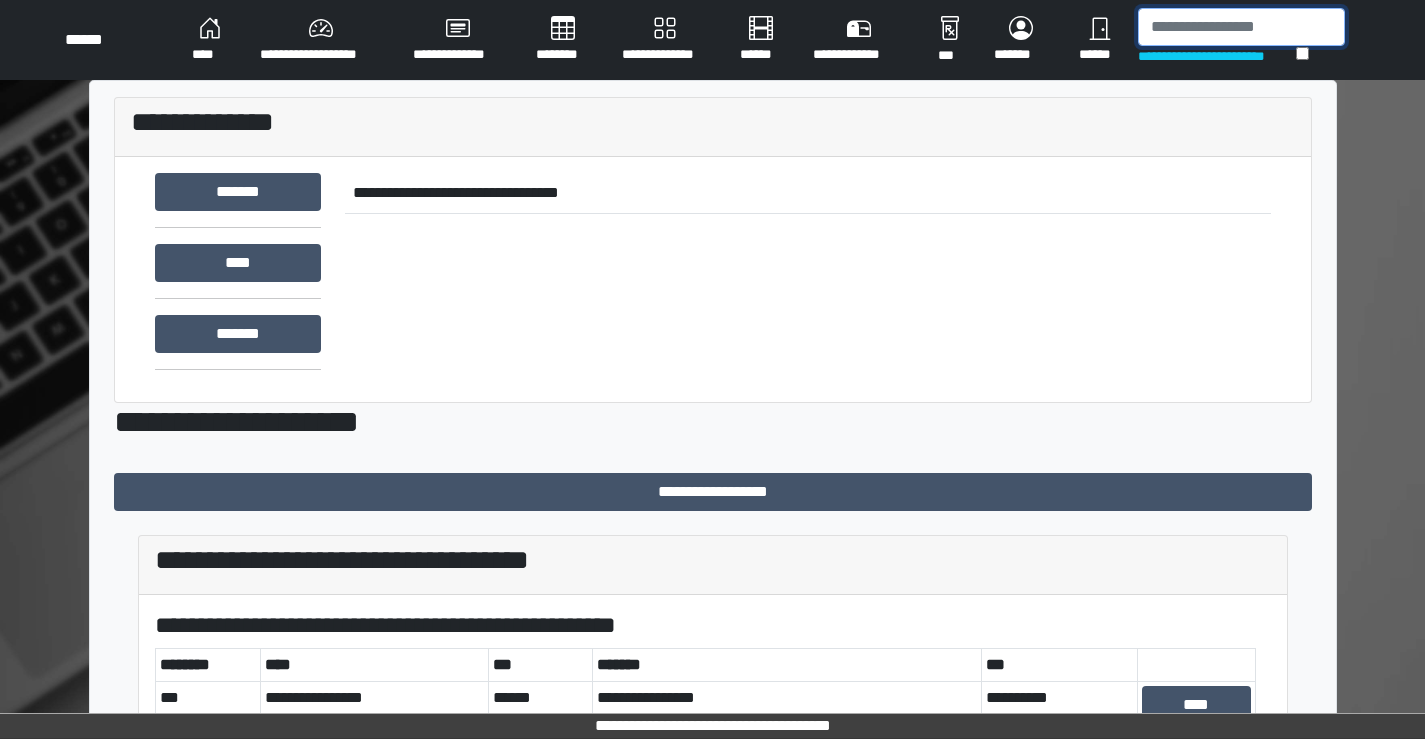 click at bounding box center [1241, 27] 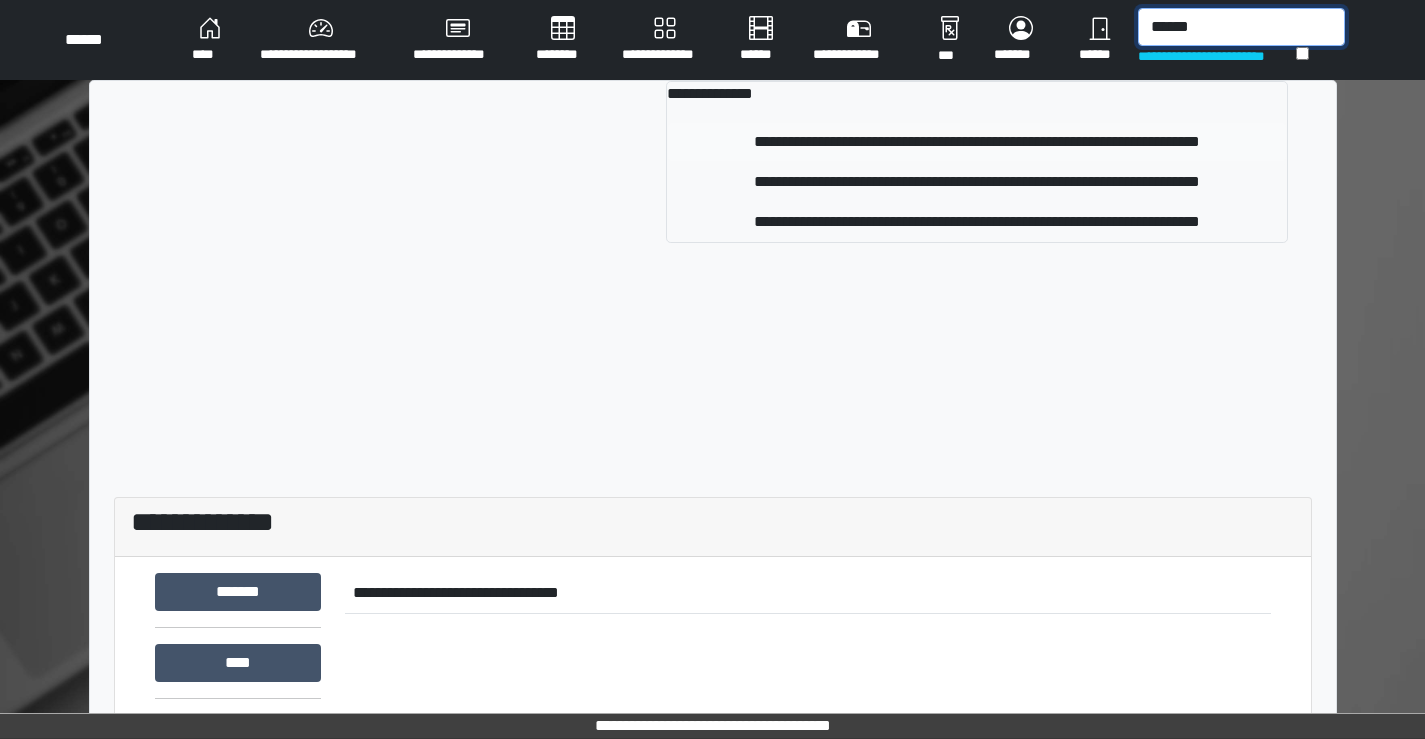 type on "******" 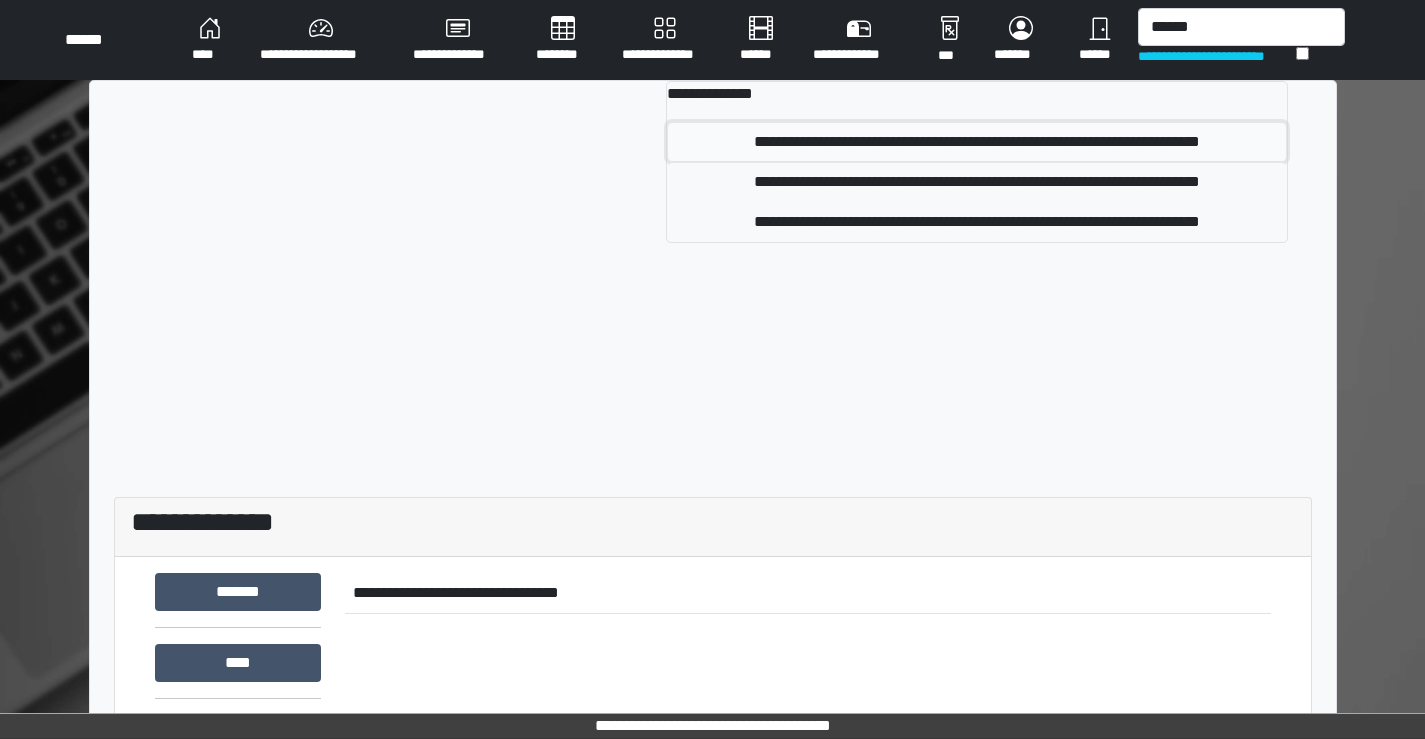 click on "**********" at bounding box center [976, 142] 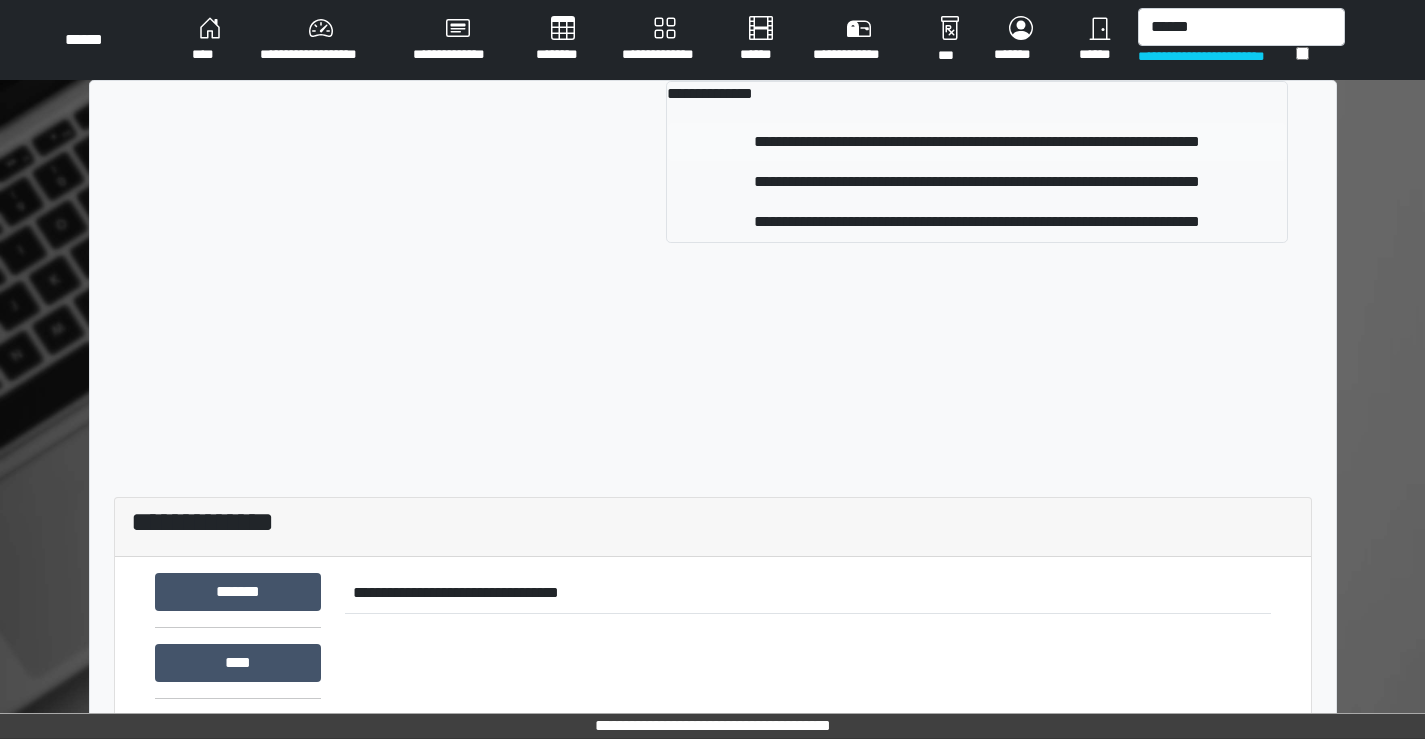 type 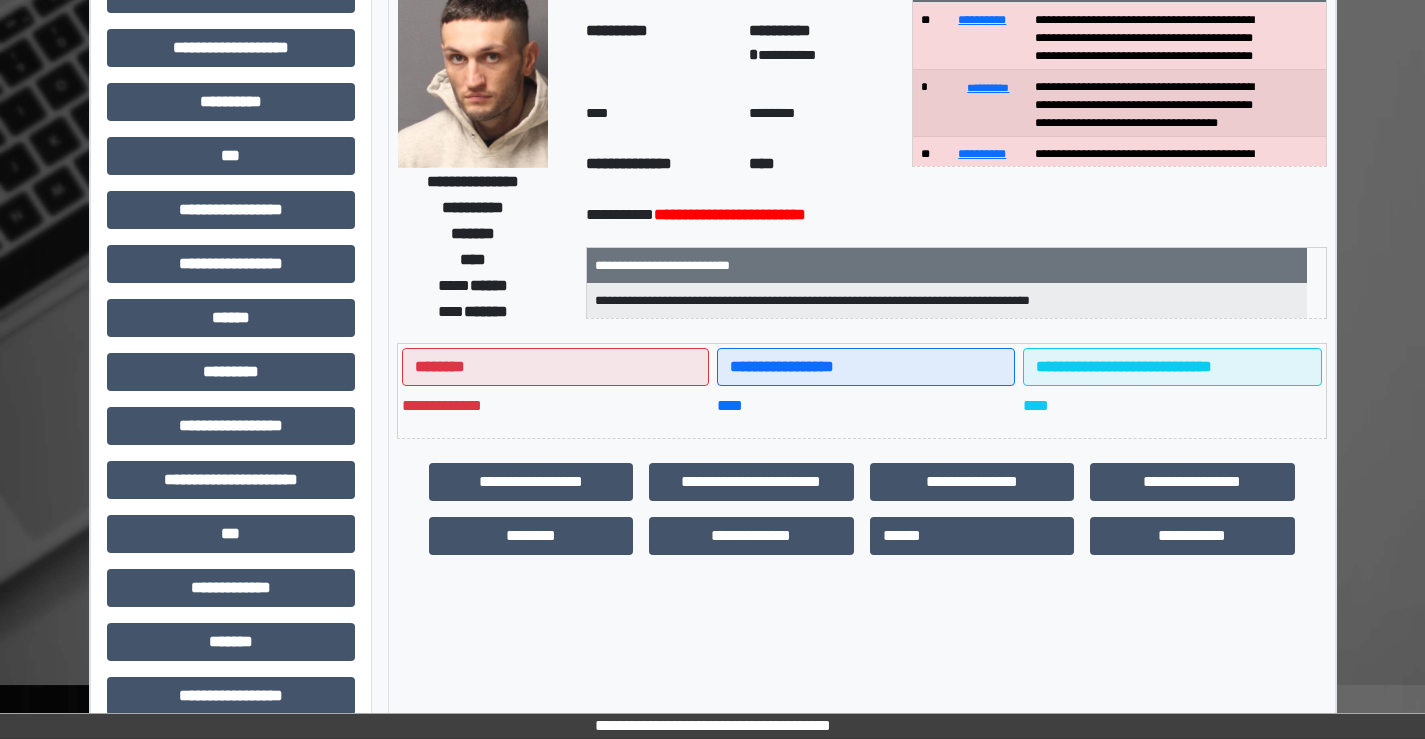 scroll, scrollTop: 135, scrollLeft: 0, axis: vertical 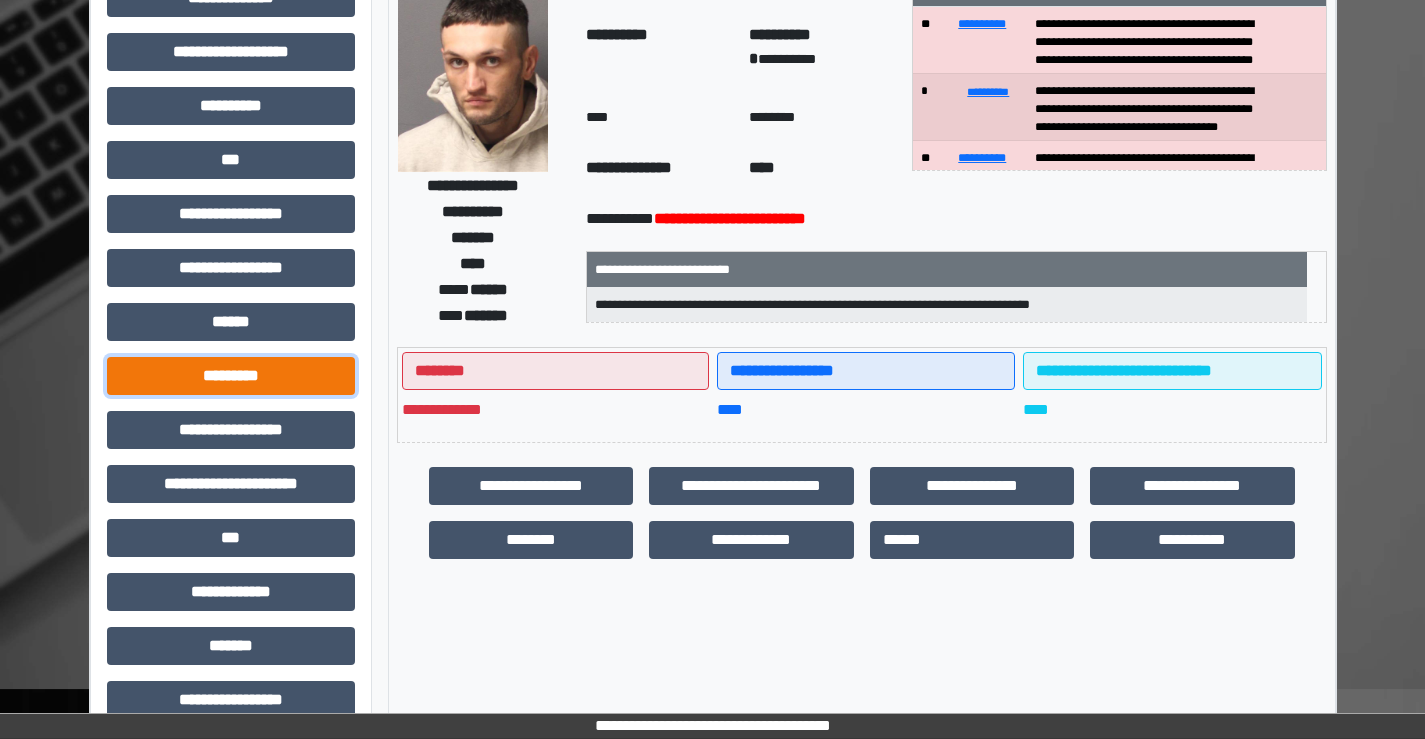 click on "*********" at bounding box center [231, 376] 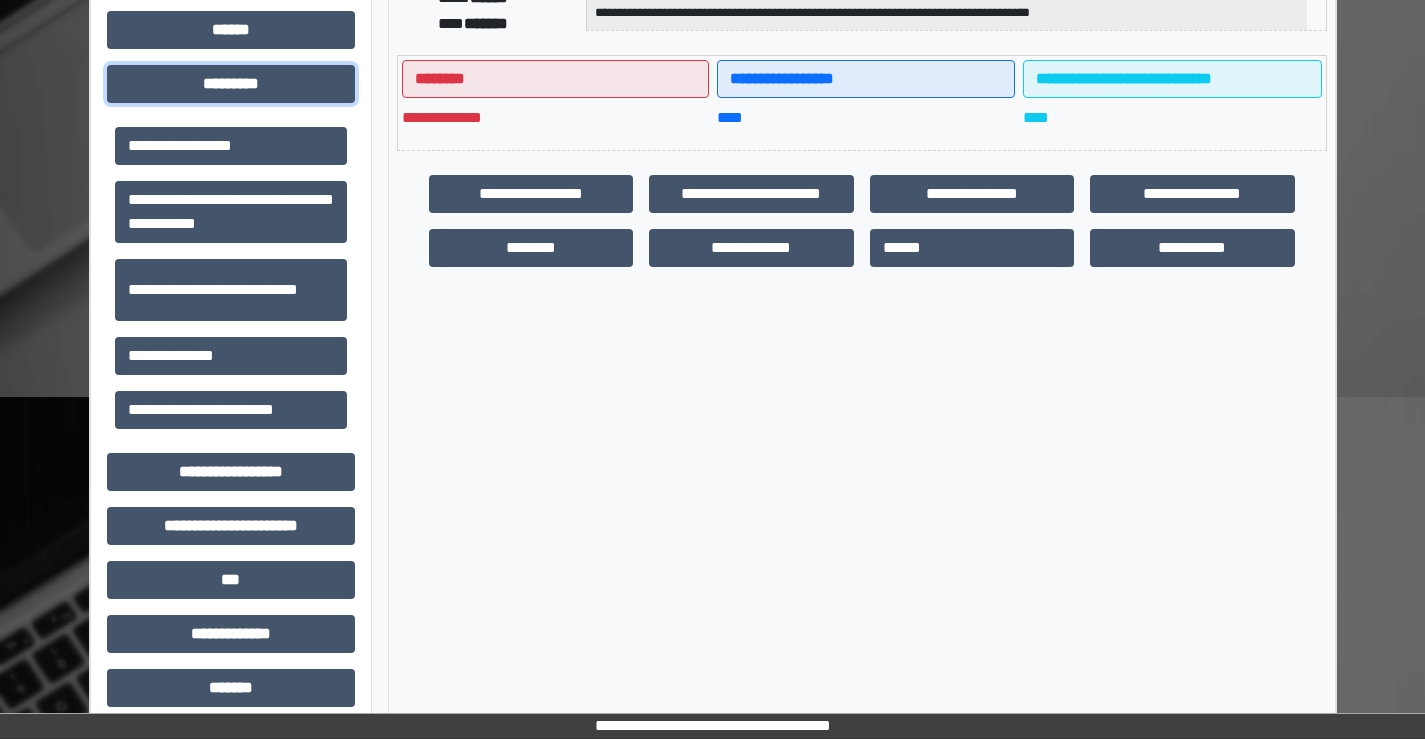 scroll, scrollTop: 435, scrollLeft: 0, axis: vertical 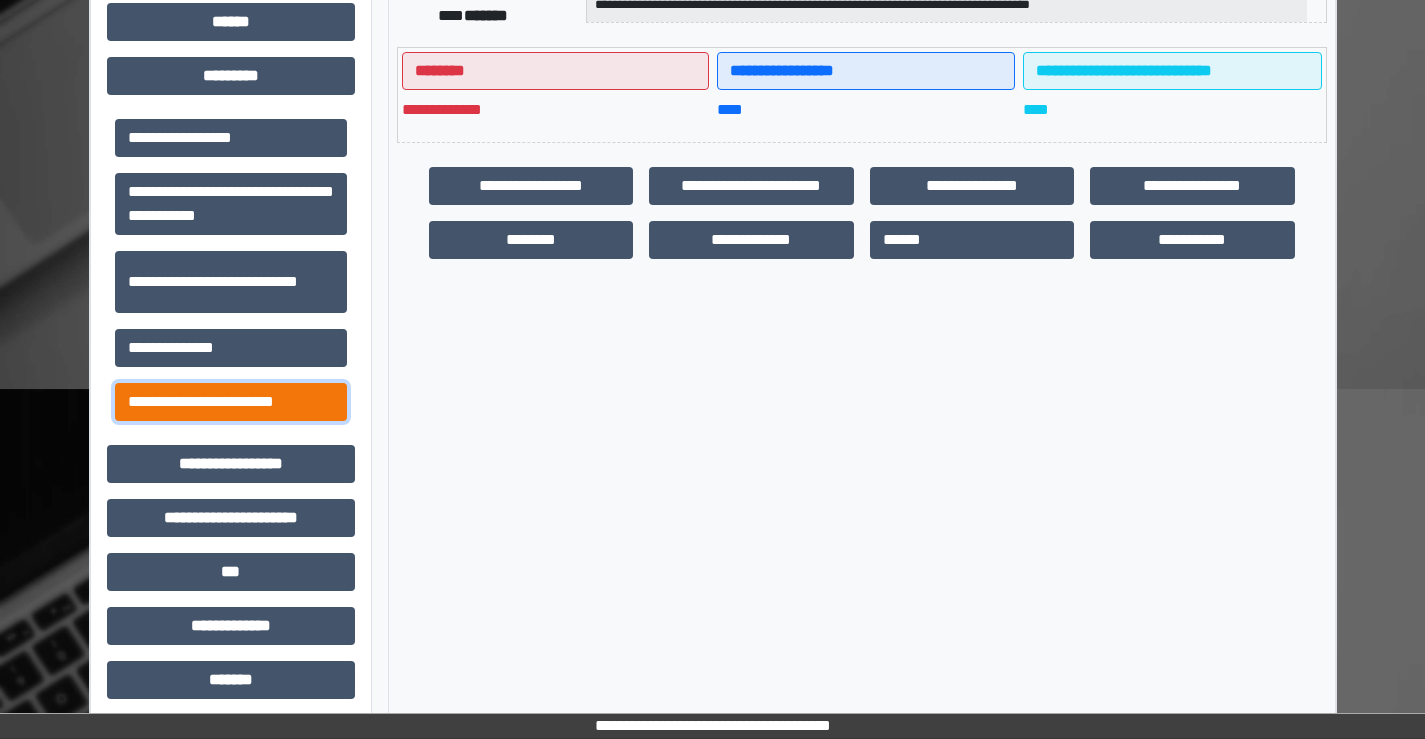 click on "**********" at bounding box center (231, 402) 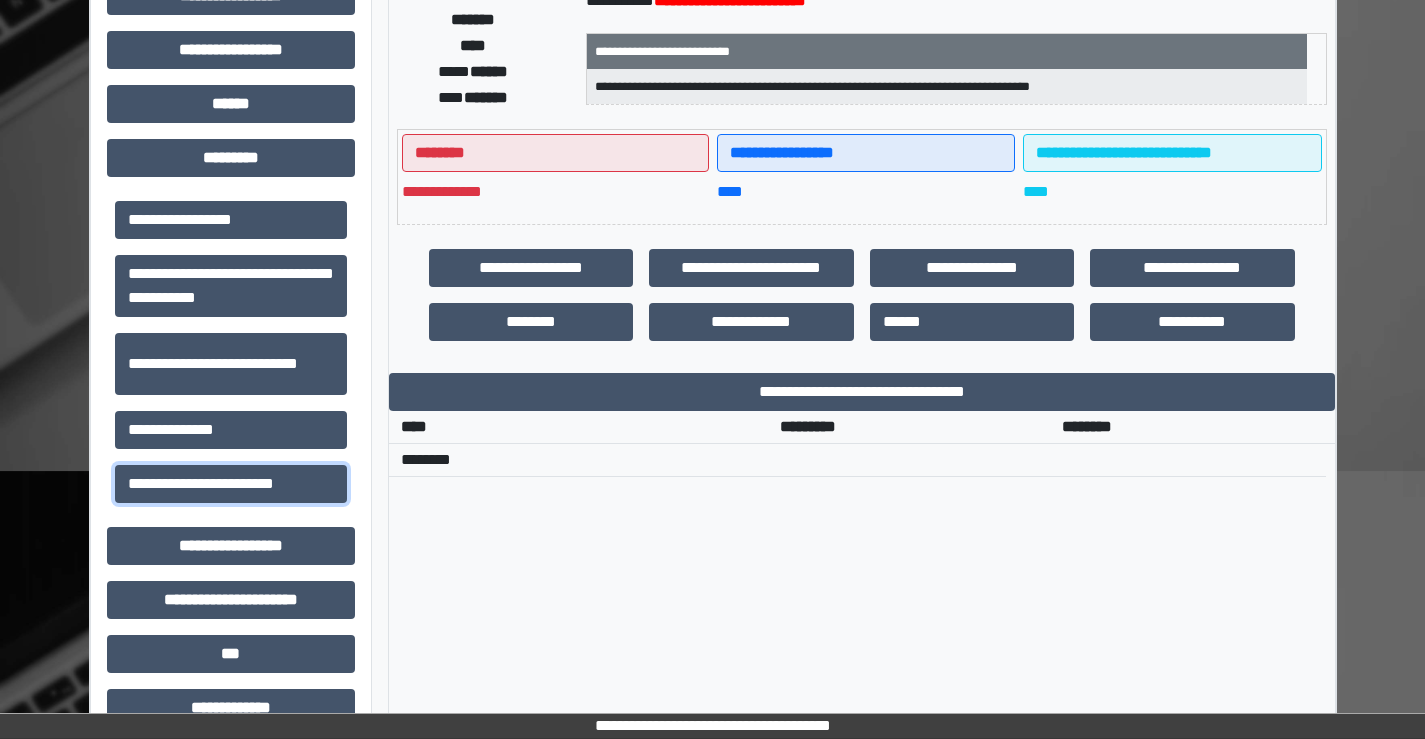 scroll, scrollTop: 235, scrollLeft: 0, axis: vertical 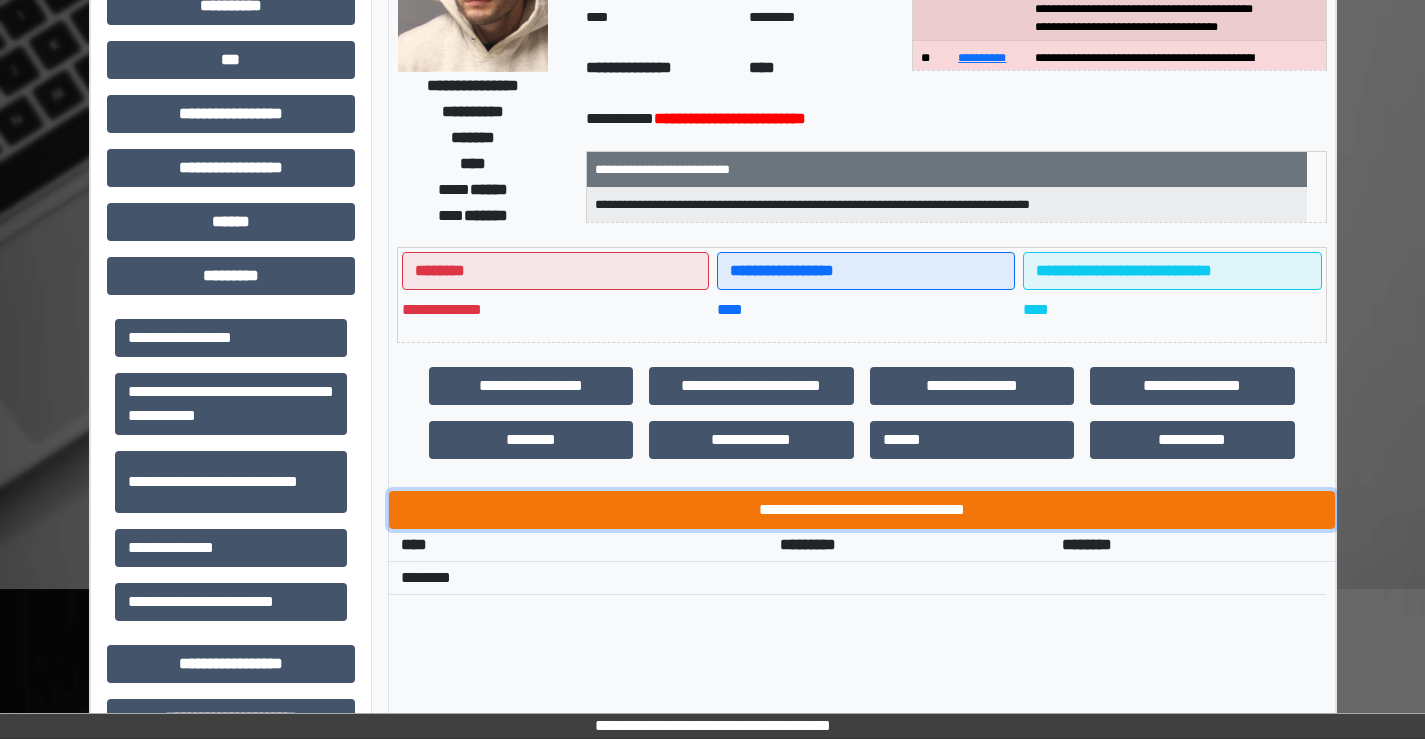 click on "**********" at bounding box center [862, 510] 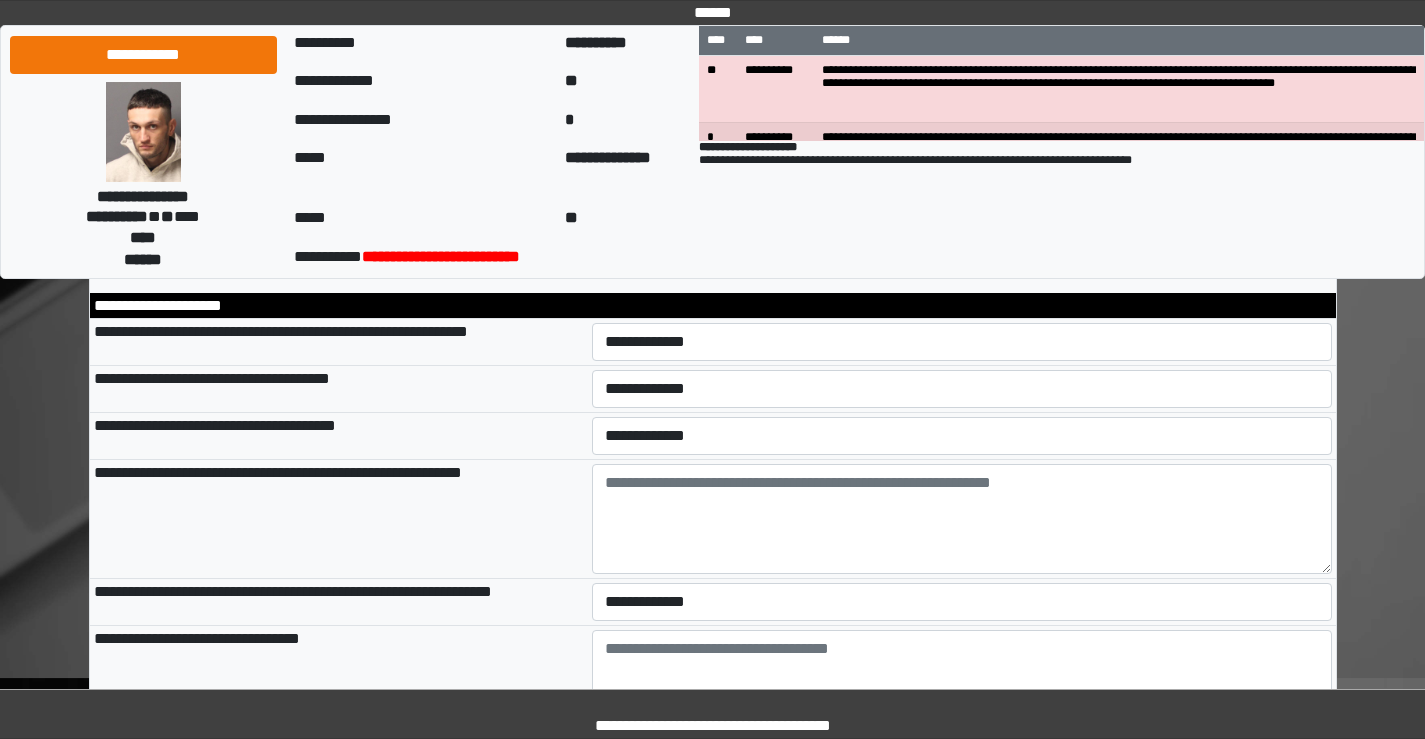 scroll, scrollTop: 181, scrollLeft: 0, axis: vertical 